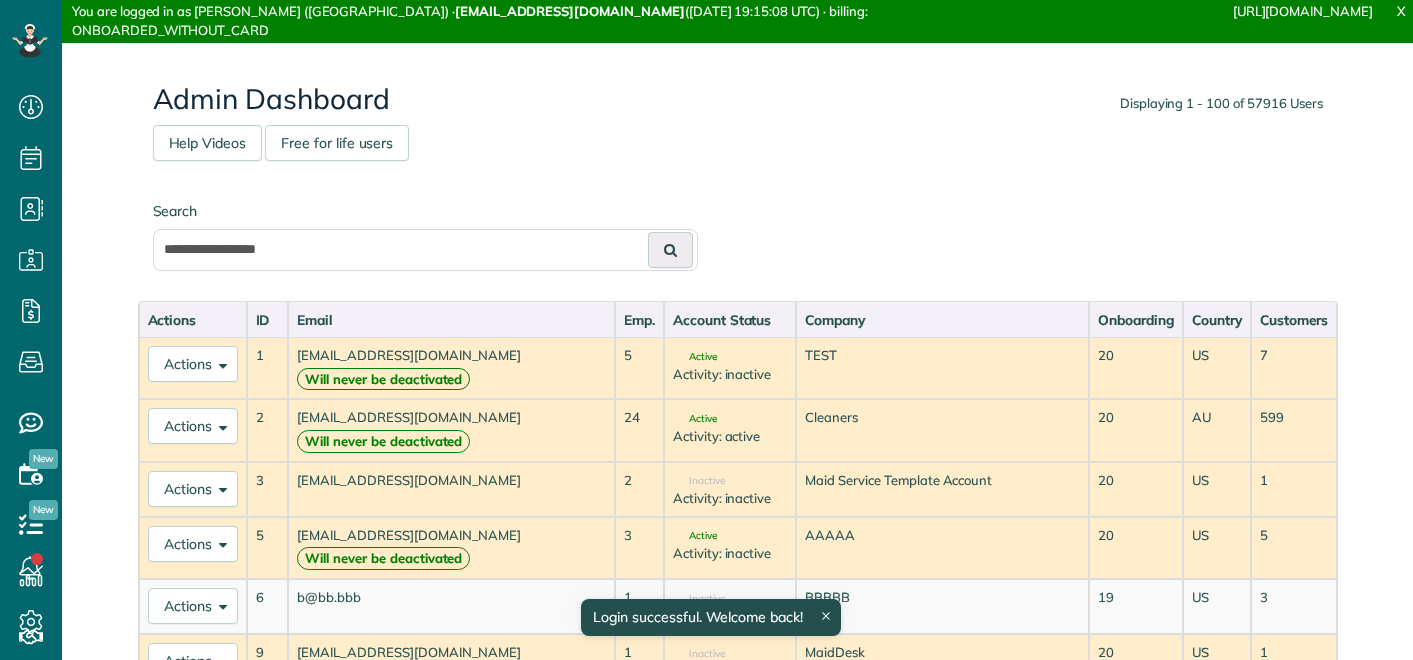 scroll, scrollTop: 0, scrollLeft: 0, axis: both 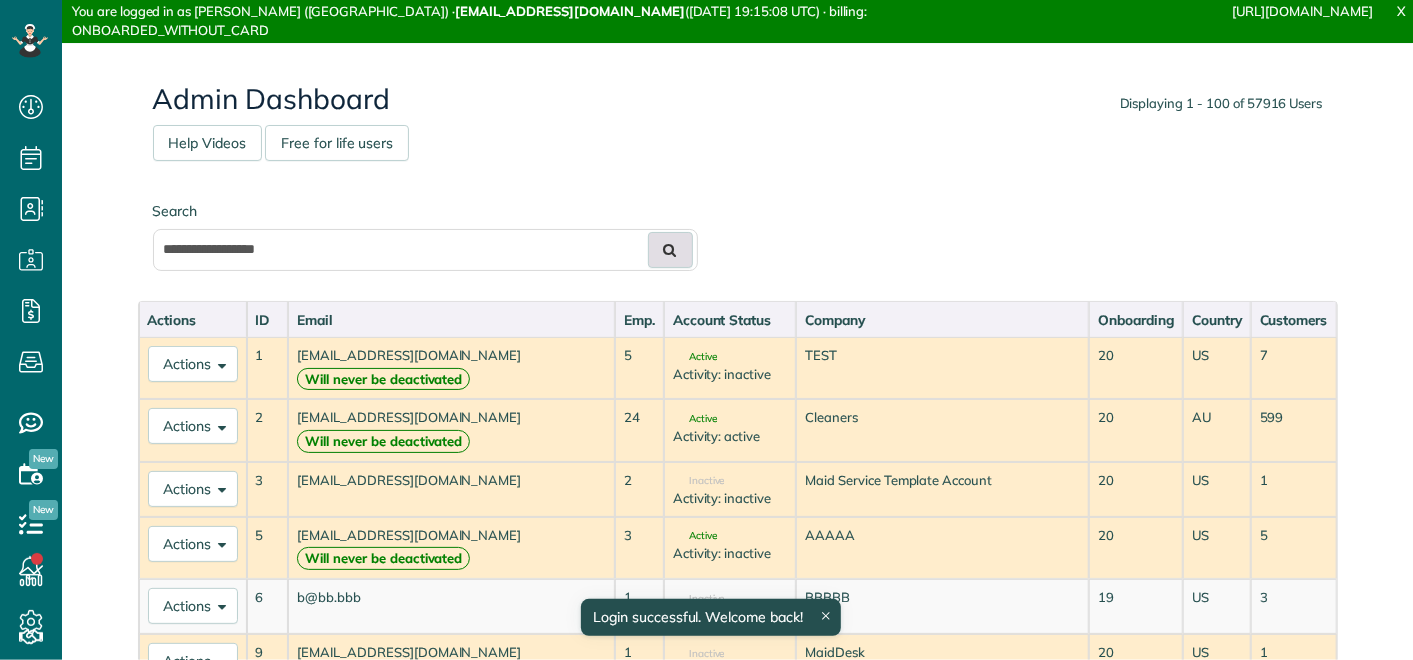 type on "**********" 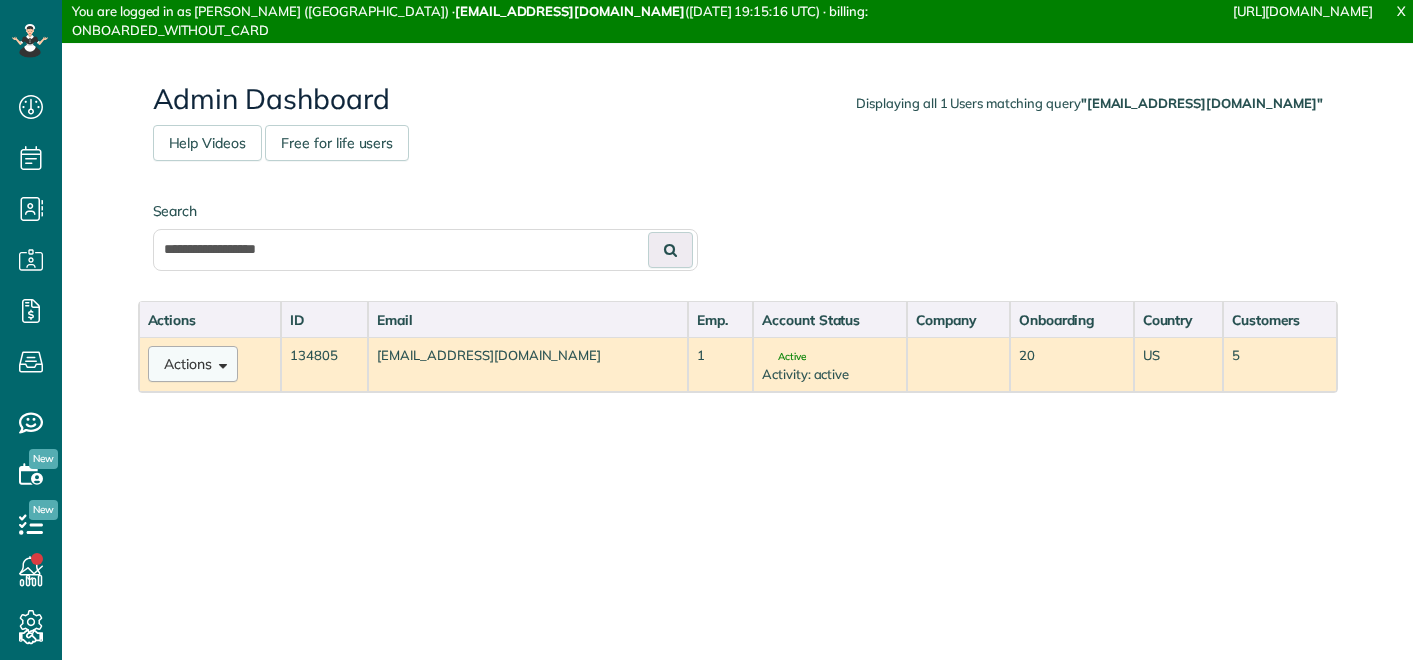 scroll, scrollTop: 0, scrollLeft: 0, axis: both 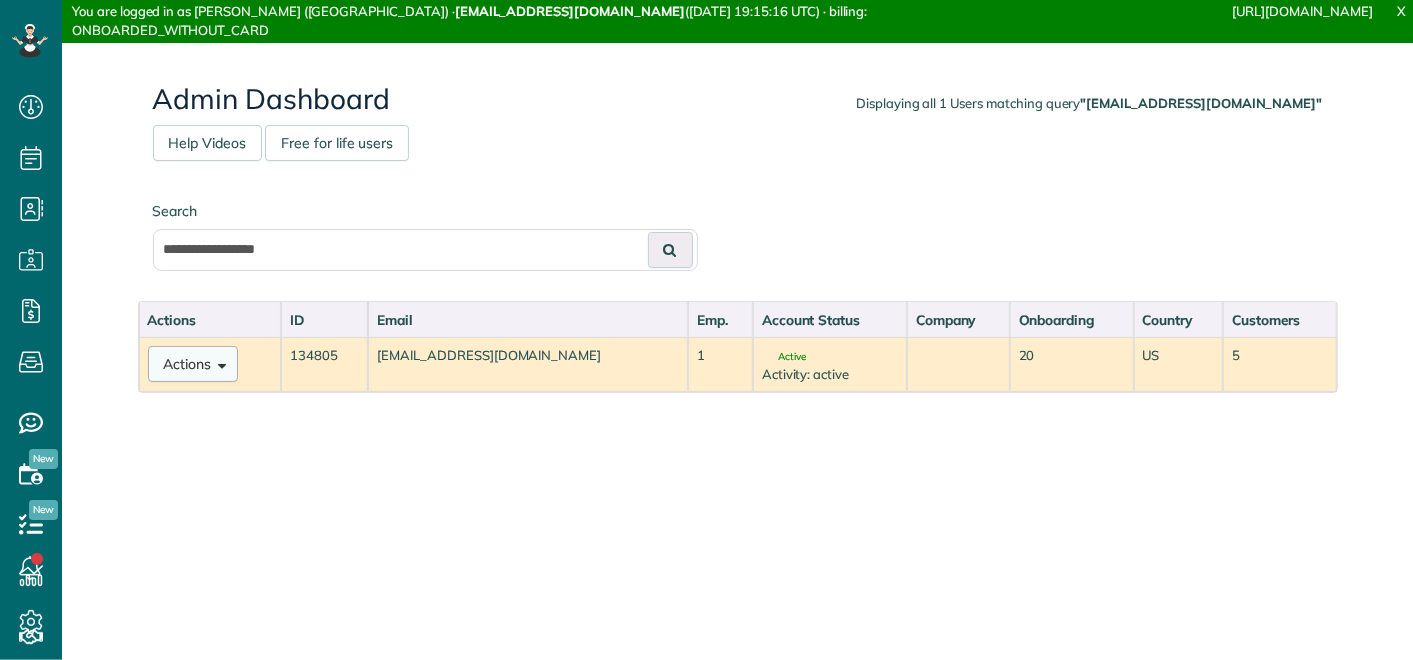 click on "Actions" at bounding box center (193, 364) 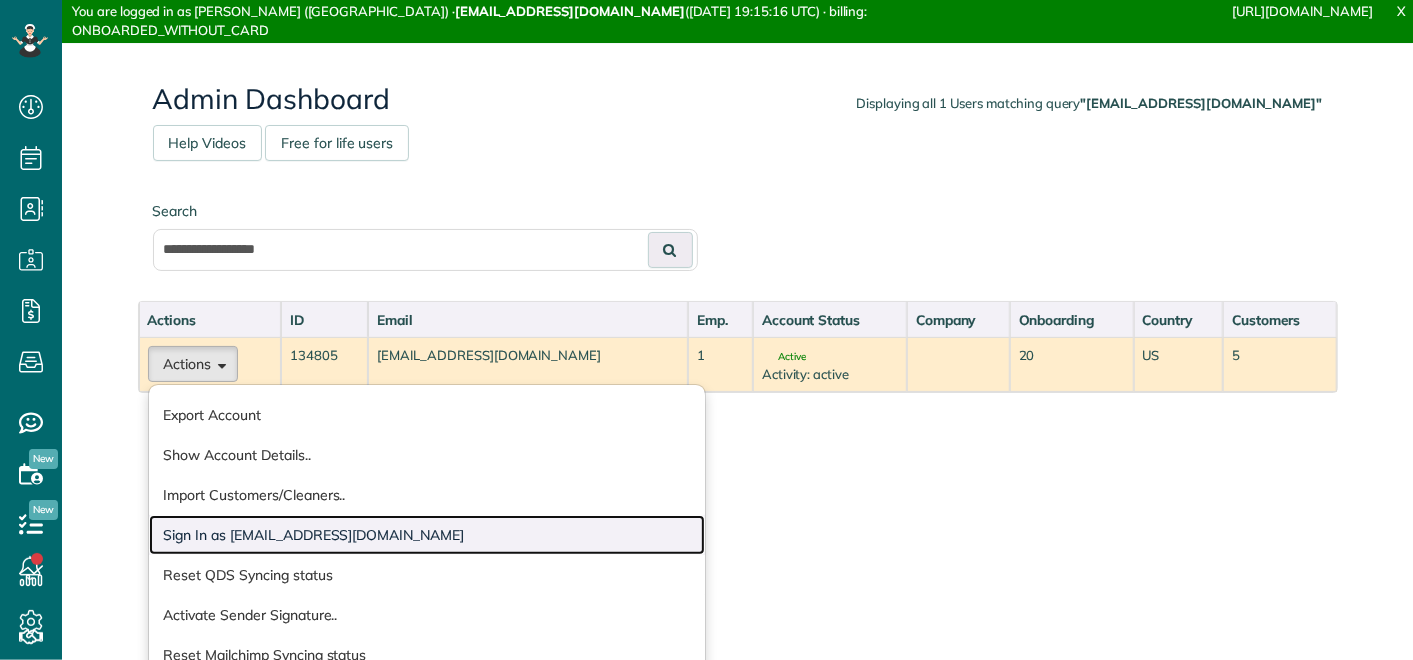 click on "Sign In as ben@4rcleaning.com" at bounding box center [427, 535] 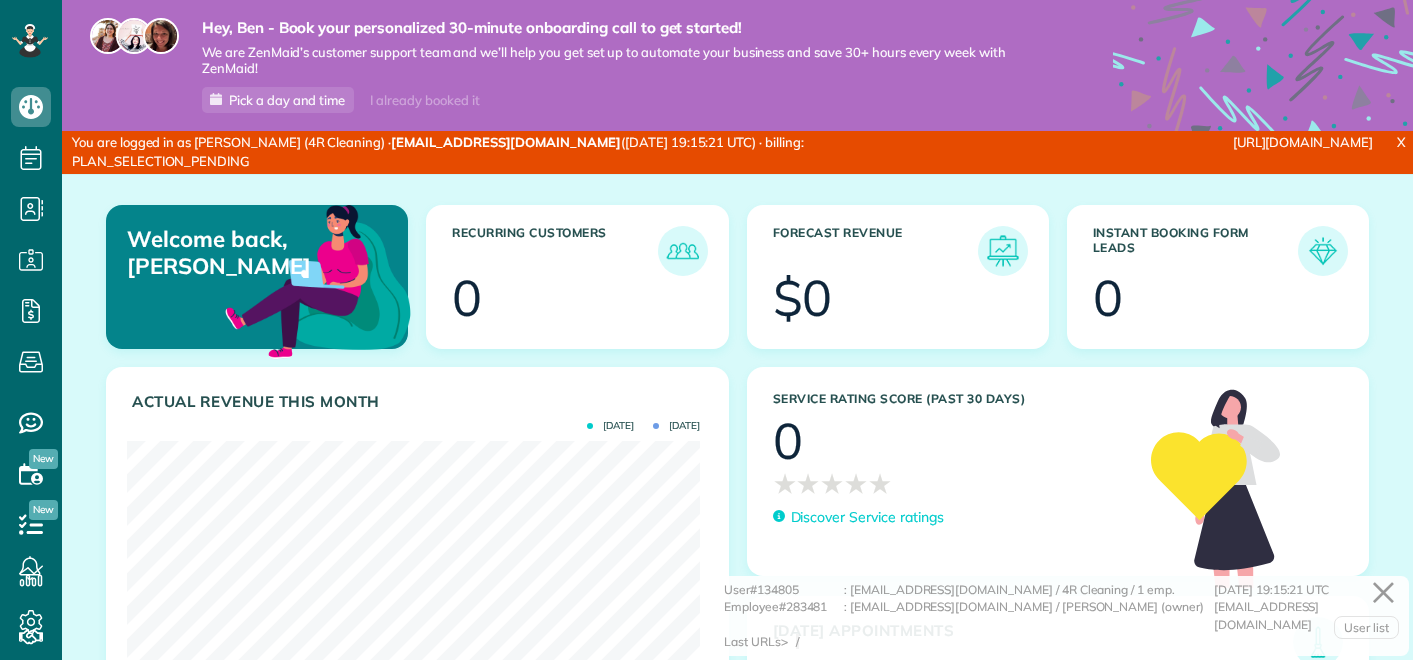 scroll, scrollTop: 0, scrollLeft: 0, axis: both 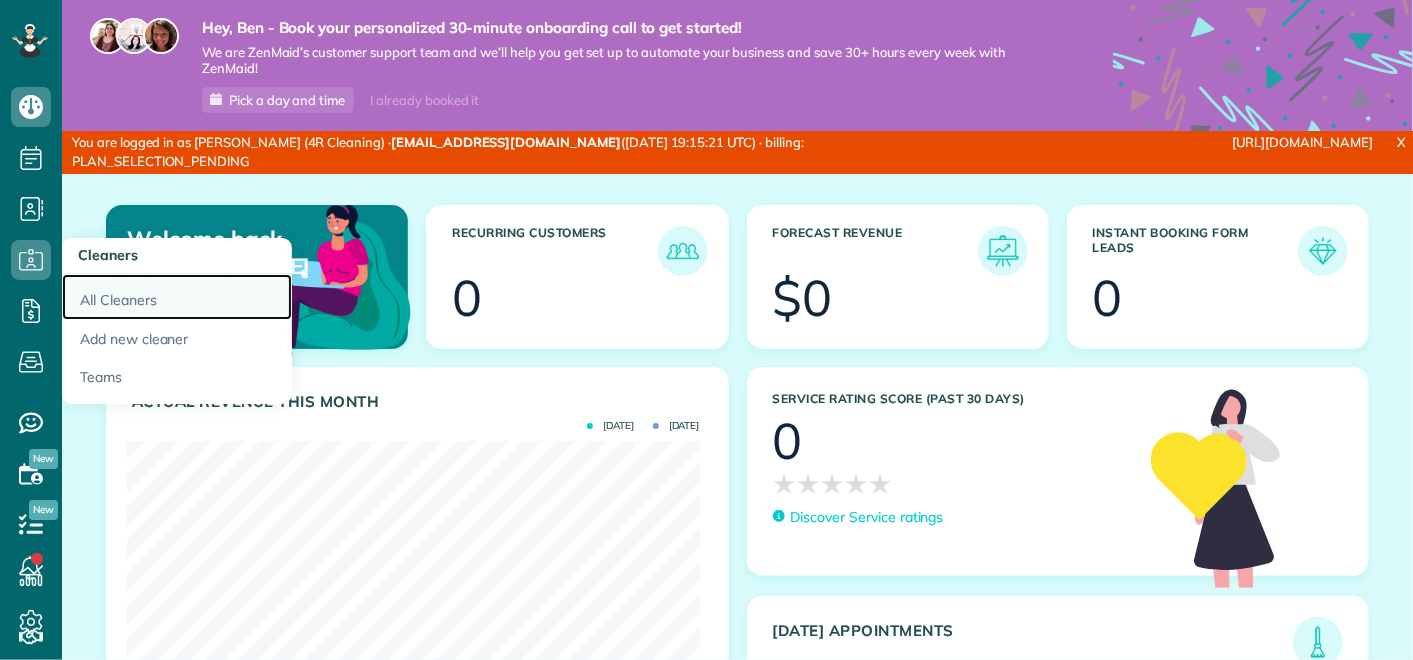 click on "All Cleaners" 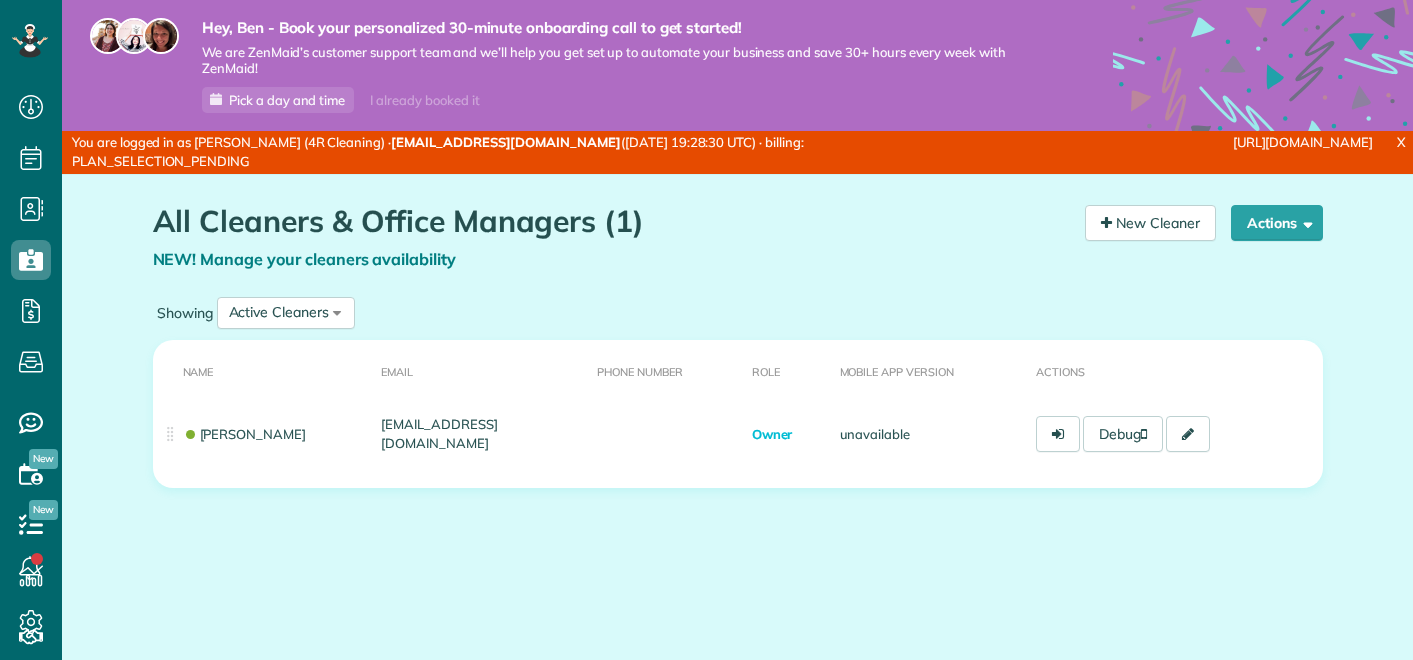 scroll, scrollTop: 0, scrollLeft: 0, axis: both 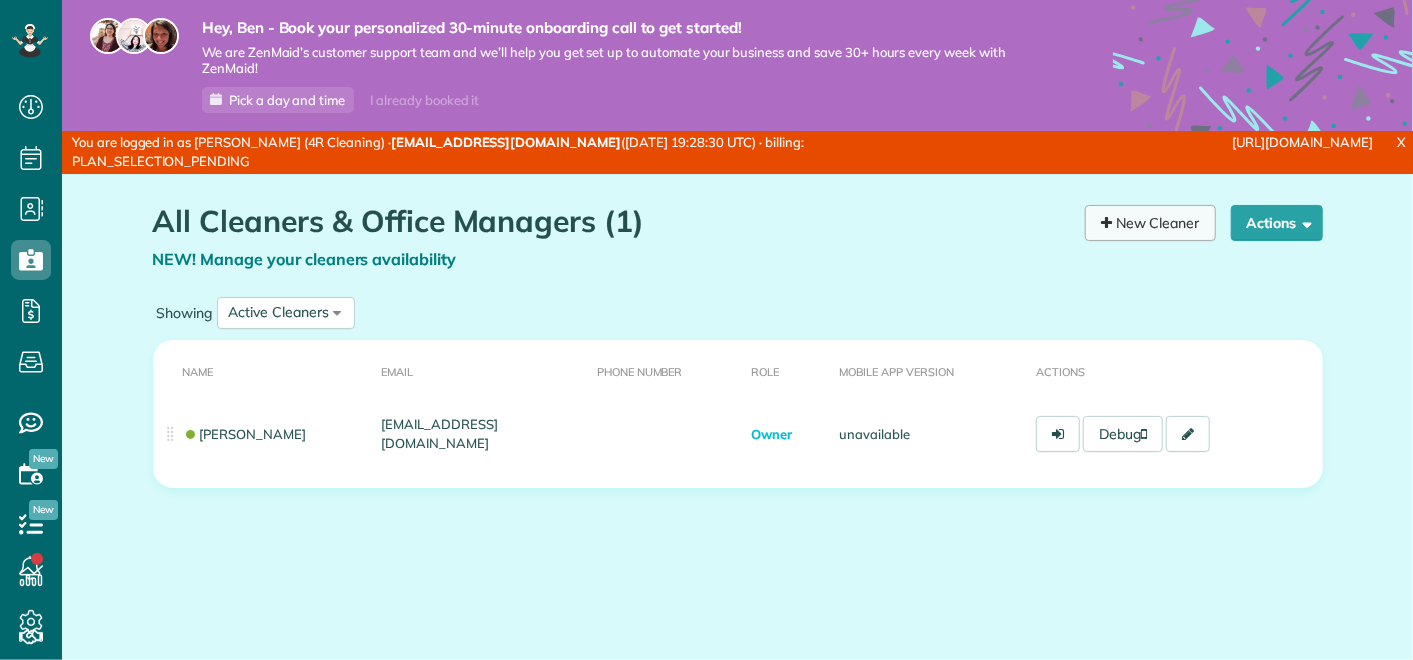 click on "New Cleaner" at bounding box center (1150, 223) 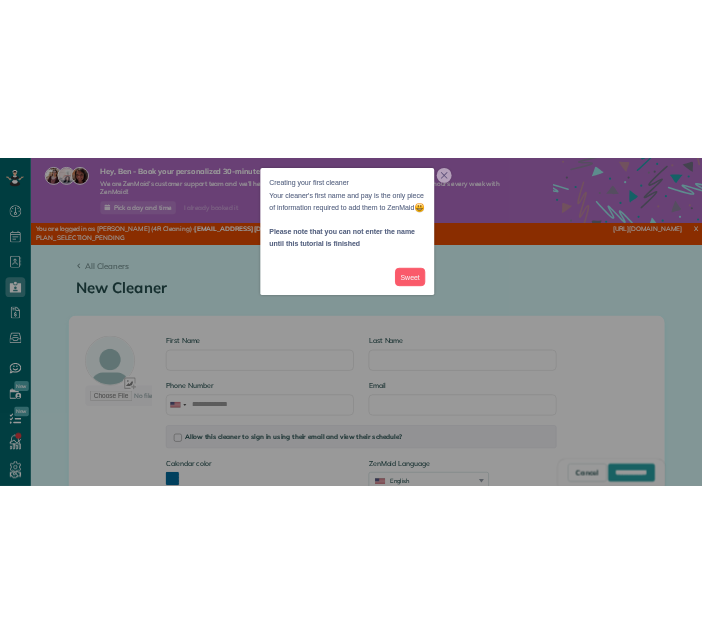 scroll, scrollTop: 0, scrollLeft: 0, axis: both 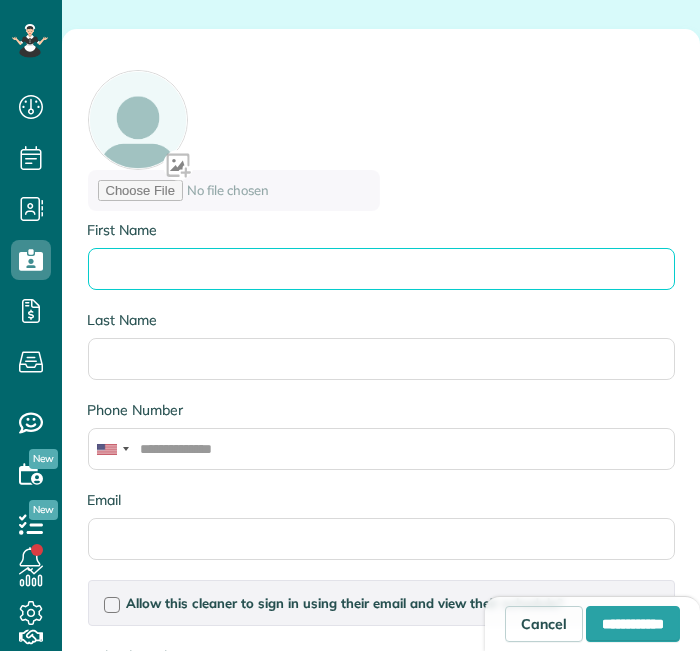 click on "First Name" at bounding box center (381, 269) 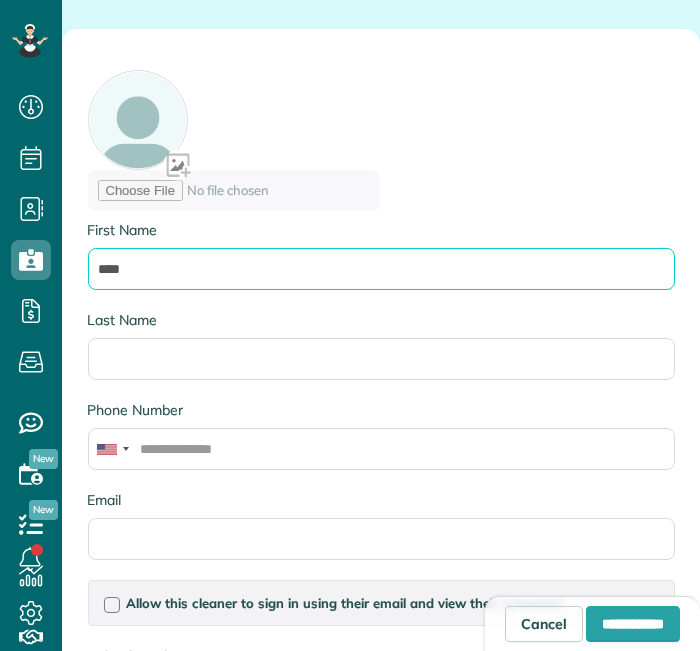 type on "****" 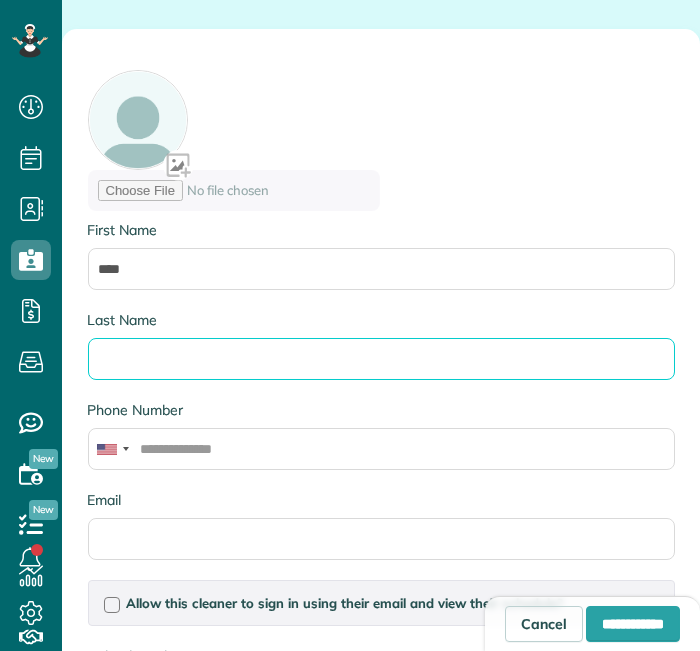 click on "Last Name" at bounding box center (381, 359) 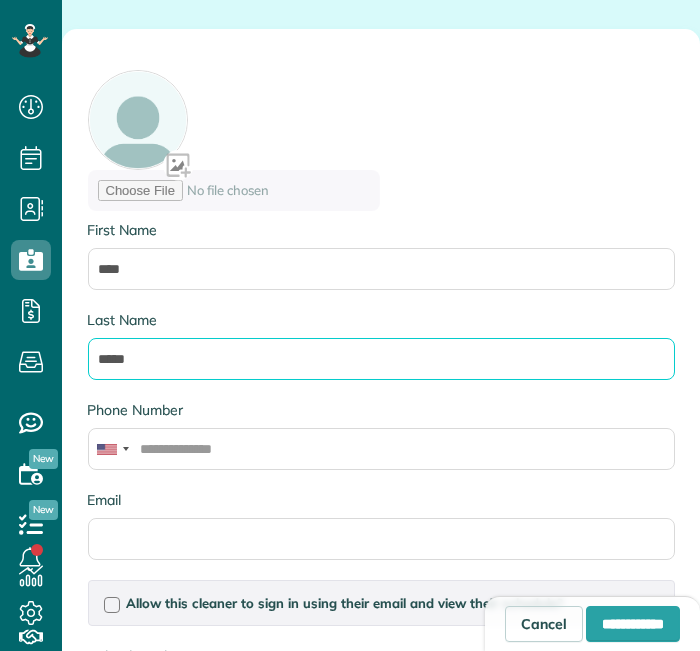 type on "*****" 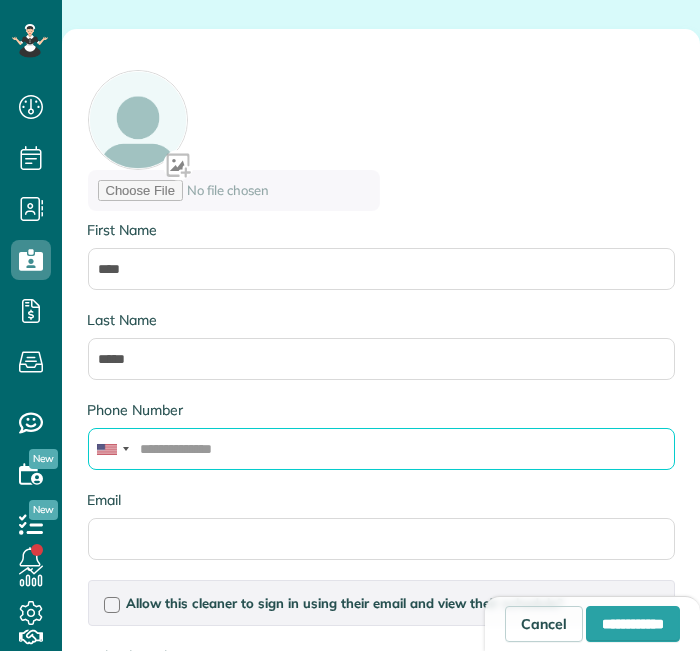 click on "Phone Number" at bounding box center (381, 449) 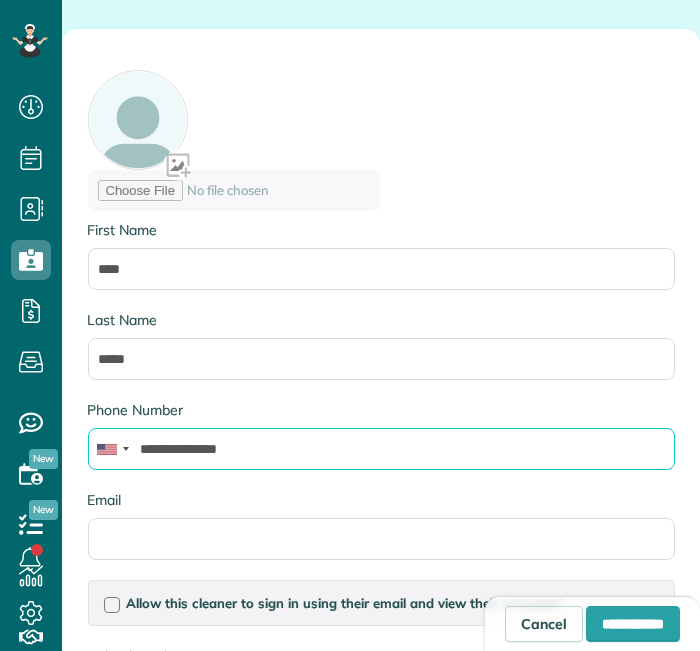 type on "**********" 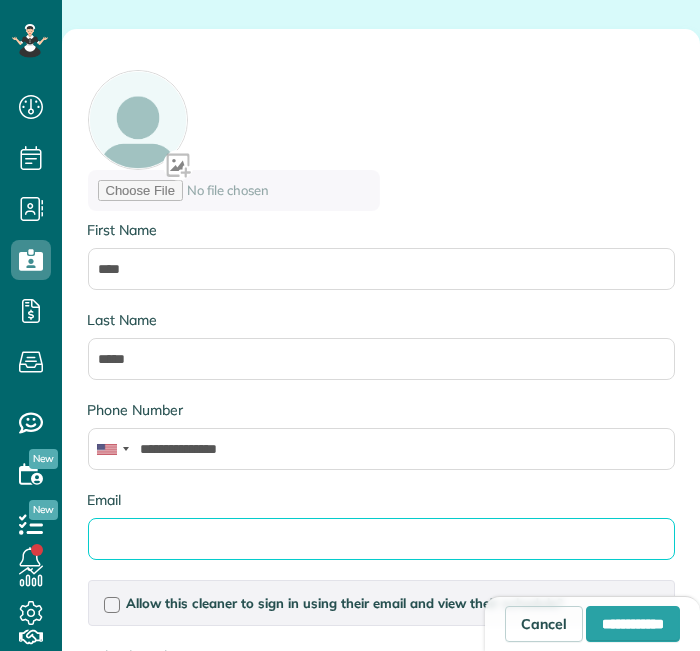 click on "Email" at bounding box center [381, 539] 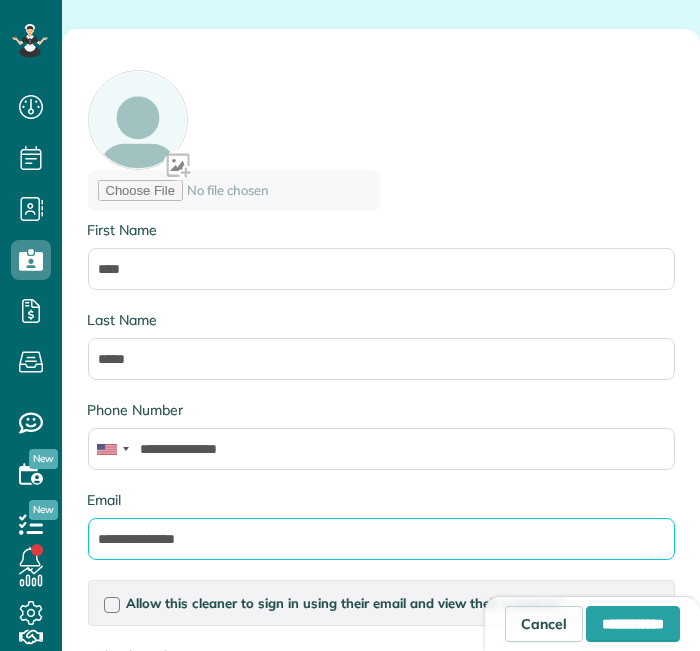 type on "**********" 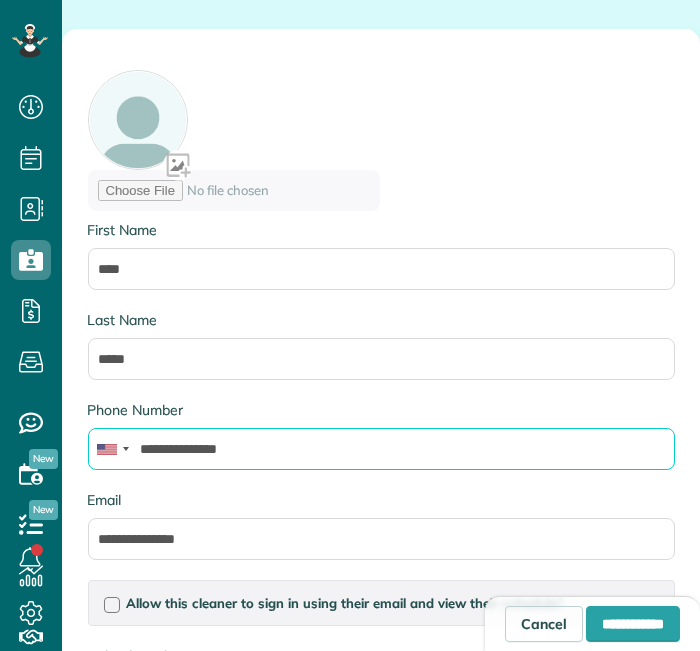 click on "**********" at bounding box center [381, 449] 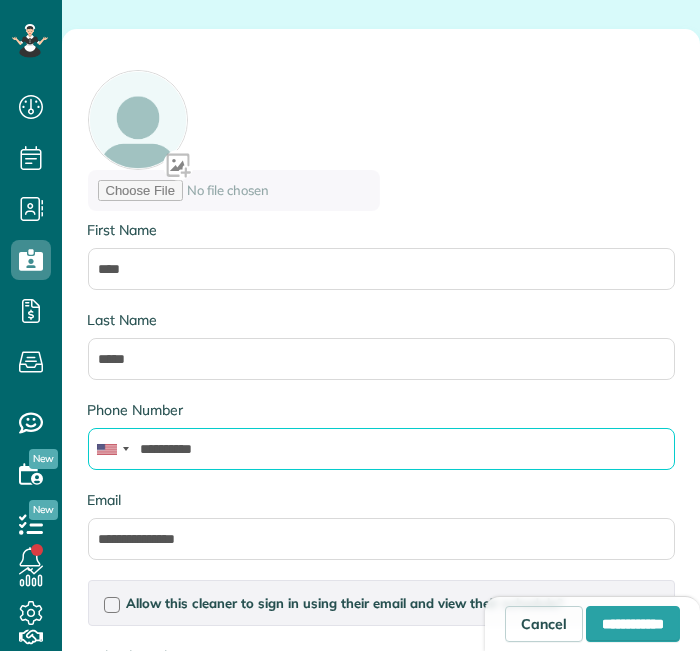 type on "**********" 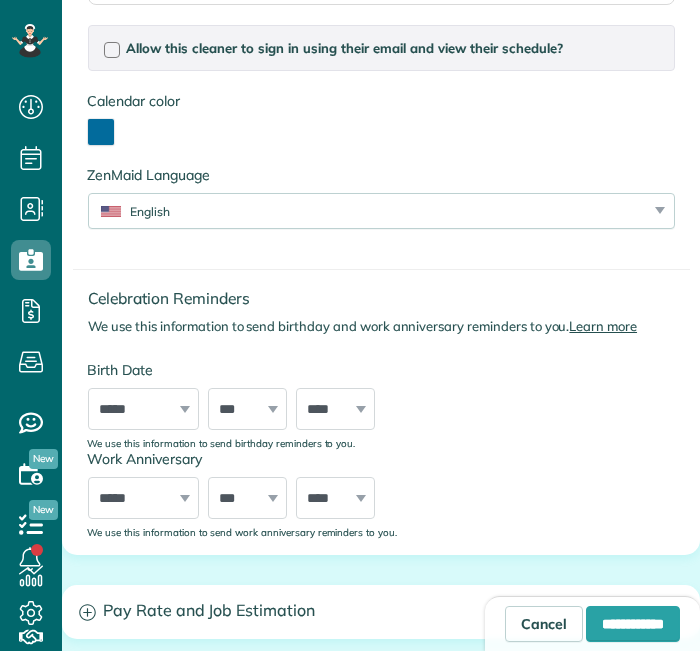 scroll, scrollTop: 1111, scrollLeft: 0, axis: vertical 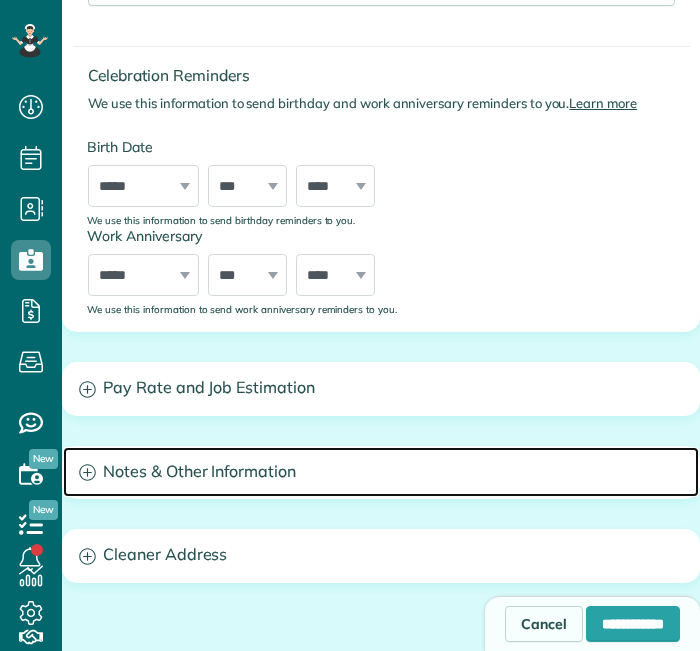 click on "Notes & Other Information" at bounding box center [381, 472] 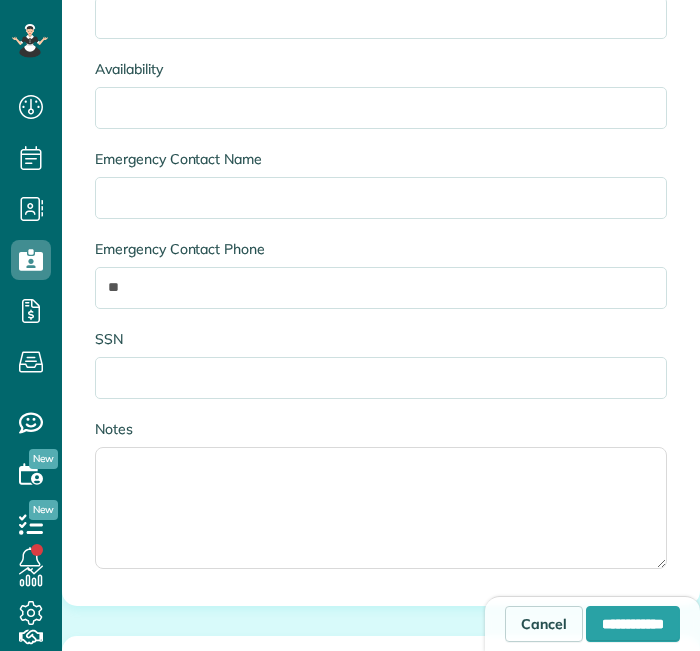 scroll, scrollTop: 1888, scrollLeft: 0, axis: vertical 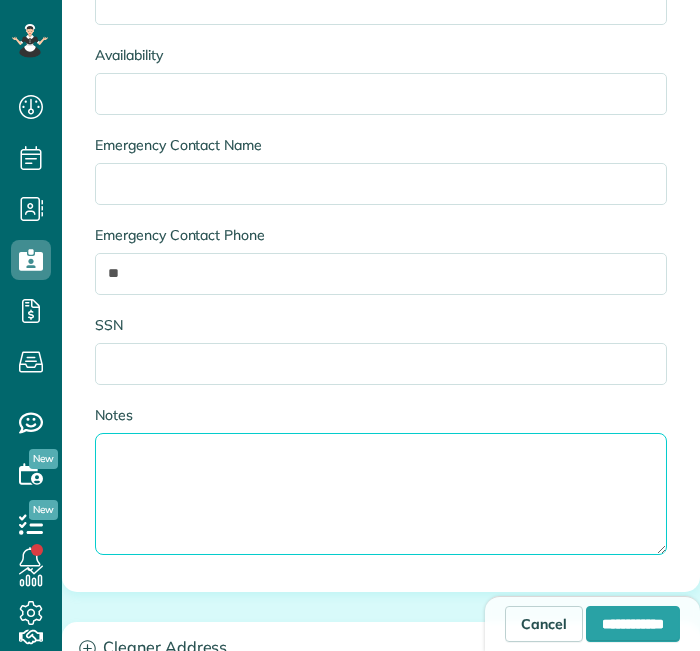 click on "Notes" at bounding box center (381, 494) 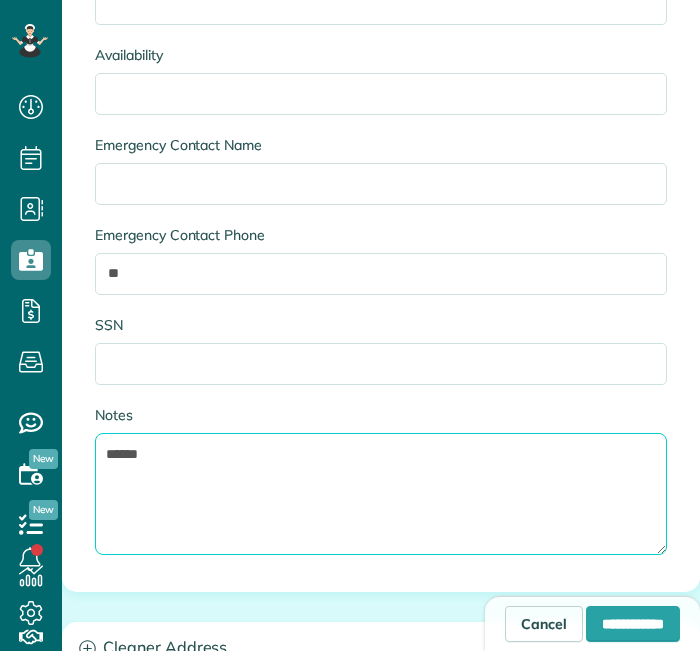 type on "******" 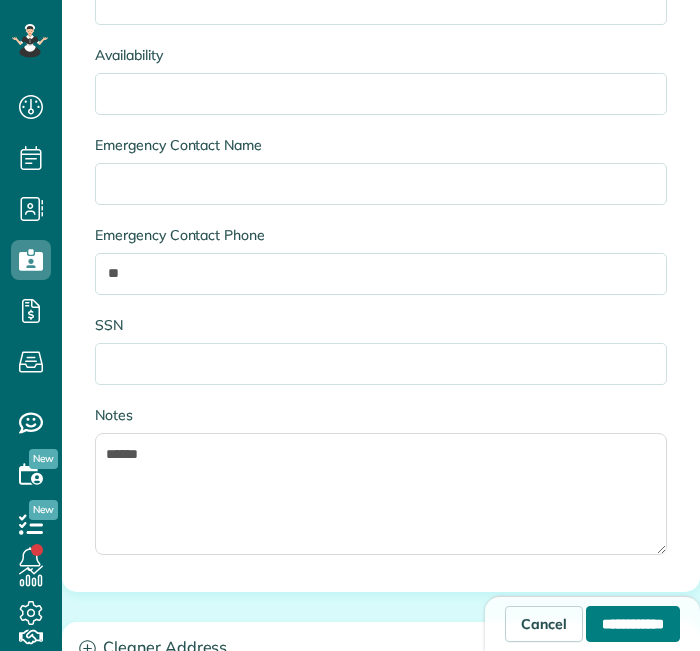 click on "**********" at bounding box center [633, 624] 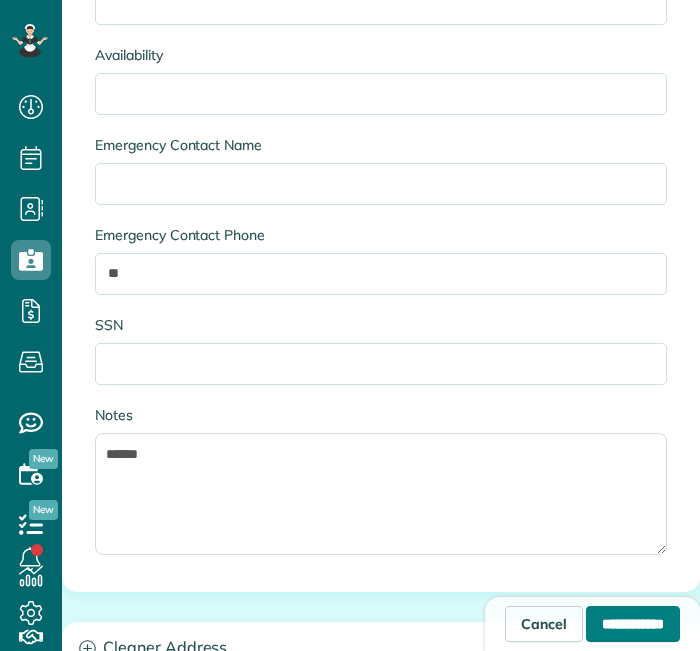 type on "**********" 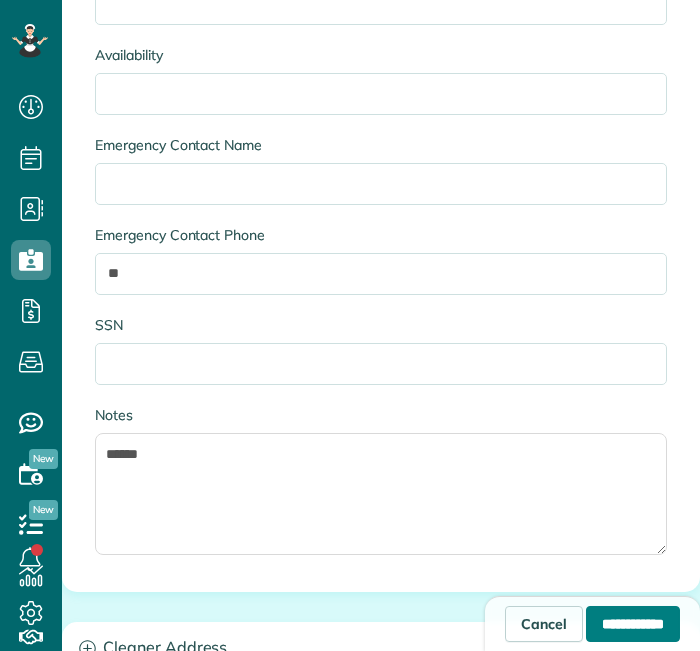 click on "**********" at bounding box center [633, 624] 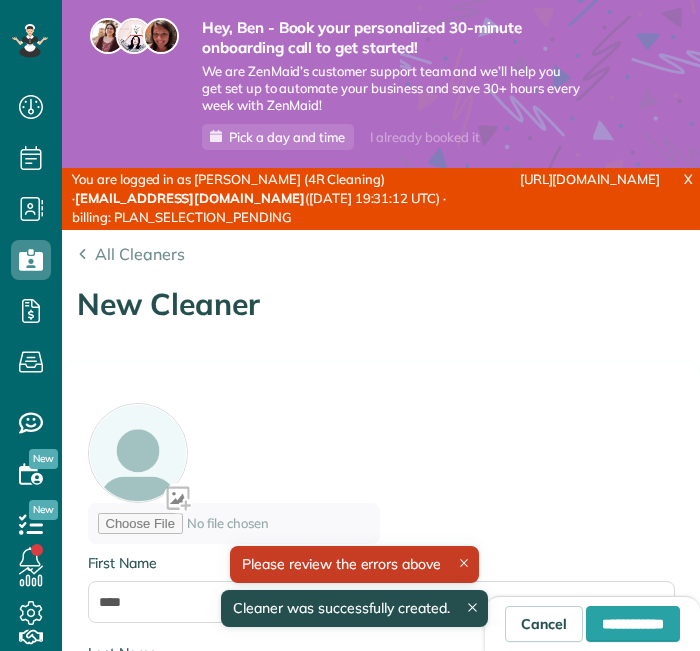scroll, scrollTop: 0, scrollLeft: 0, axis: both 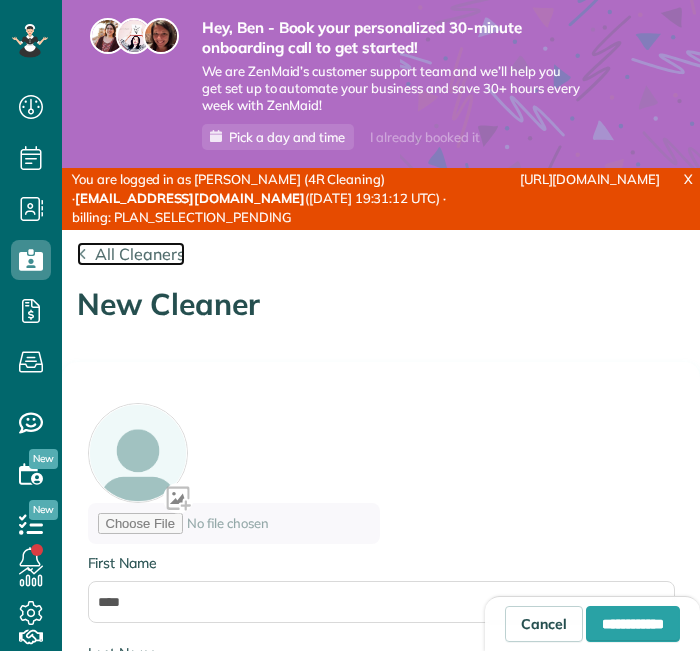 click on "All Cleaners" at bounding box center [140, 254] 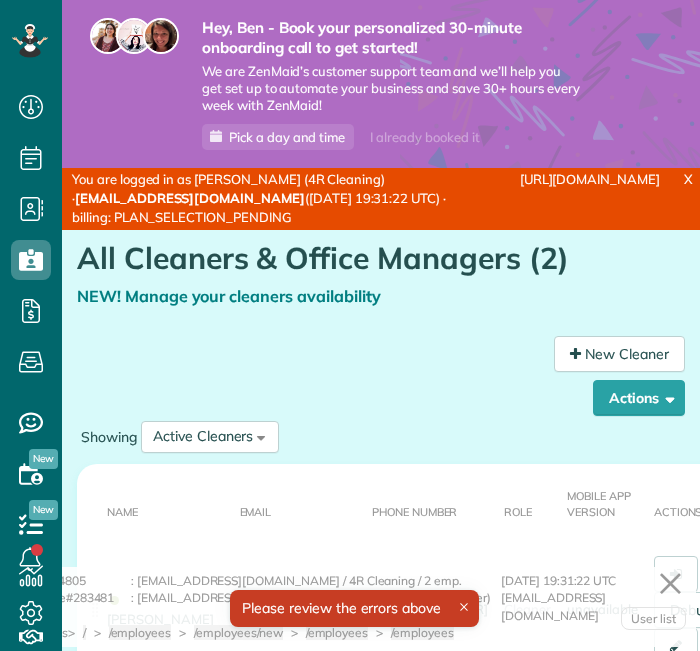 scroll, scrollTop: 0, scrollLeft: 0, axis: both 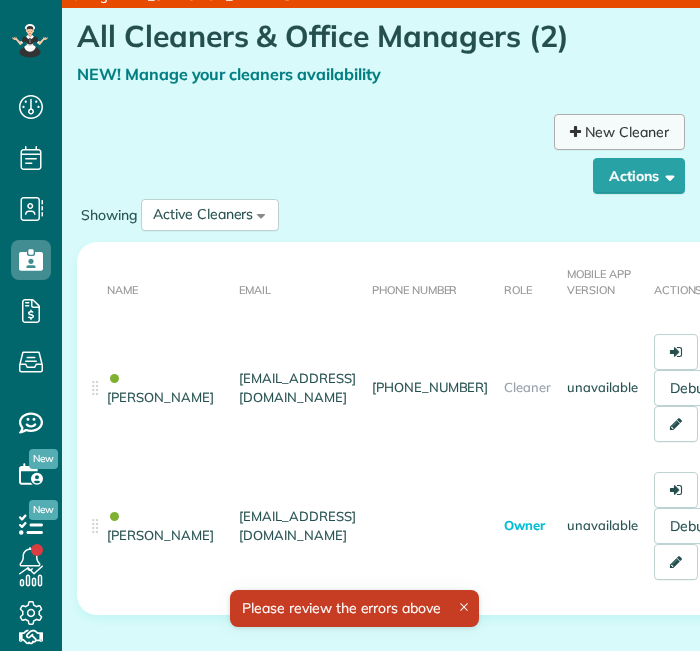 click on "New Cleaner" at bounding box center (619, 132) 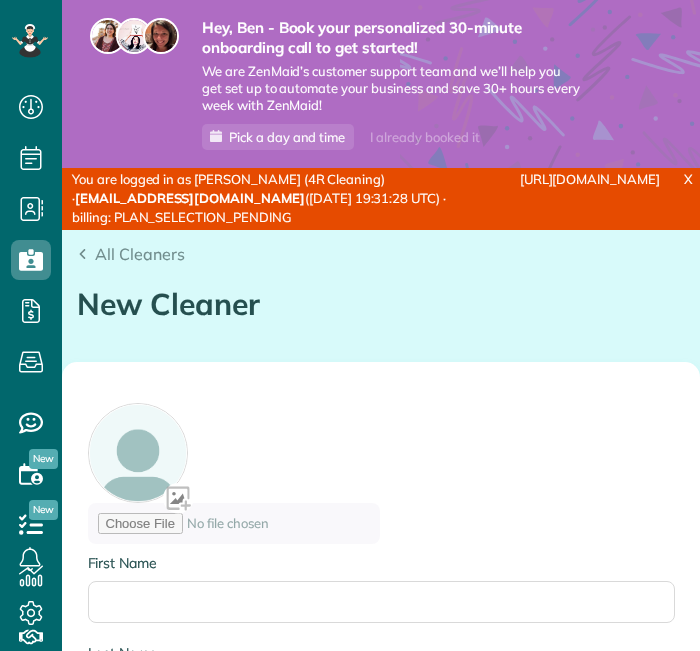 scroll, scrollTop: 0, scrollLeft: 0, axis: both 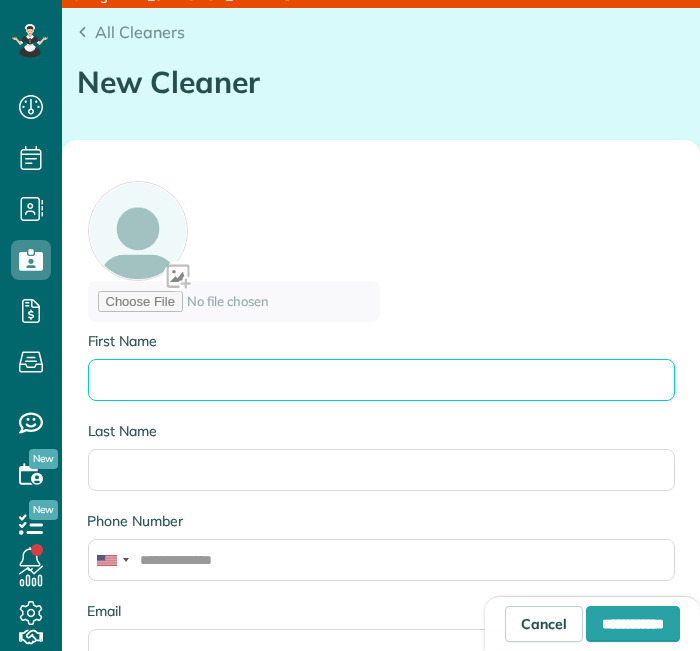click on "First Name" at bounding box center (381, 380) 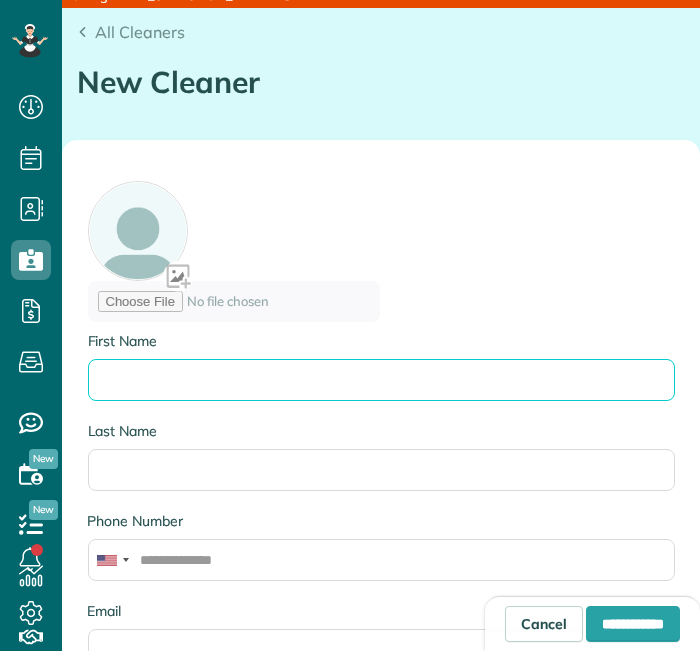 paste on "*****" 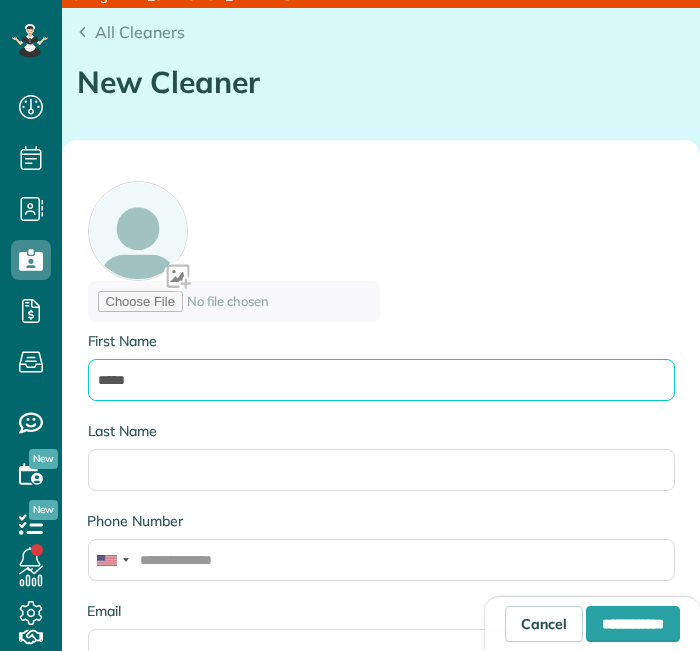 type on "*****" 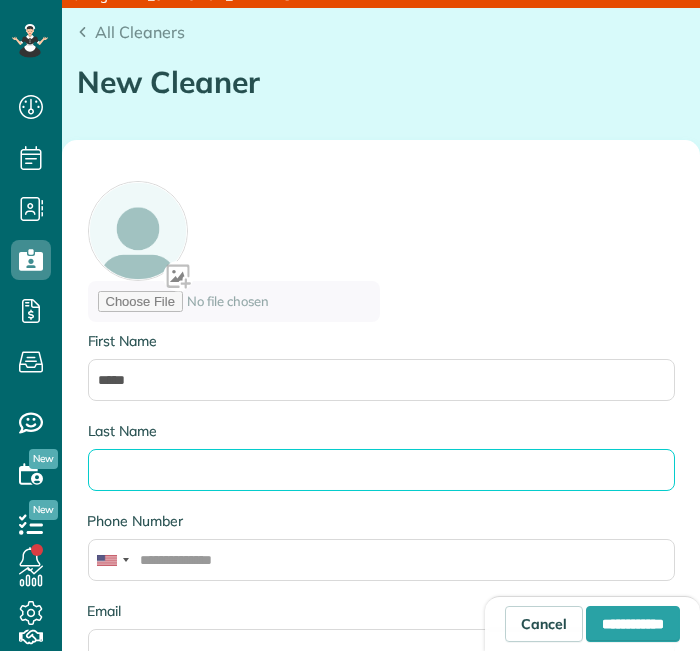 click on "Last Name" at bounding box center [381, 470] 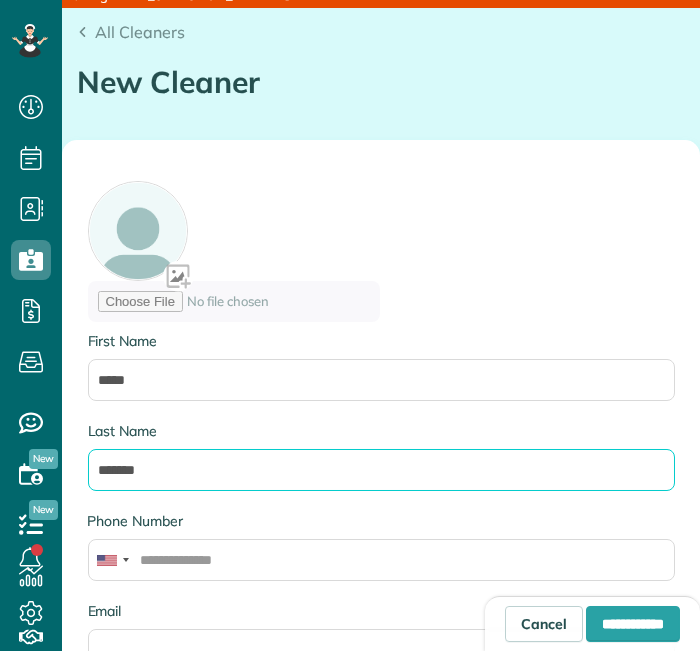 type on "*******" 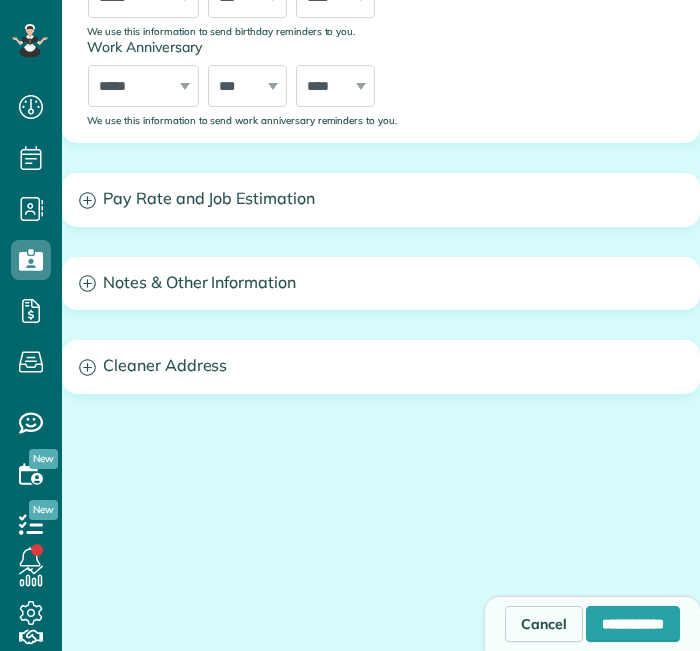 scroll, scrollTop: 1310, scrollLeft: 0, axis: vertical 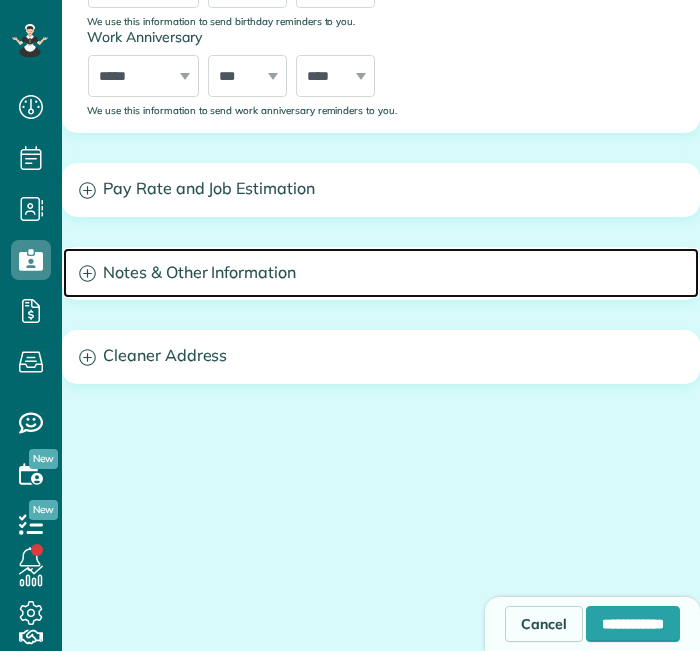 click on "Notes & Other Information" at bounding box center (381, 273) 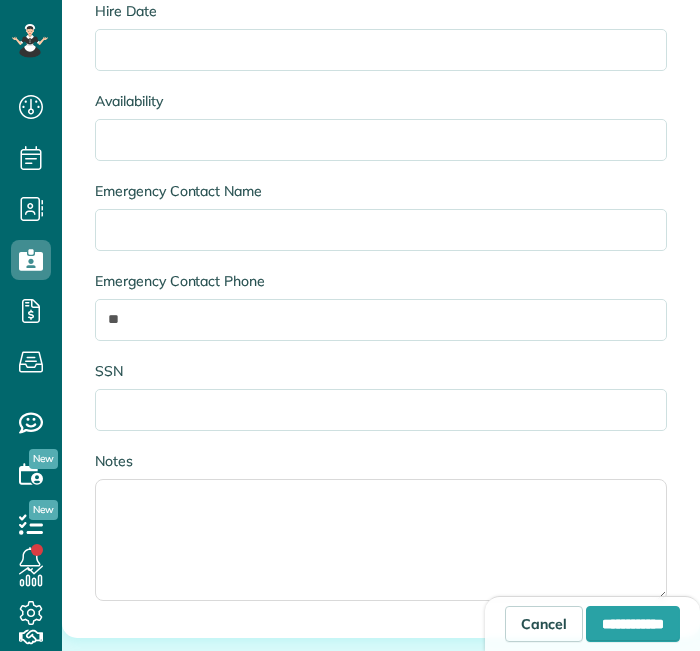 scroll, scrollTop: 1977, scrollLeft: 0, axis: vertical 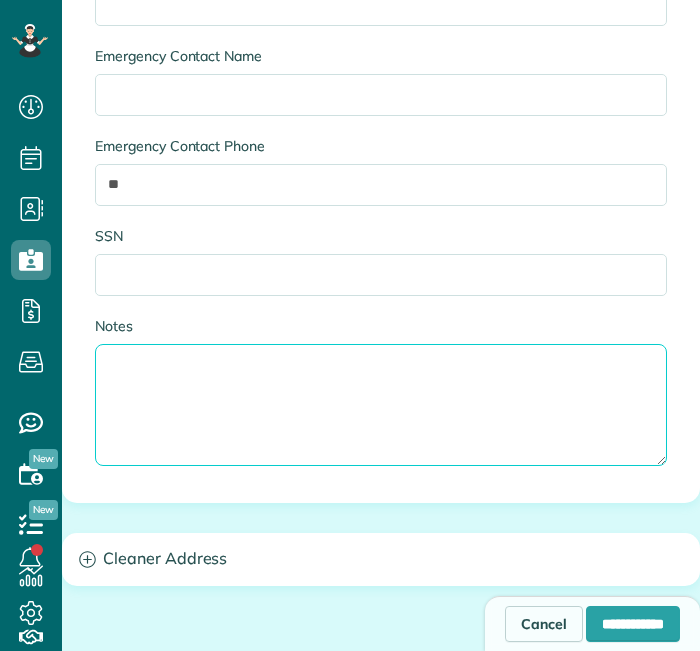 click on "Notes" at bounding box center (381, 405) 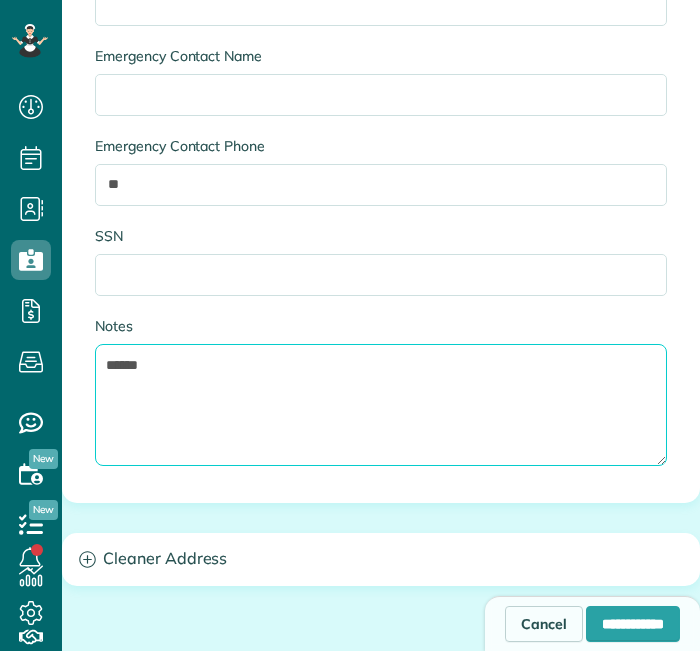 type on "******" 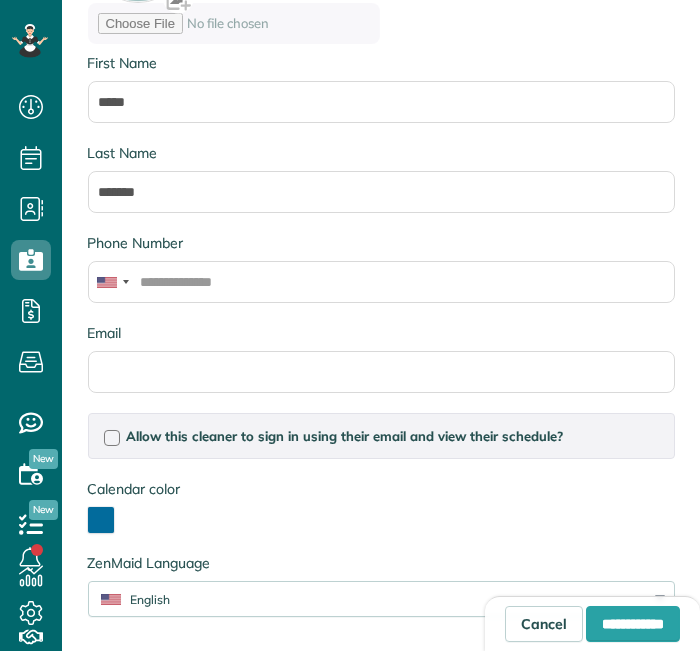 scroll, scrollTop: 421, scrollLeft: 0, axis: vertical 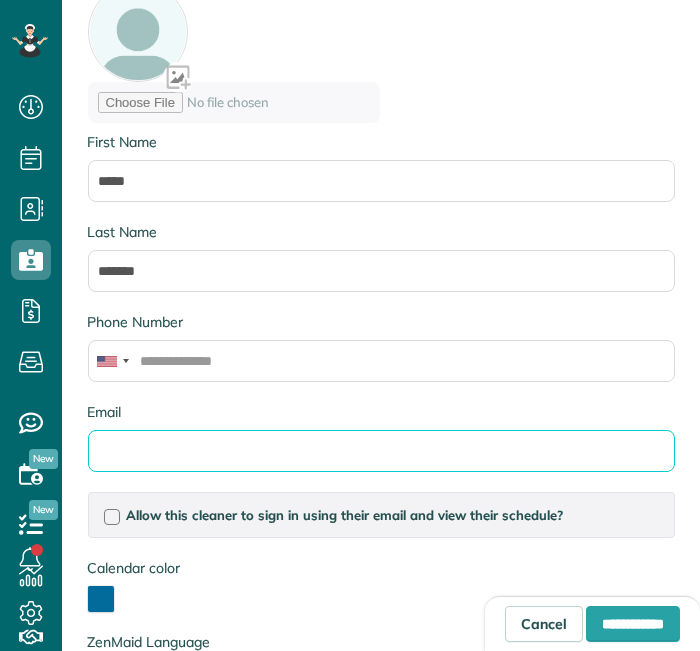 click on "Email" at bounding box center [381, 451] 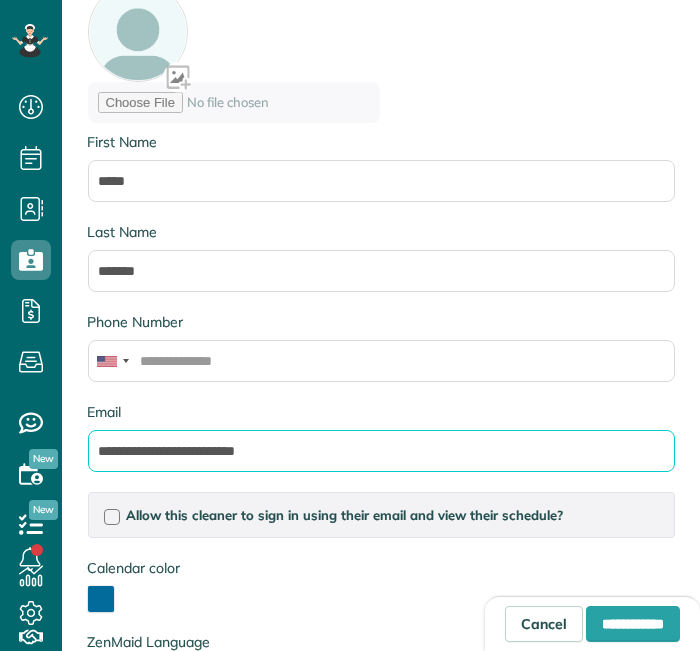 type on "**********" 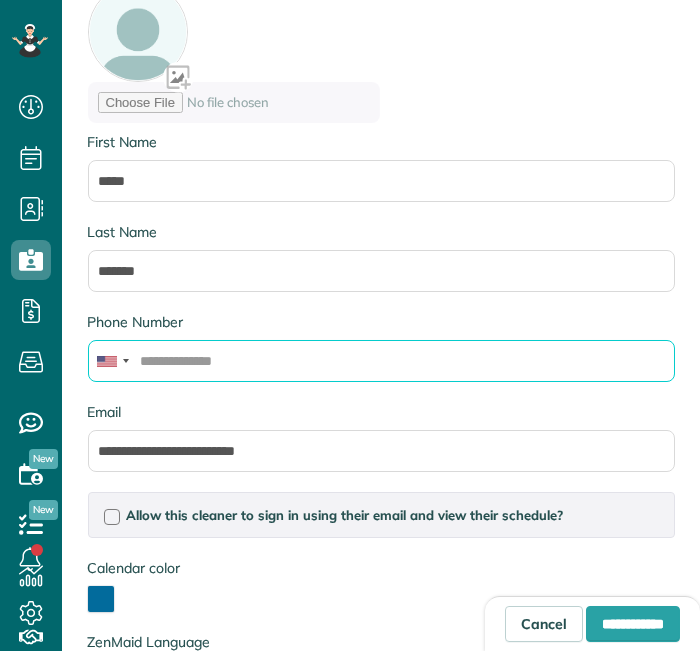 click on "Phone Number" at bounding box center (381, 361) 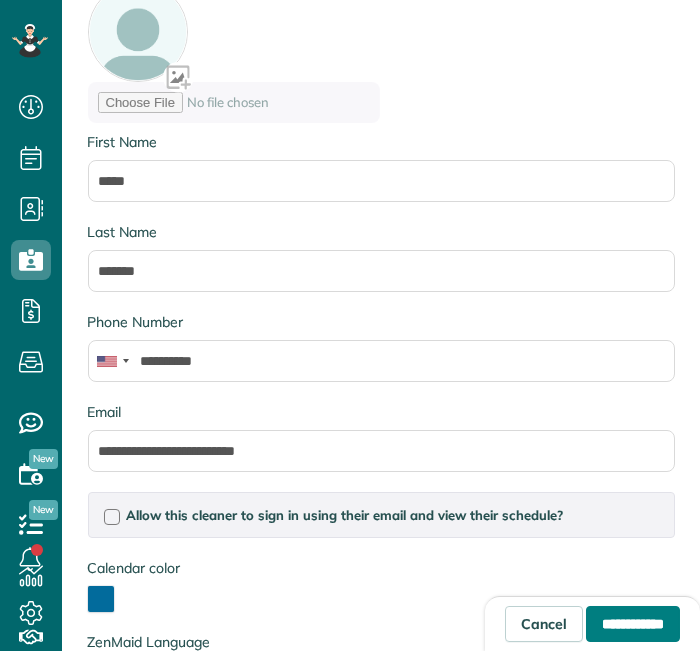 click on "**********" at bounding box center (633, 624) 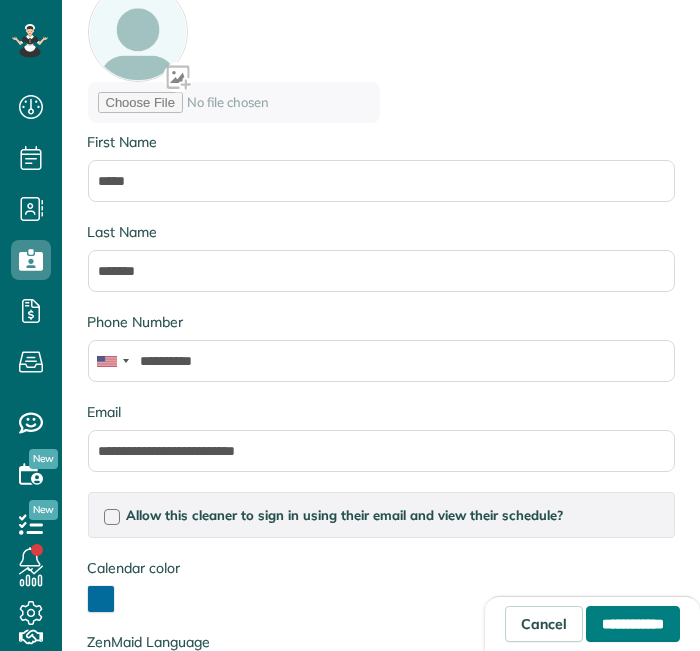 type on "**********" 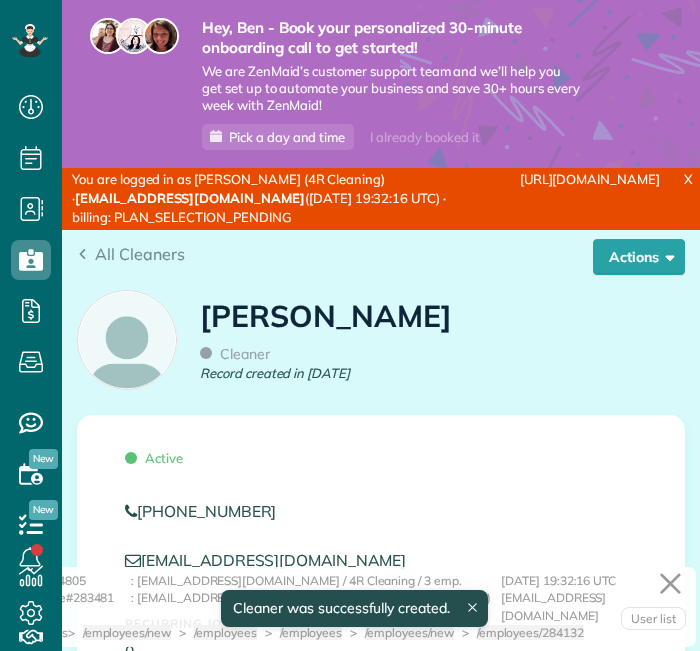 scroll, scrollTop: 0, scrollLeft: 0, axis: both 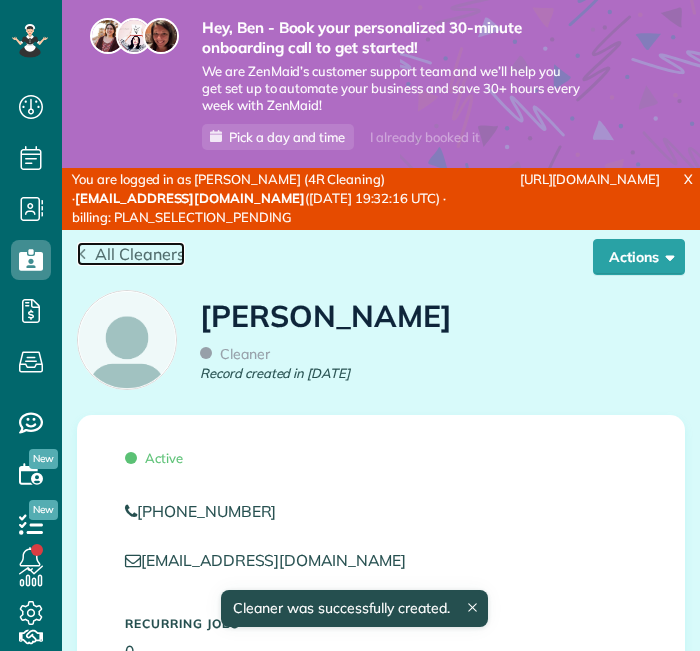 click on "All Cleaners" at bounding box center (140, 254) 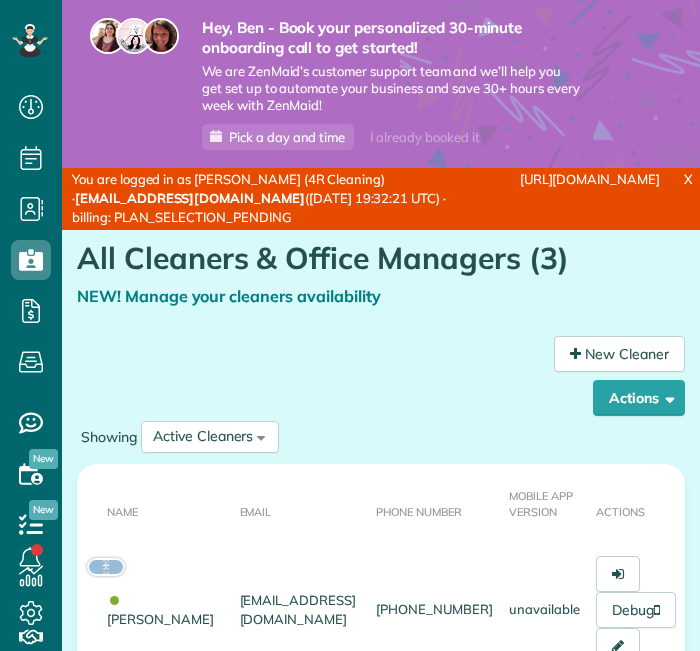 scroll, scrollTop: 0, scrollLeft: 0, axis: both 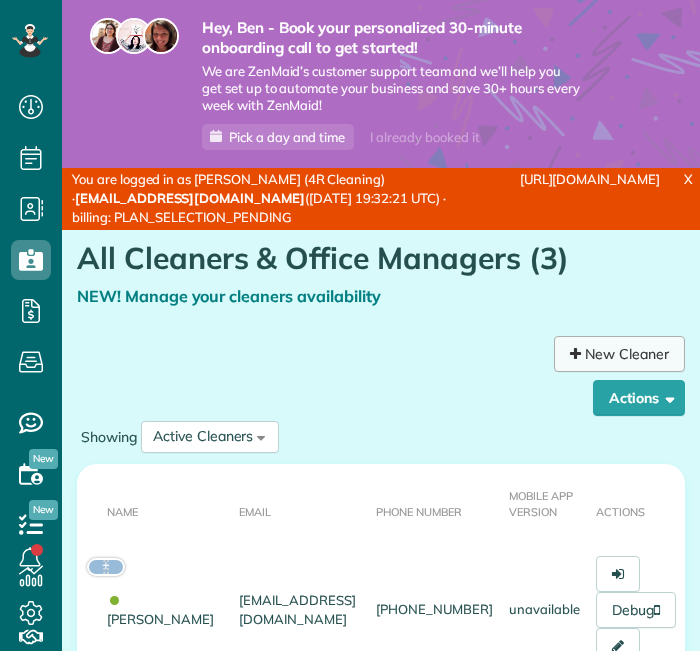 click on "New Cleaner" at bounding box center [619, 354] 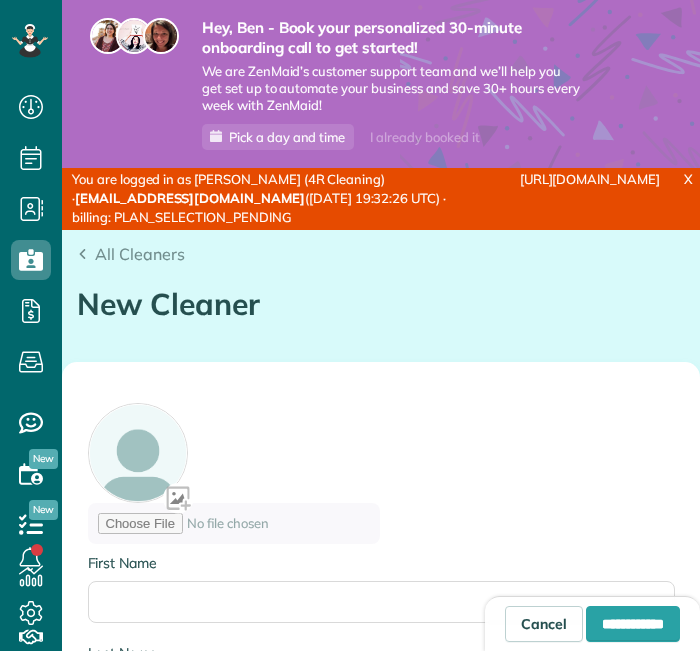 scroll, scrollTop: 0, scrollLeft: 0, axis: both 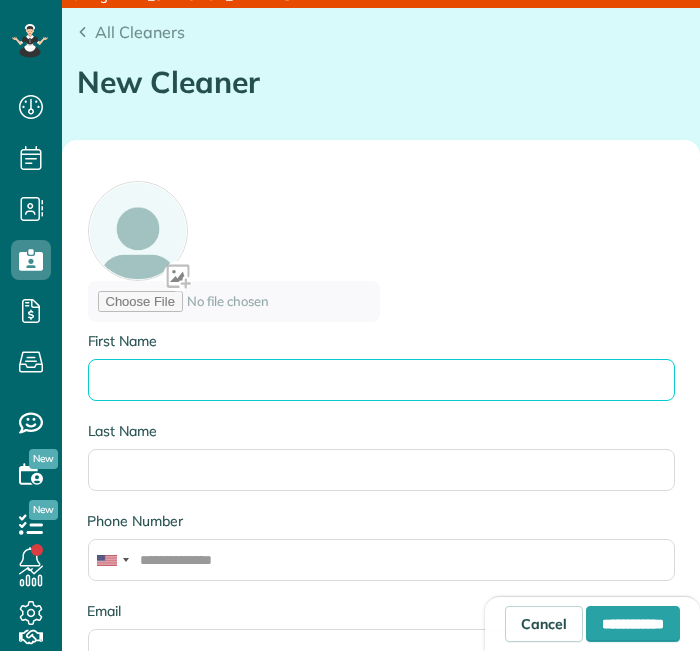 click on "First Name" at bounding box center (381, 380) 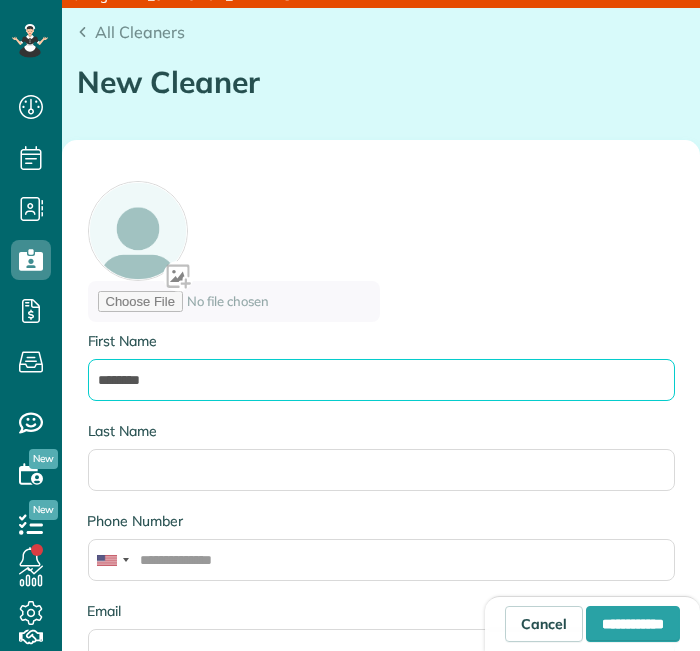 type on "********" 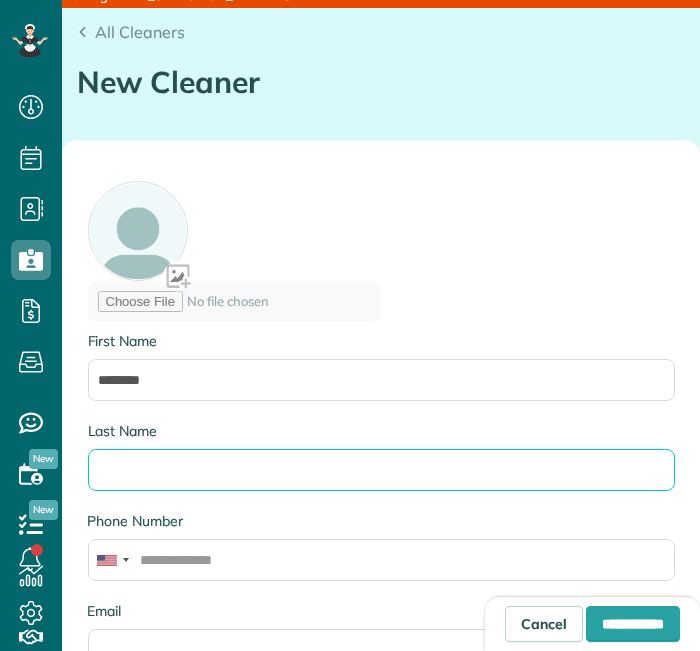 click on "Last Name" at bounding box center (381, 470) 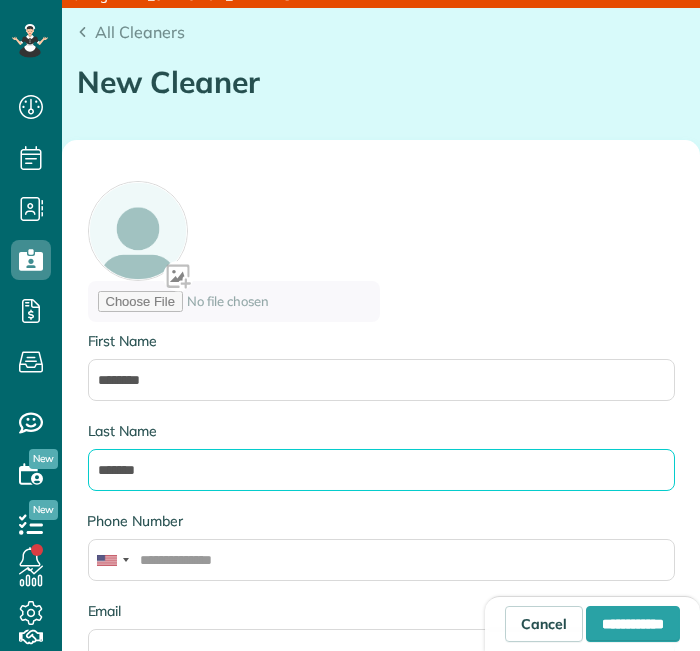 type on "*******" 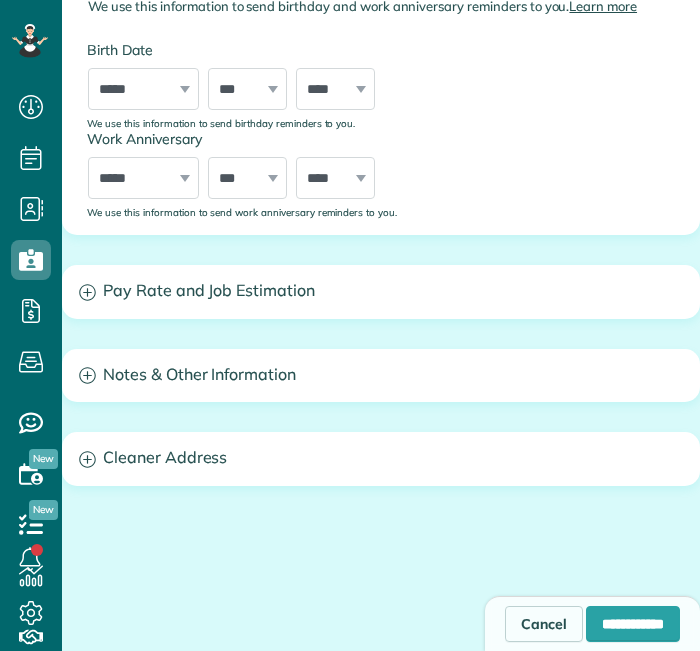 scroll, scrollTop: 1310, scrollLeft: 0, axis: vertical 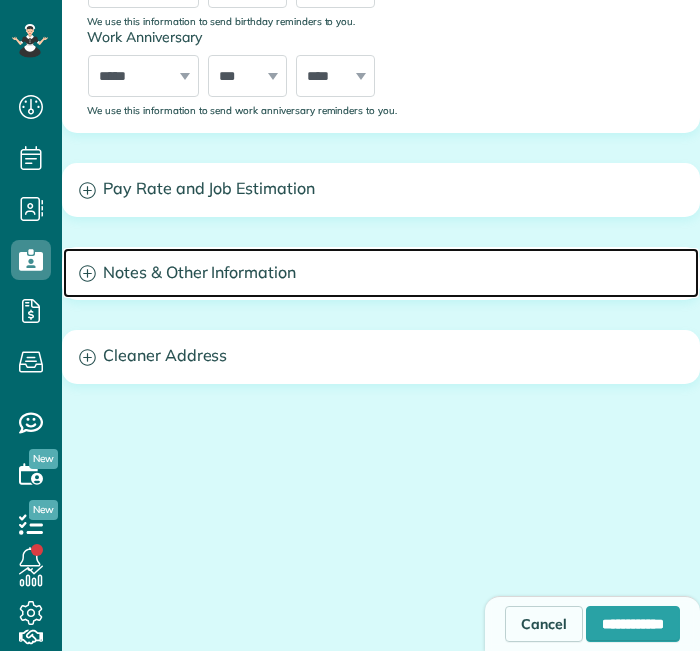 click on "Notes & Other Information" at bounding box center (381, 273) 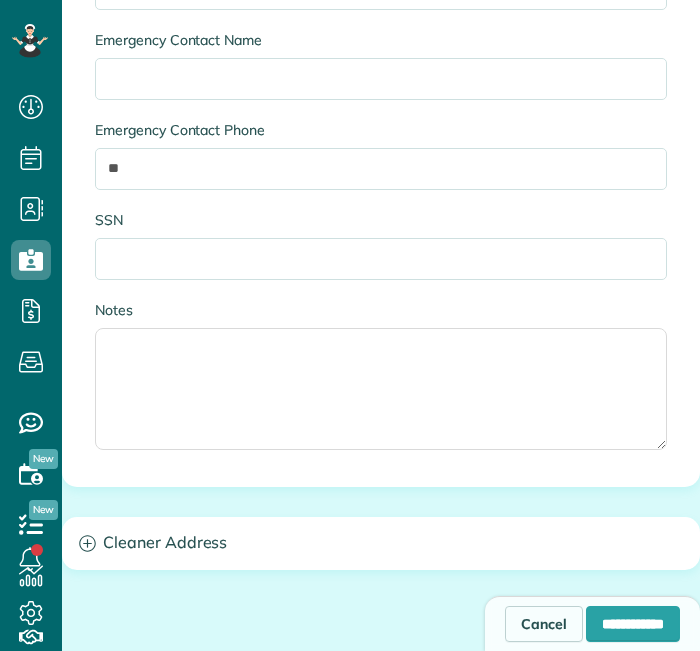 scroll, scrollTop: 2088, scrollLeft: 0, axis: vertical 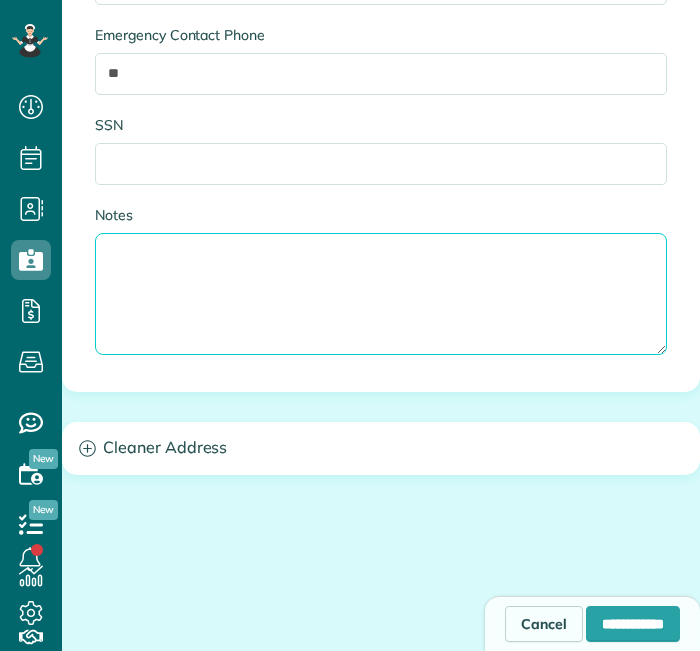 click on "Notes" at bounding box center (381, 294) 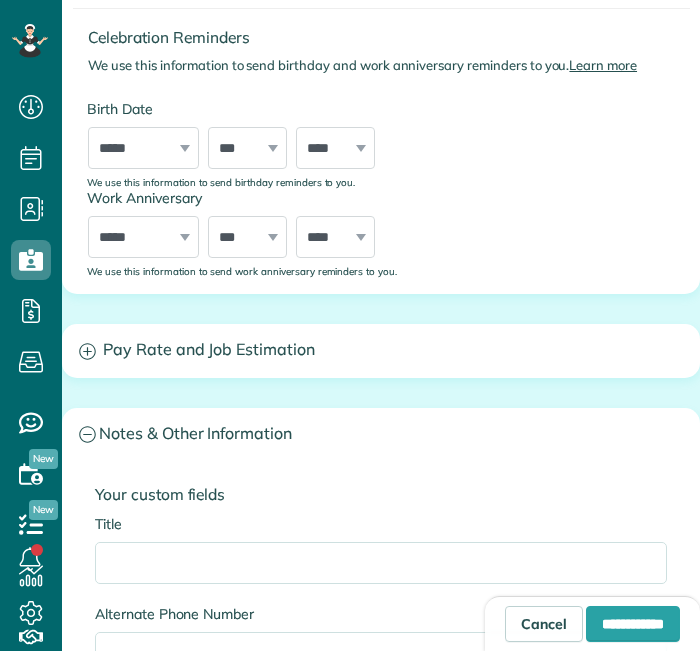 scroll, scrollTop: 1088, scrollLeft: 0, axis: vertical 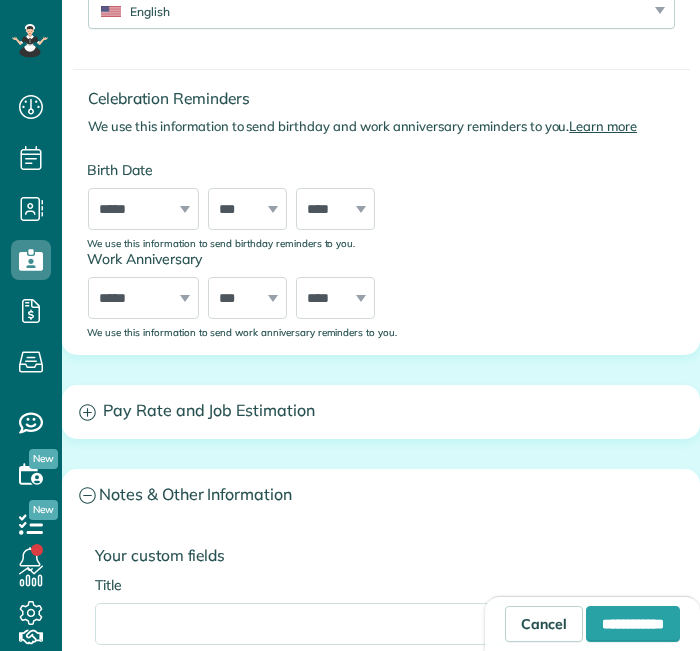 type on "**********" 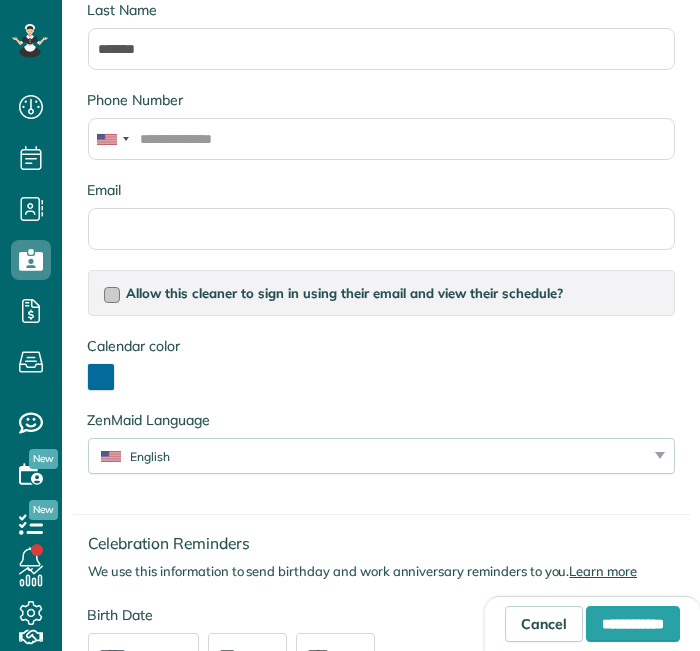 scroll, scrollTop: 421, scrollLeft: 0, axis: vertical 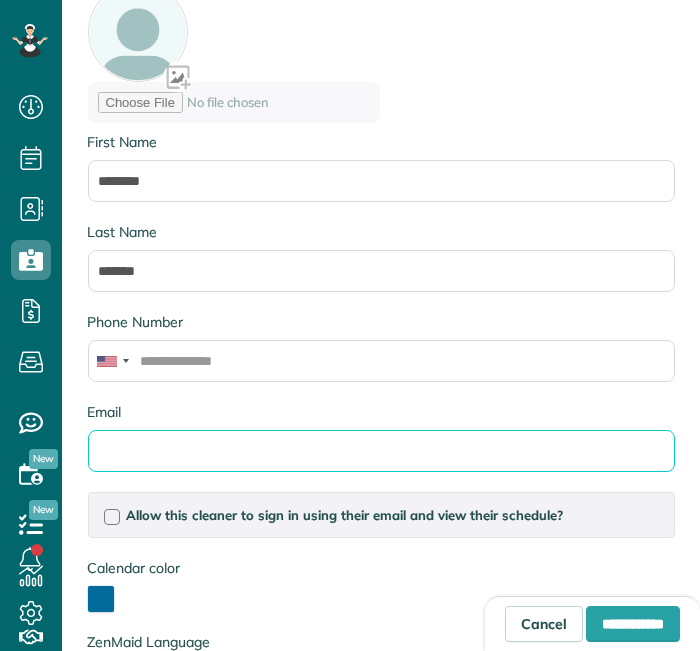 click on "Email" at bounding box center [381, 451] 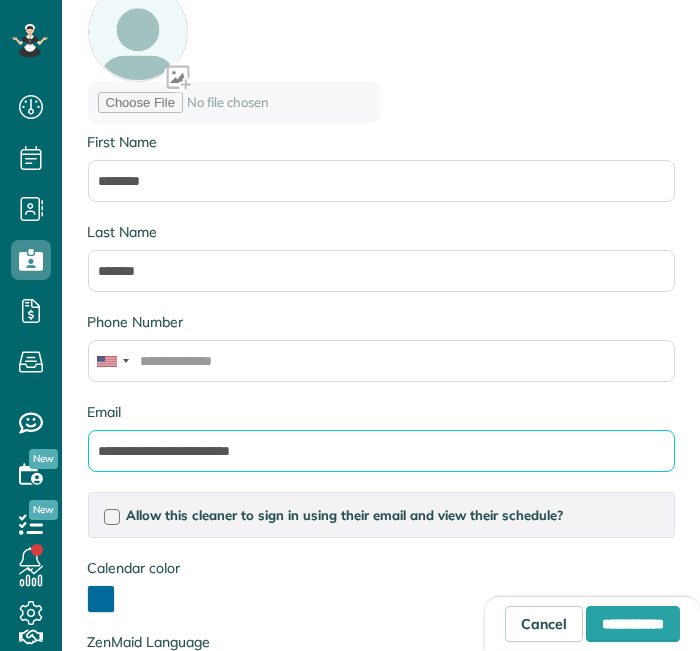 type on "**********" 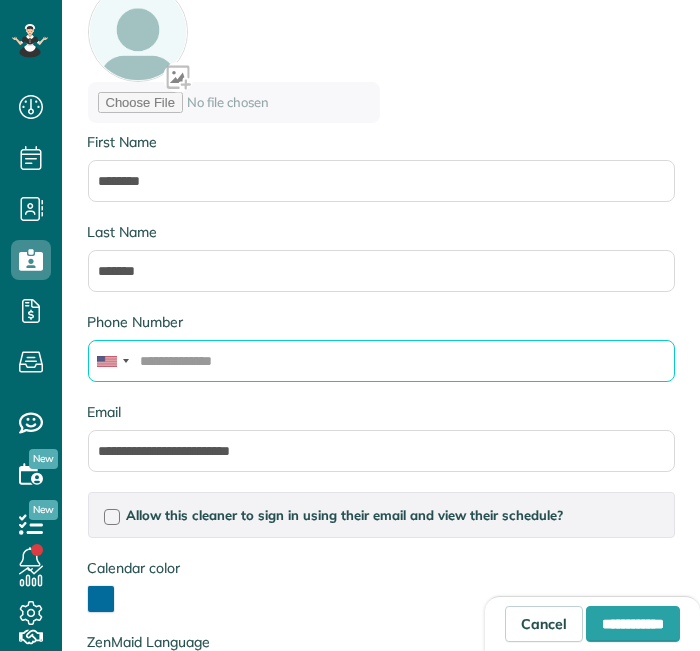 click on "Phone Number" at bounding box center [381, 361] 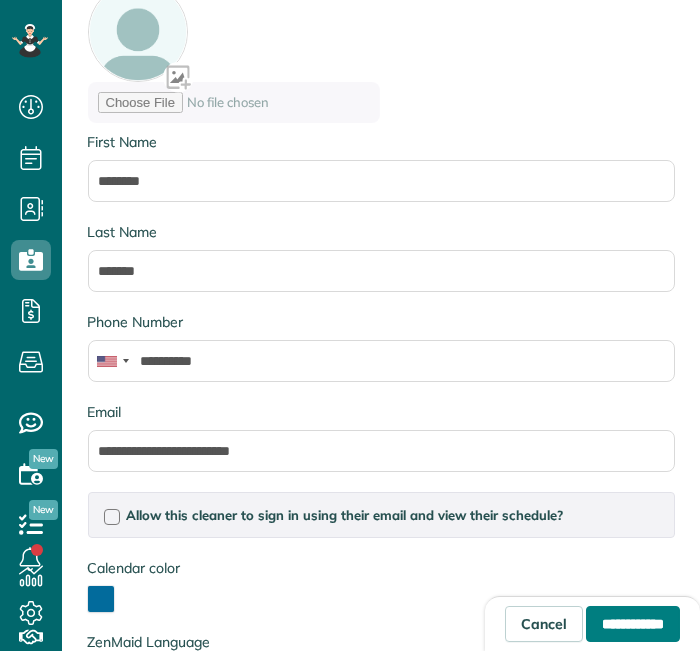 click on "**********" at bounding box center (633, 624) 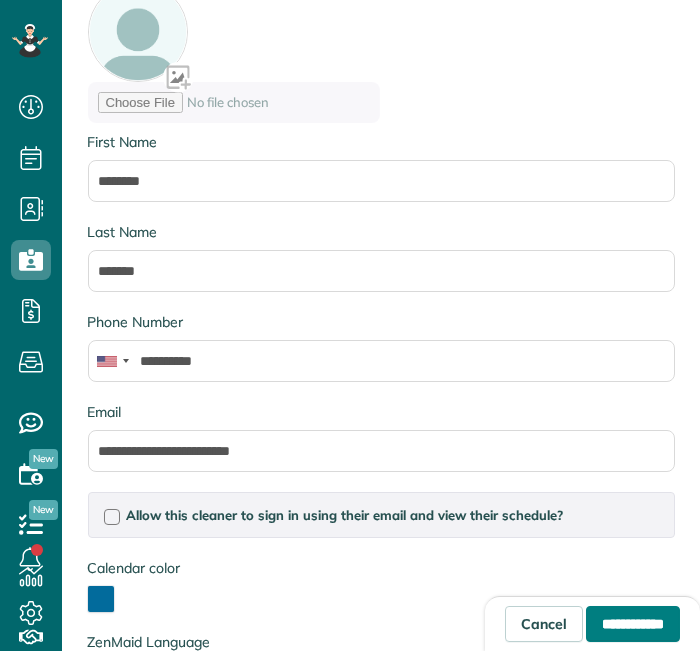 type on "**********" 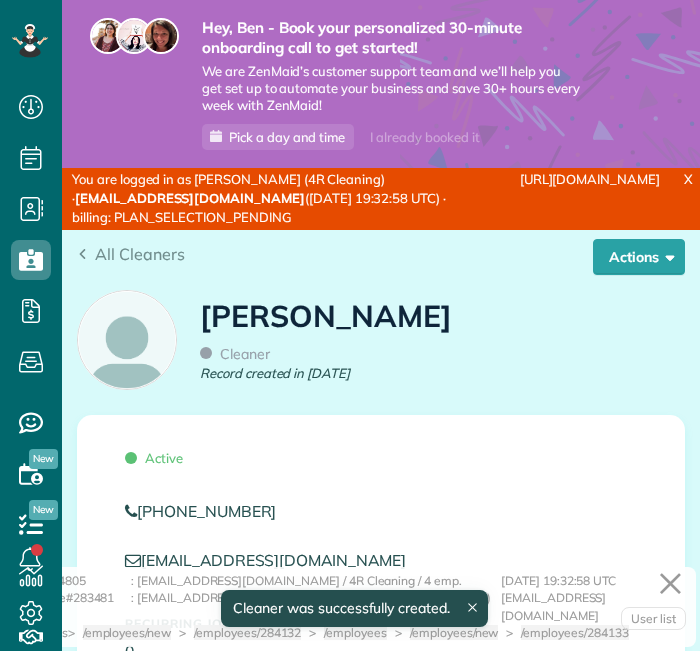 scroll, scrollTop: 0, scrollLeft: 0, axis: both 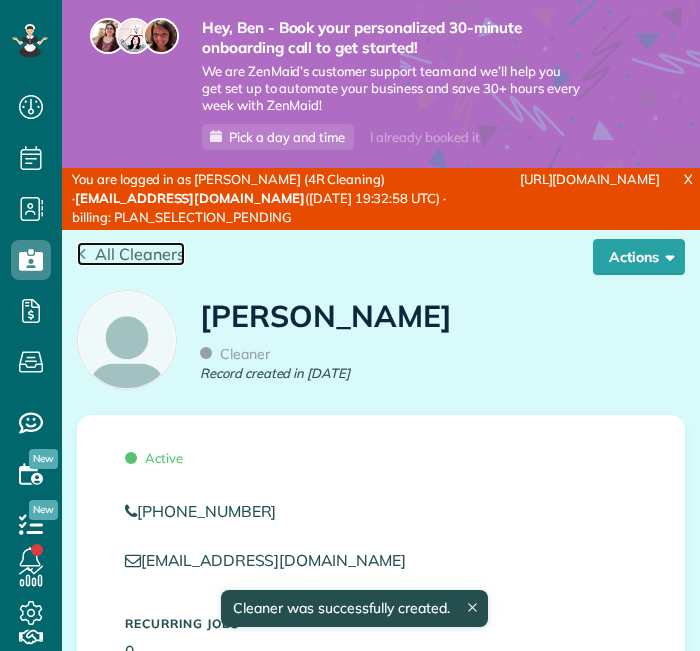 click on "All Cleaners" at bounding box center (140, 254) 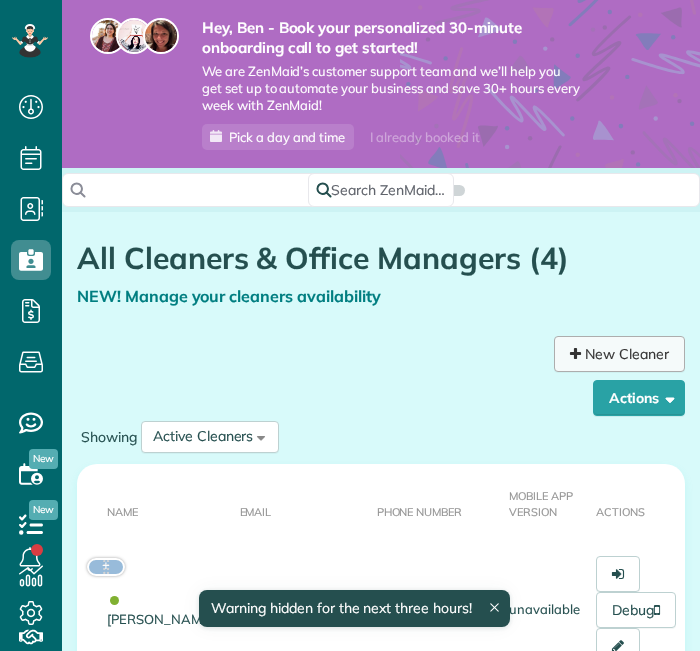scroll, scrollTop: 0, scrollLeft: 0, axis: both 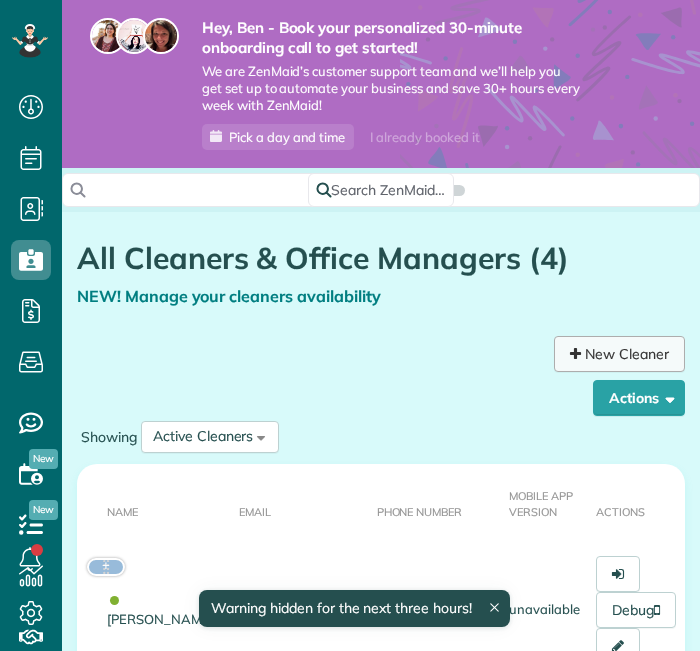 click on "New Cleaner" at bounding box center [619, 354] 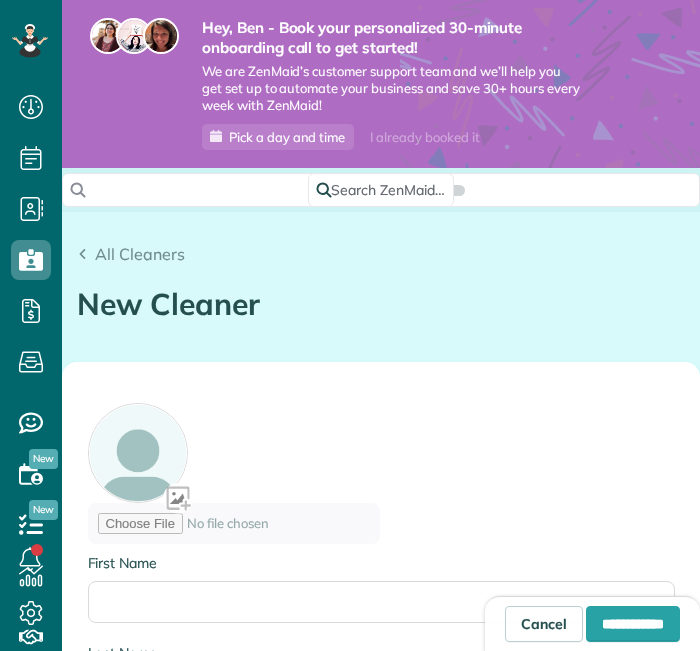 scroll, scrollTop: 0, scrollLeft: 0, axis: both 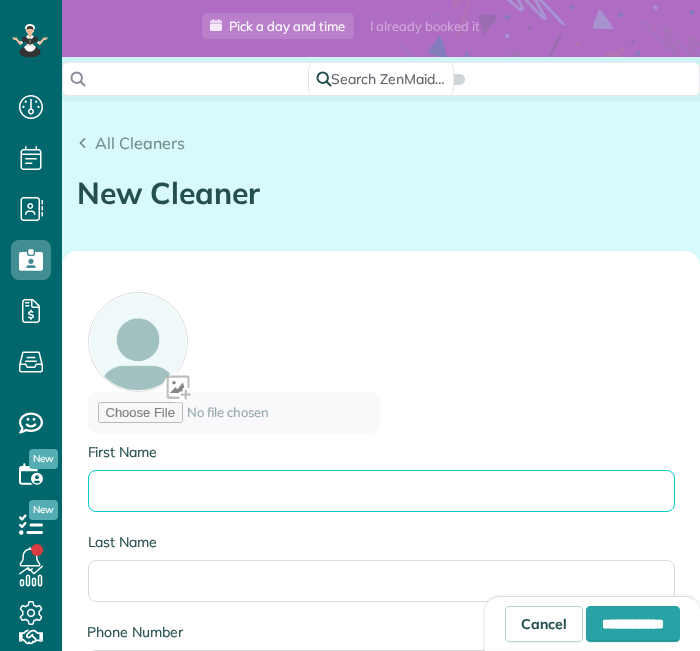 click on "First Name" at bounding box center (381, 491) 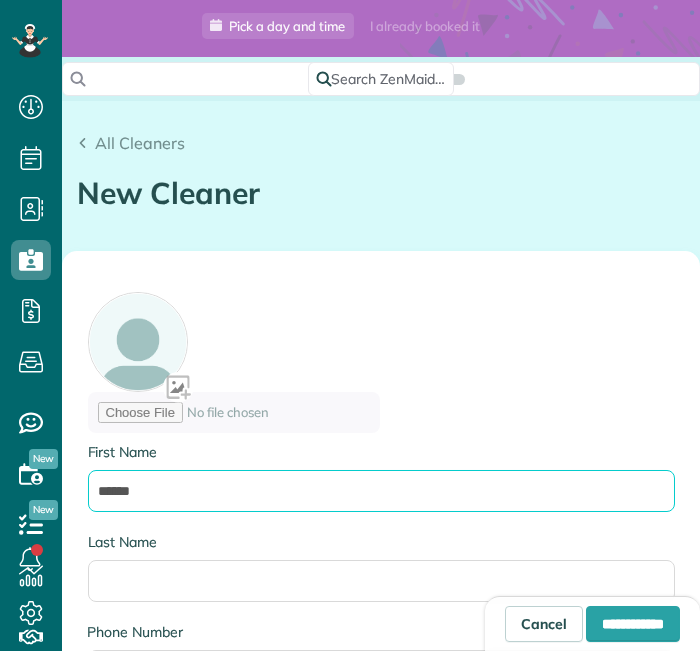 type on "******" 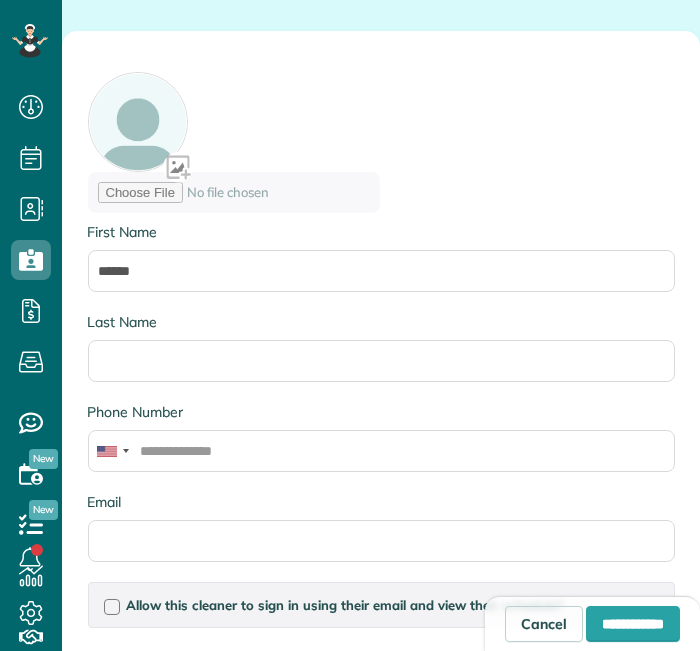 scroll, scrollTop: 333, scrollLeft: 0, axis: vertical 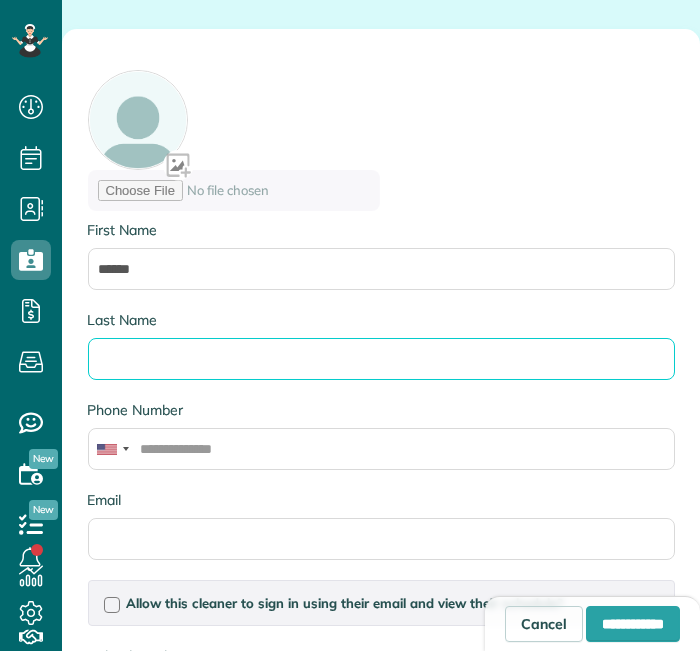 click on "Last Name" at bounding box center [381, 359] 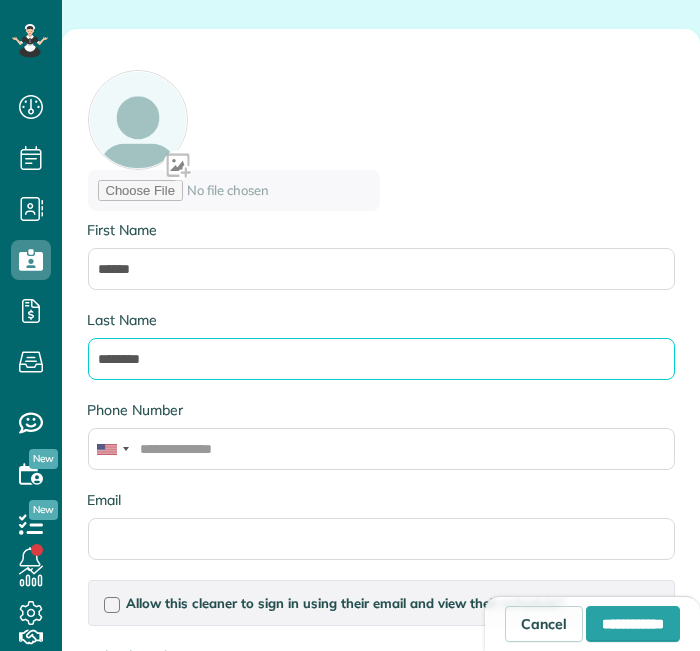 type on "********" 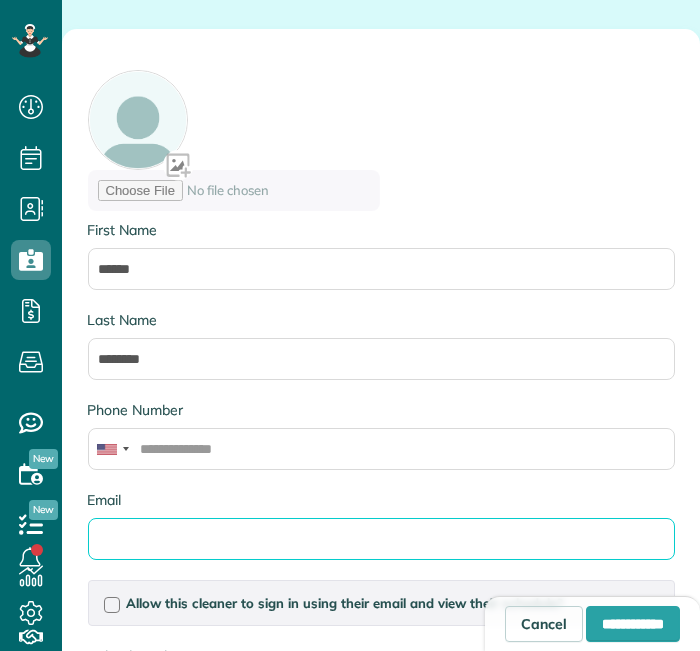 click on "Email" at bounding box center (381, 539) 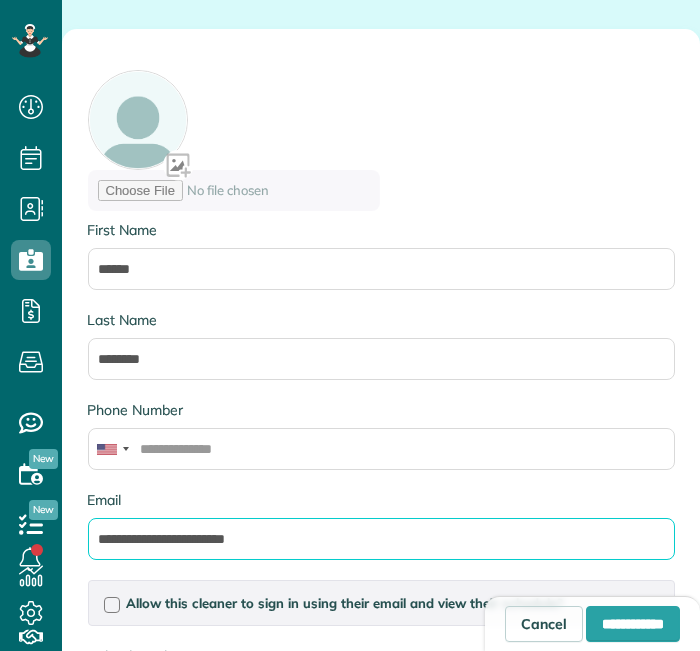 type on "**********" 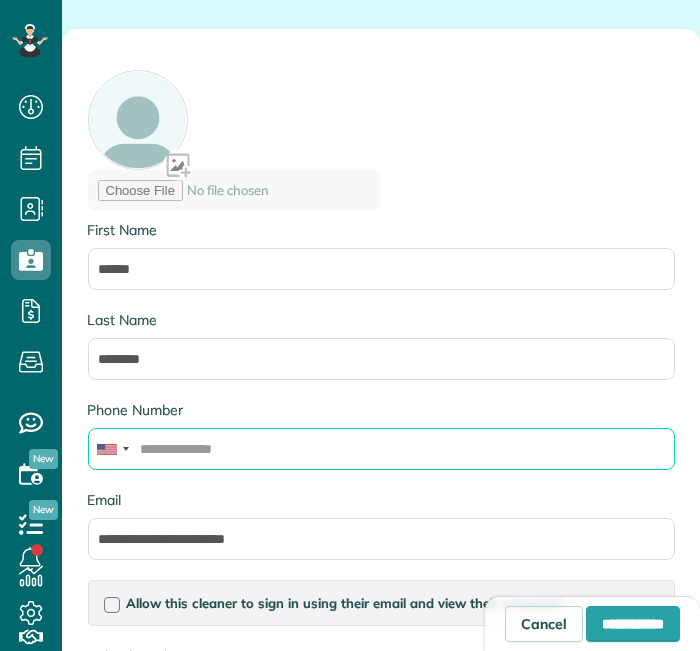 click on "Phone Number" at bounding box center [381, 449] 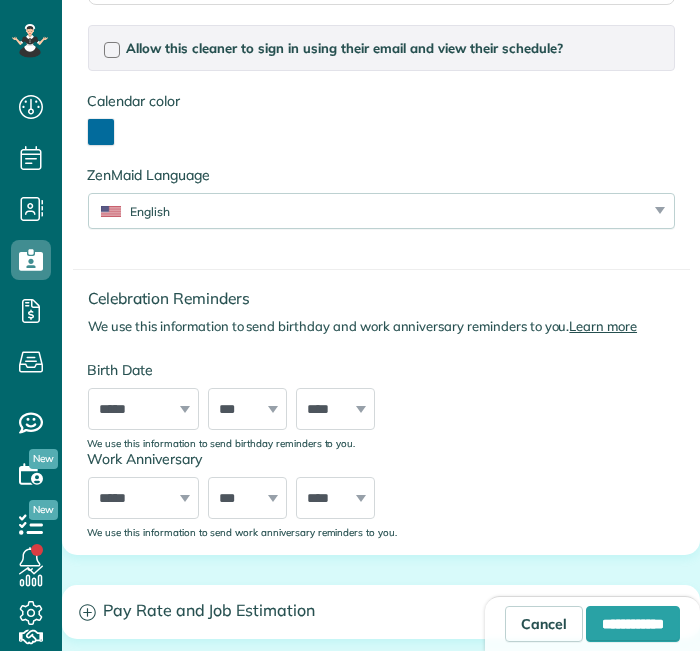 scroll, scrollTop: 1310, scrollLeft: 0, axis: vertical 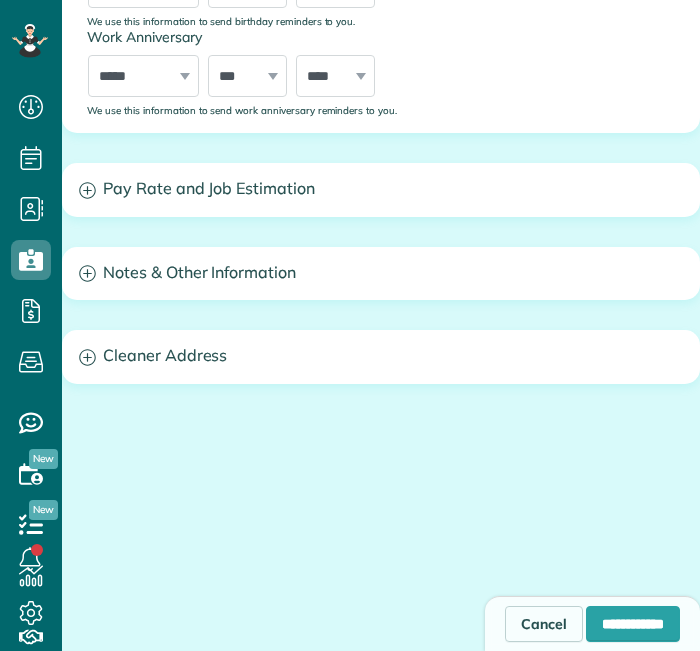 type on "**********" 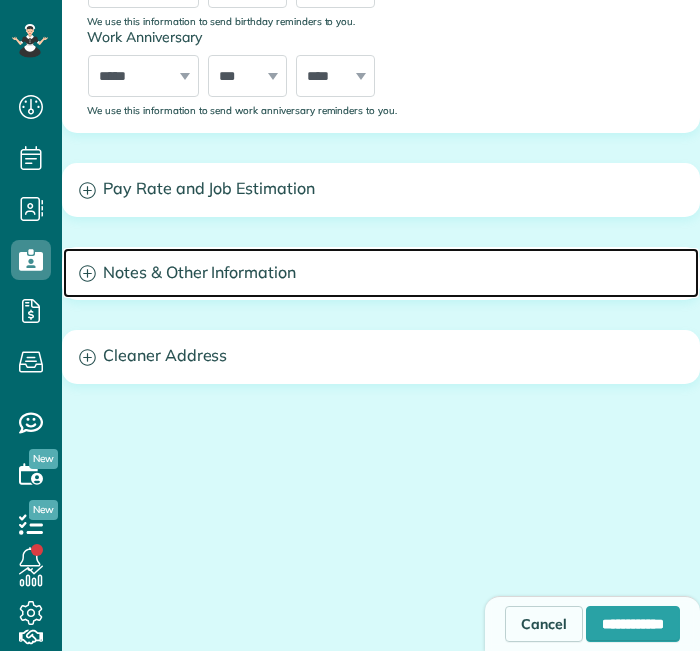 click on "Notes & Other Information" at bounding box center (381, 273) 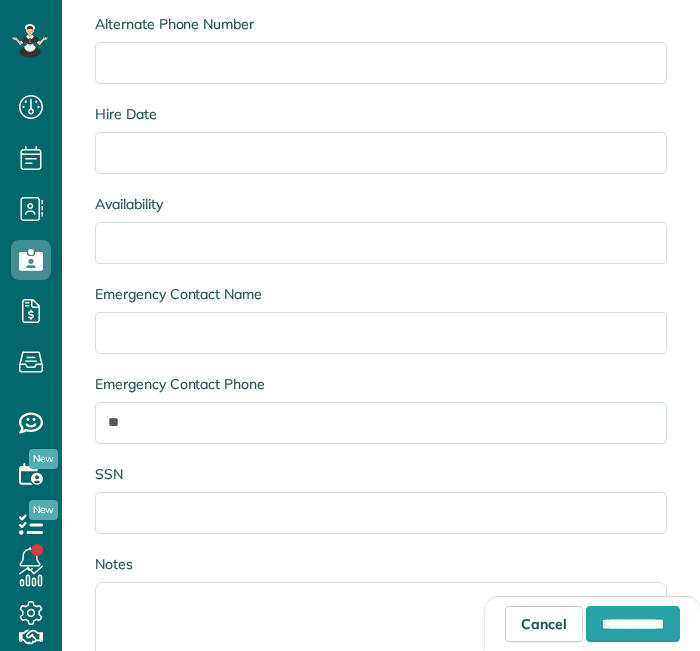 scroll, scrollTop: 1754, scrollLeft: 0, axis: vertical 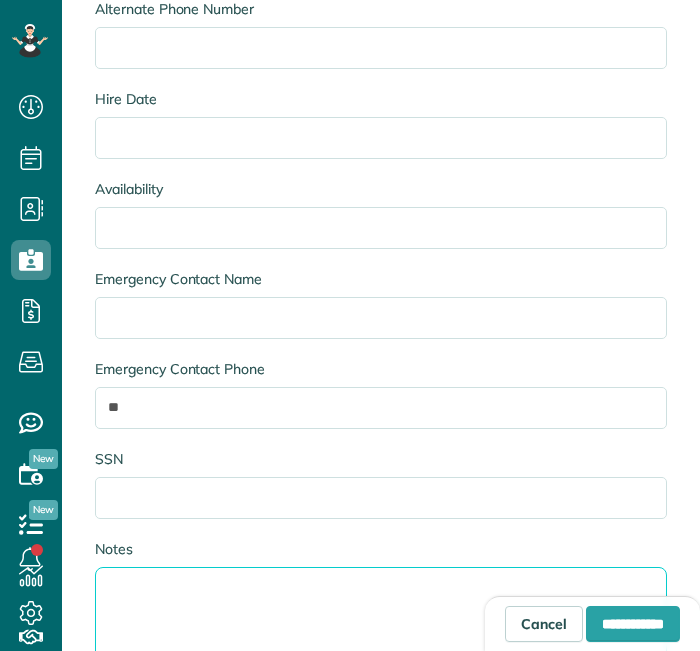 click on "Notes" at bounding box center (381, 628) 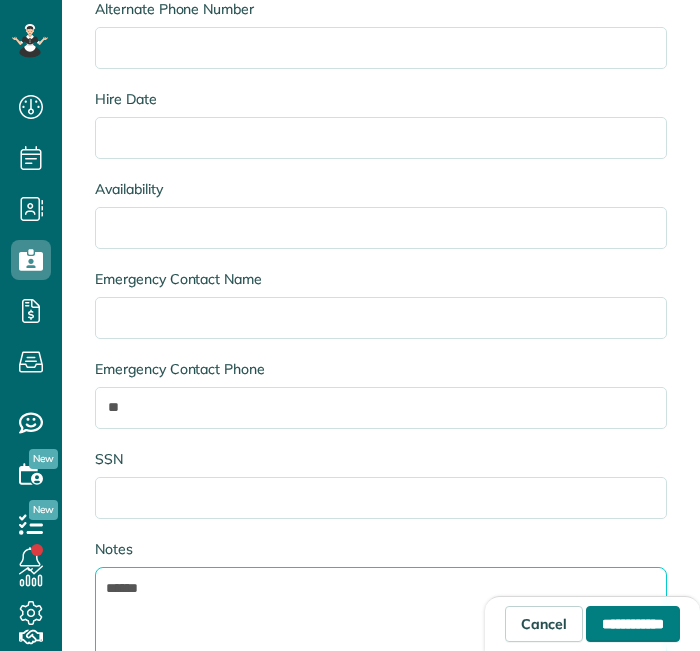 type on "******" 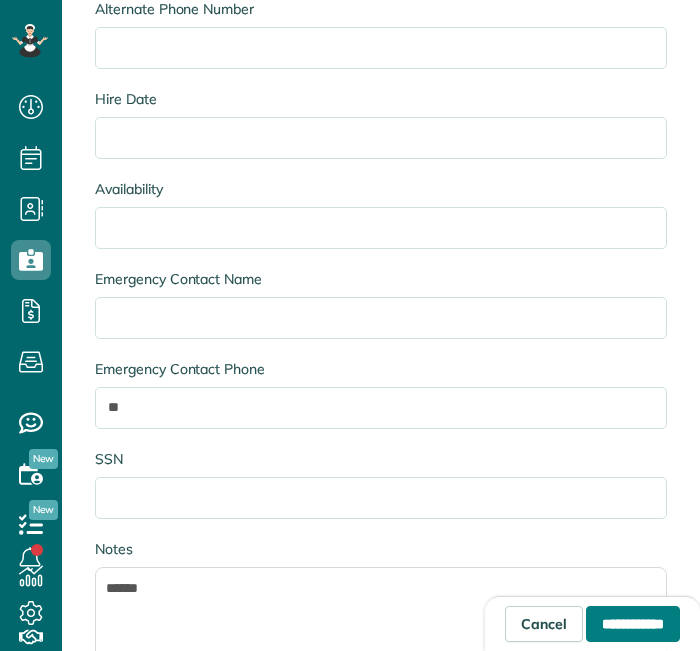 click on "**********" at bounding box center (633, 624) 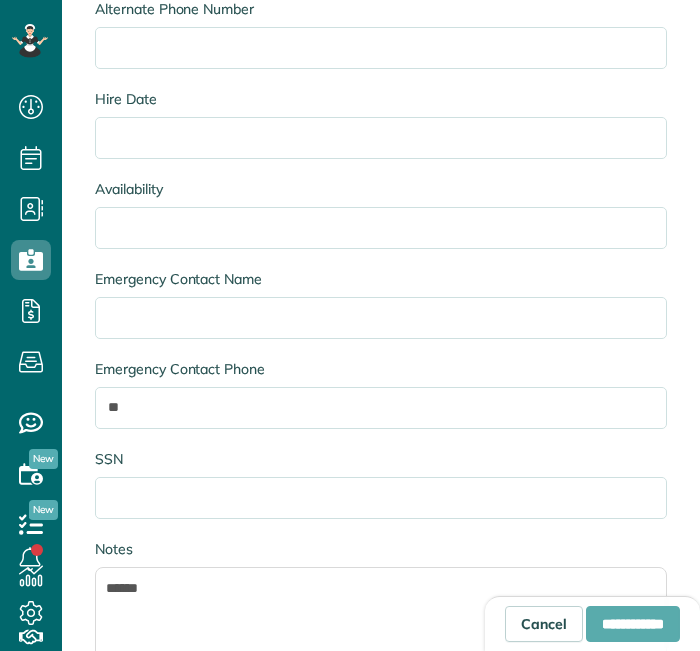 type on "**********" 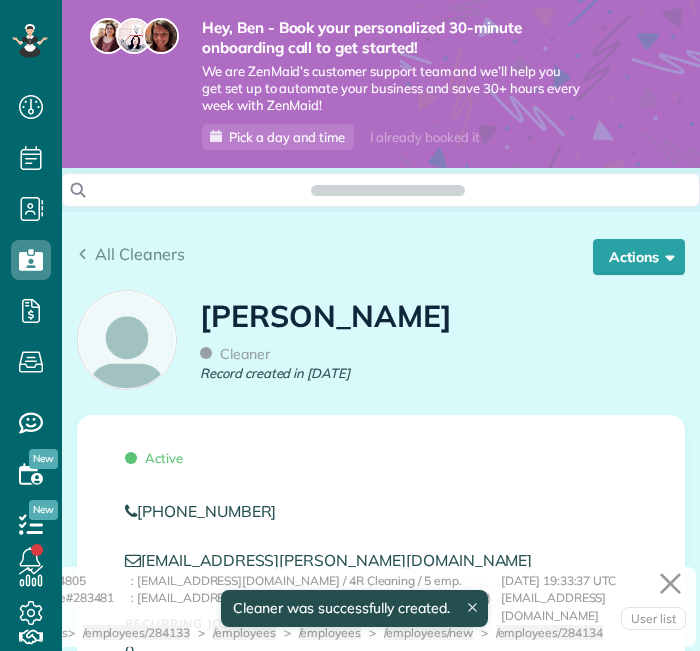 scroll, scrollTop: 0, scrollLeft: 0, axis: both 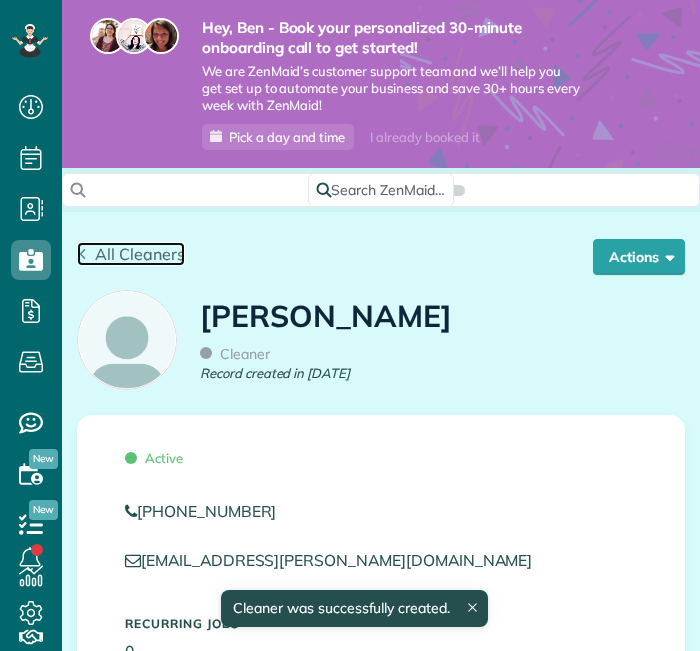 click on "All Cleaners" at bounding box center [140, 254] 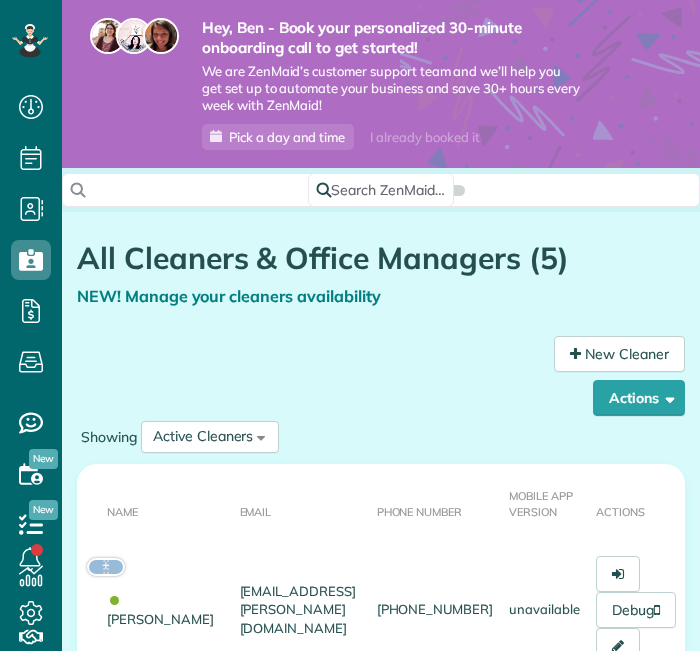 scroll, scrollTop: 0, scrollLeft: 0, axis: both 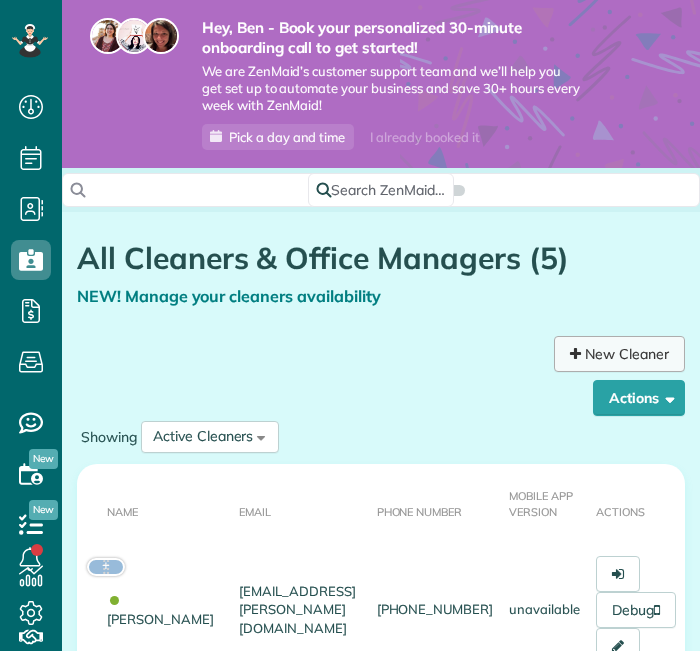 click on "New Cleaner" at bounding box center (619, 354) 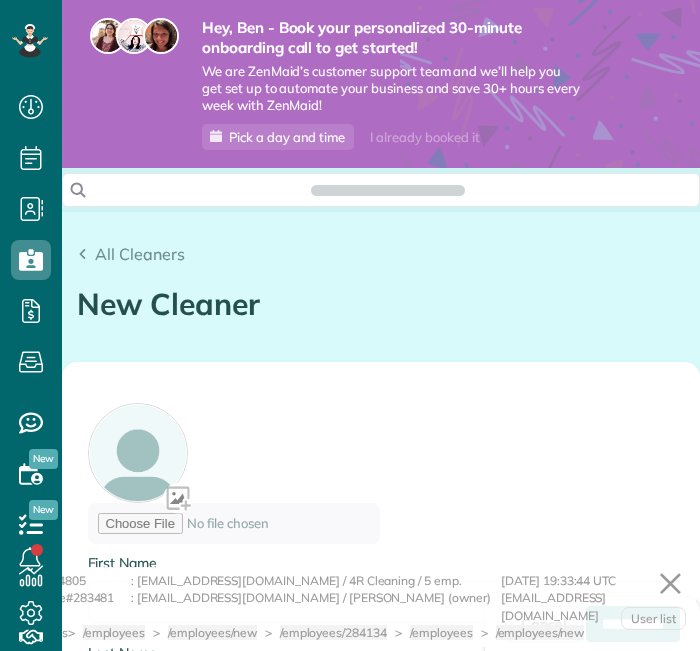 scroll, scrollTop: 0, scrollLeft: 0, axis: both 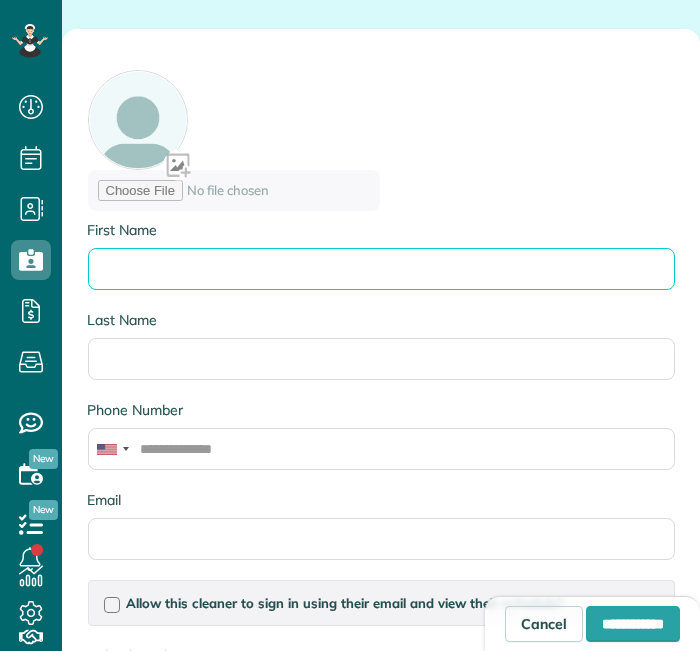 click on "First Name" at bounding box center [381, 269] 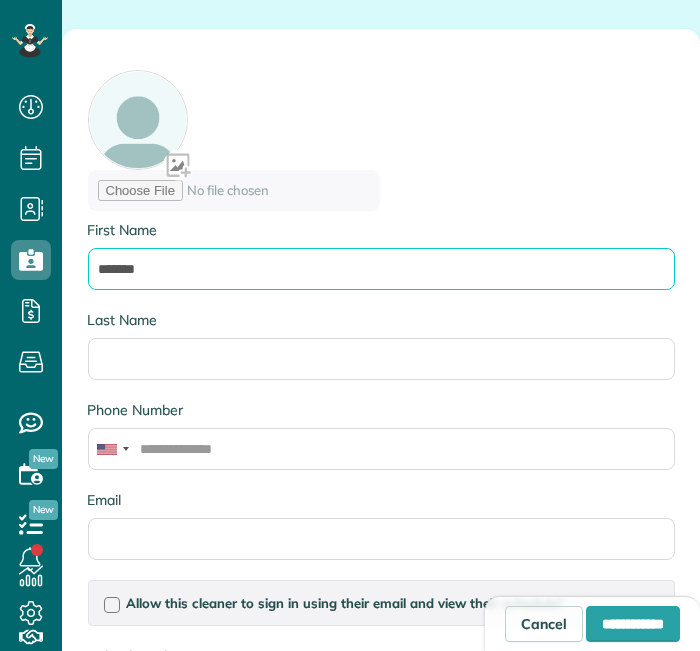 type on "*******" 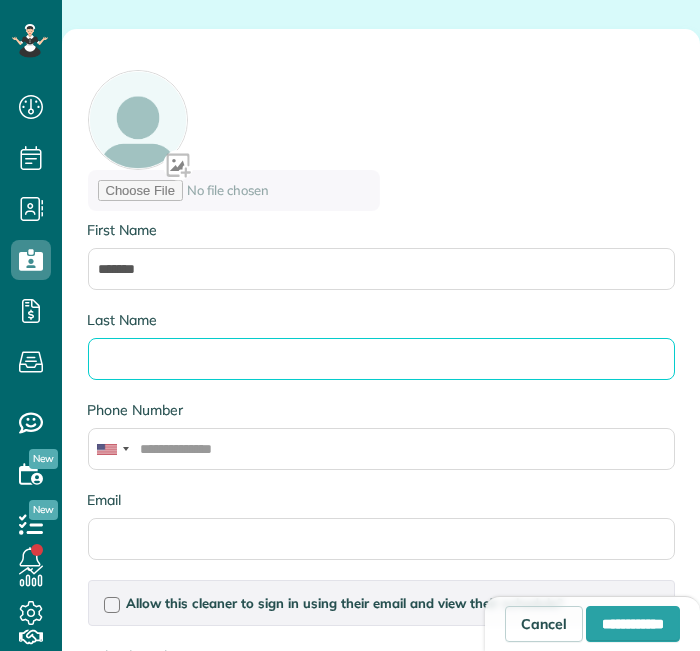 click on "Last Name" at bounding box center (381, 359) 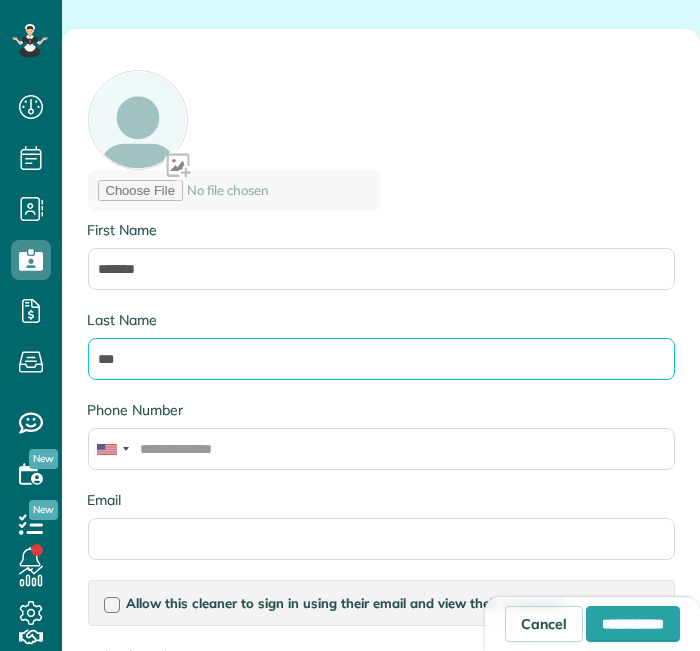 type on "***" 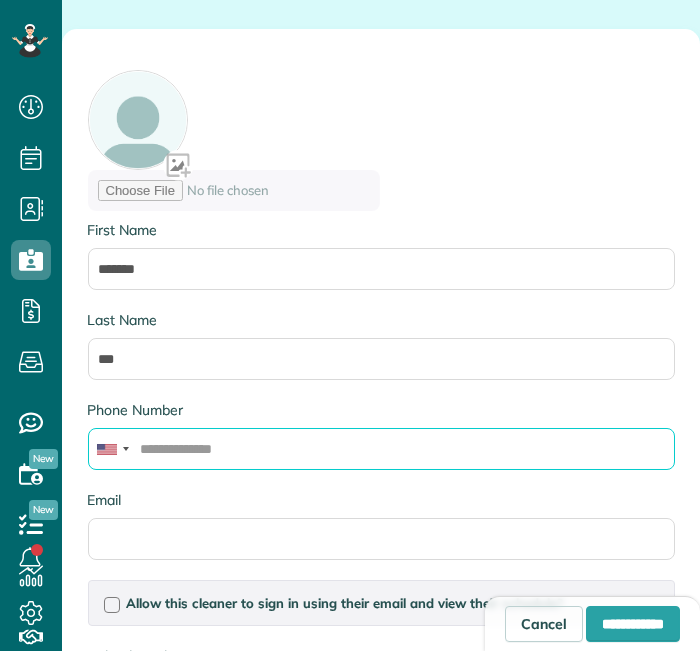 click on "Phone Number" at bounding box center [381, 449] 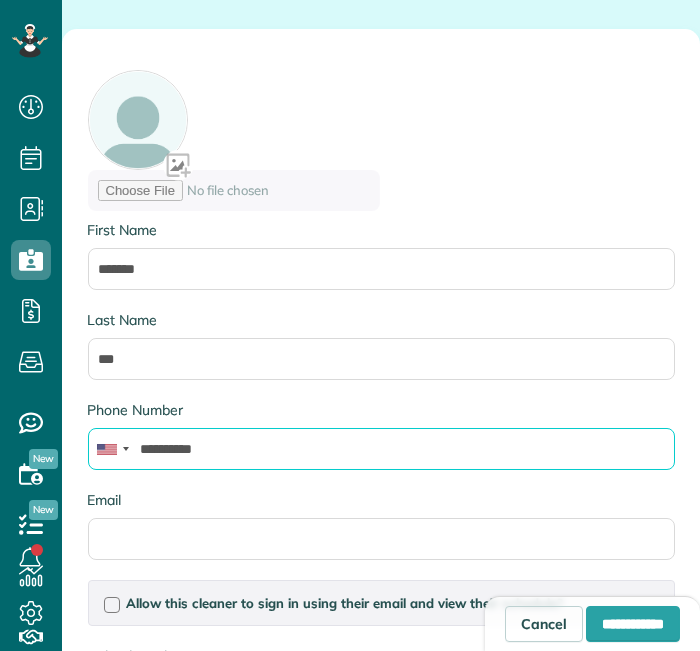 type on "**********" 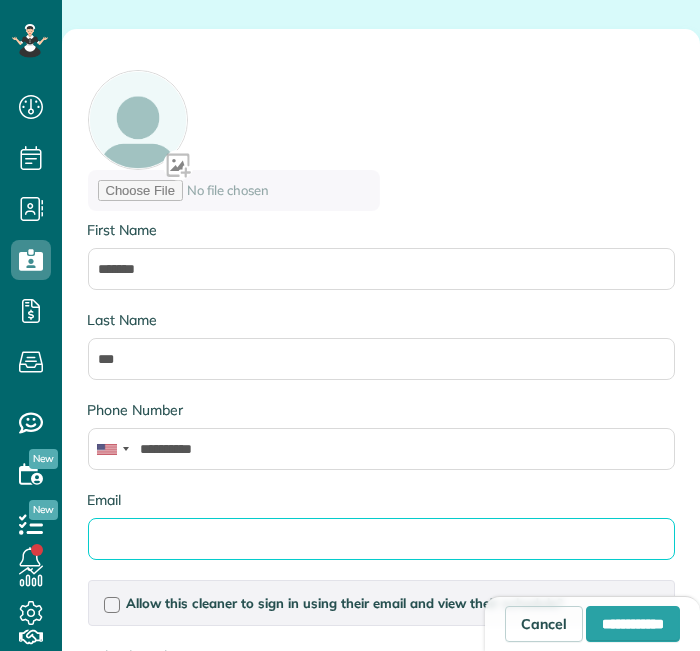click on "Email" at bounding box center [381, 539] 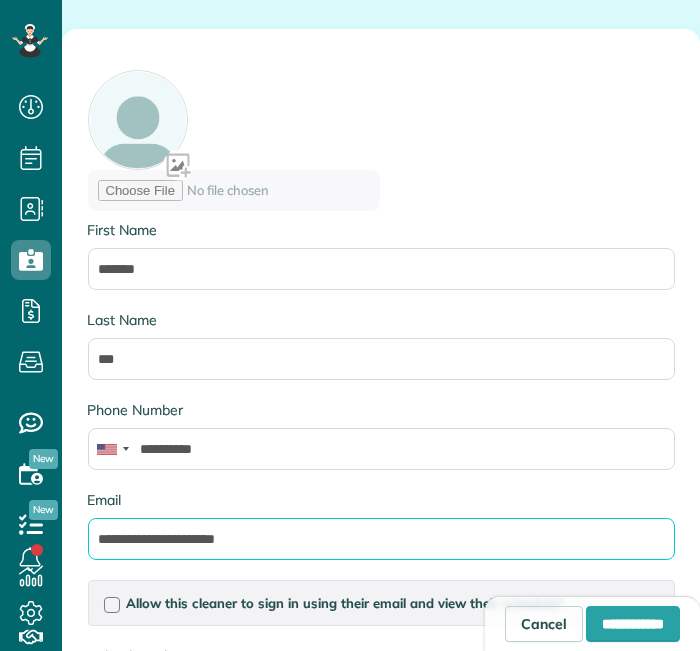 type on "**********" 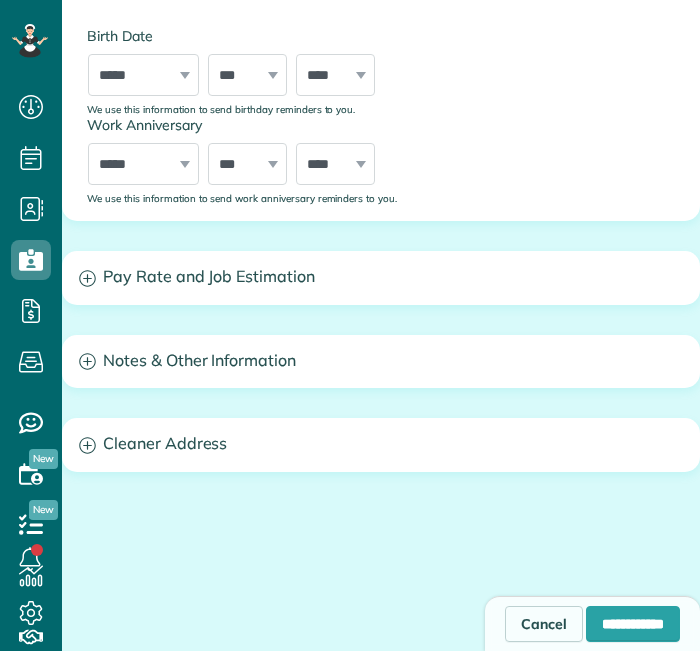 scroll, scrollTop: 1310, scrollLeft: 0, axis: vertical 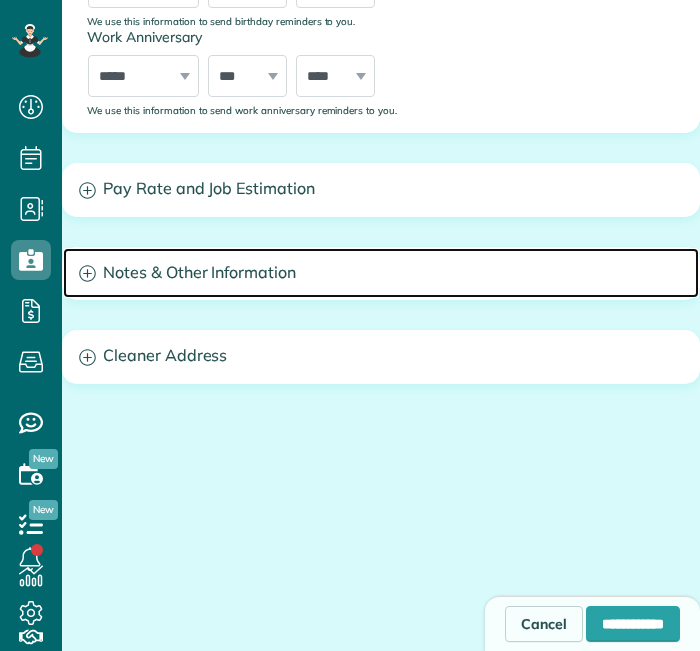 click on "Notes & Other Information" at bounding box center [381, 273] 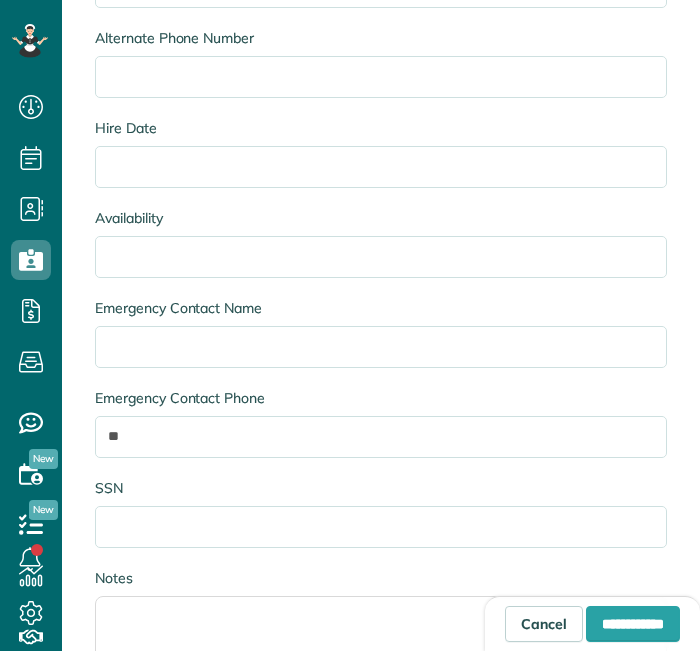 scroll, scrollTop: 1754, scrollLeft: 0, axis: vertical 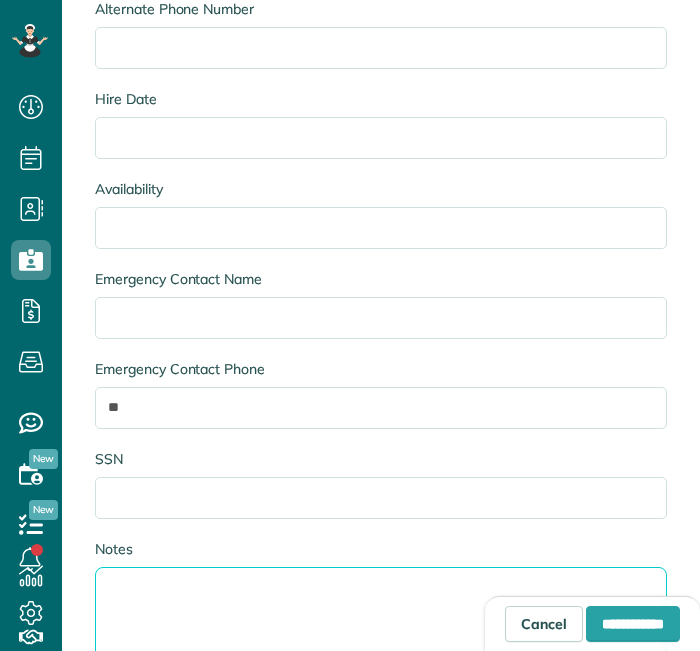 click on "Notes" at bounding box center [381, 628] 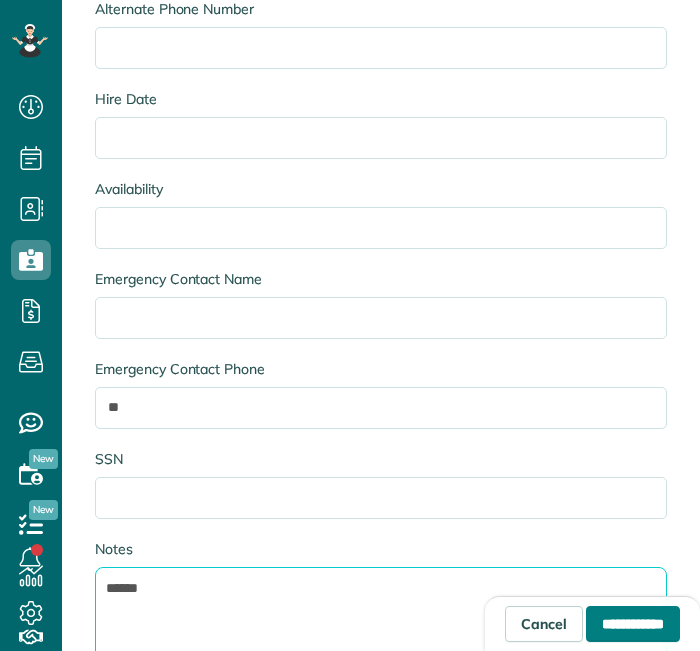 type on "******" 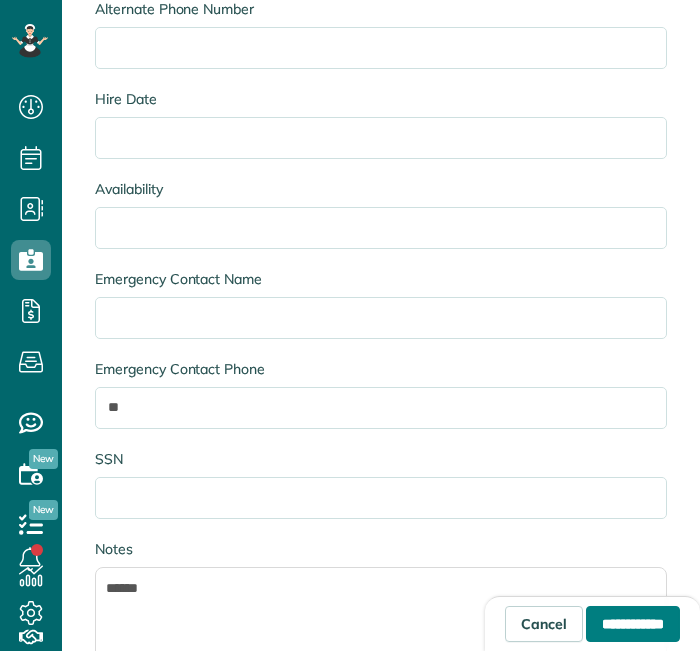 click on "**********" at bounding box center [633, 624] 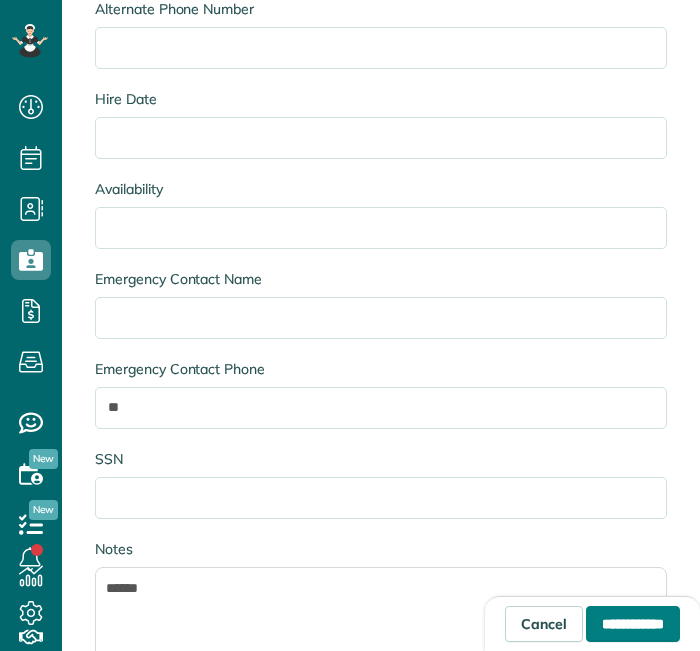 type on "**********" 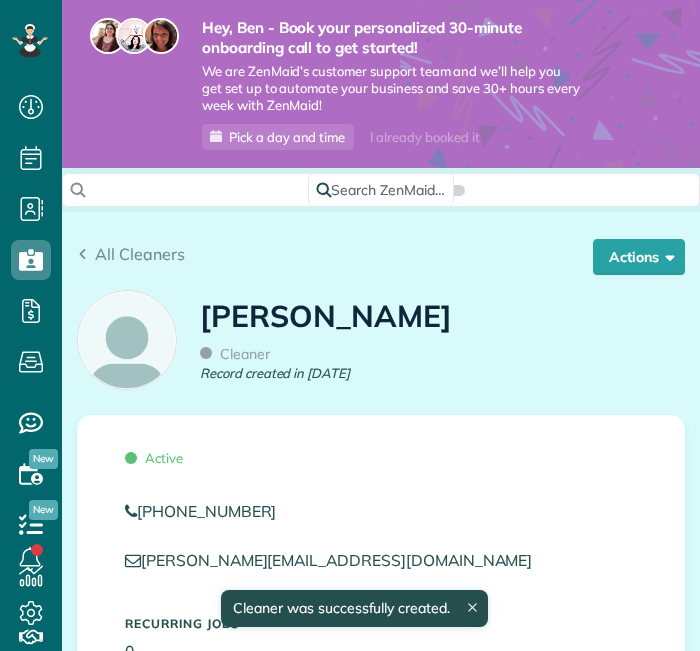 scroll, scrollTop: 0, scrollLeft: 0, axis: both 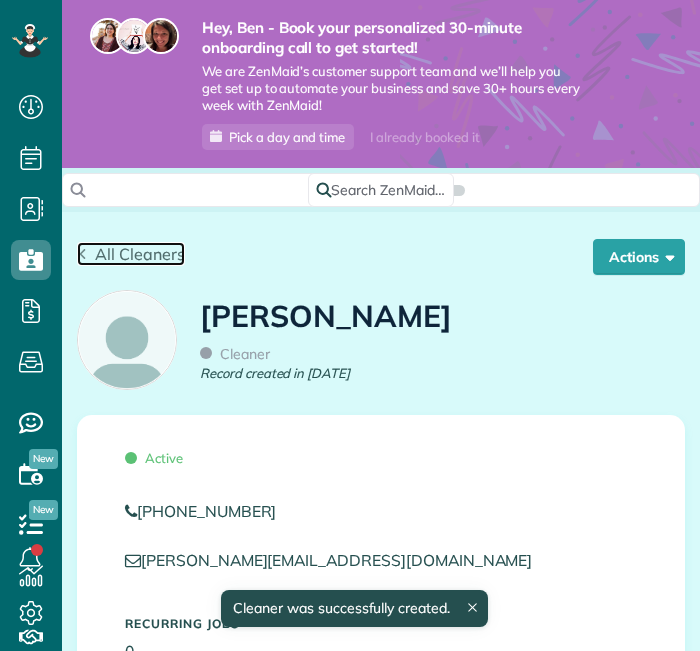 click on "All Cleaners" at bounding box center (140, 254) 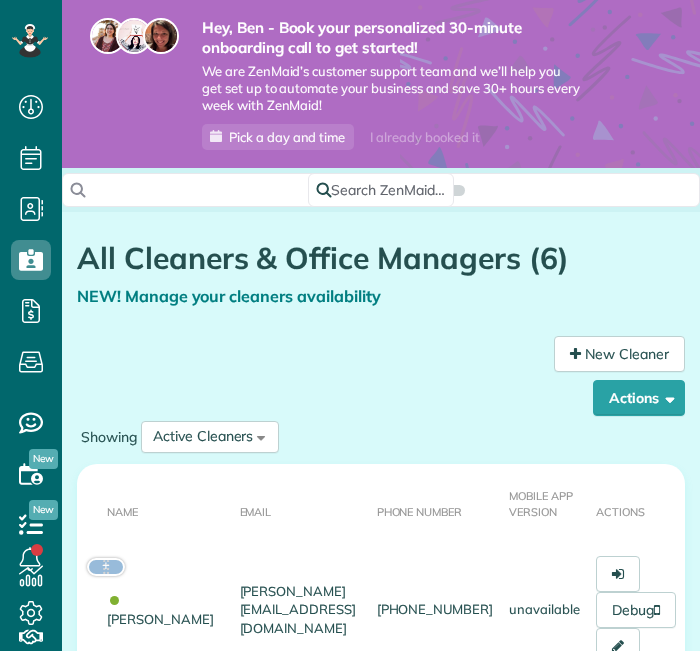 scroll, scrollTop: 0, scrollLeft: 0, axis: both 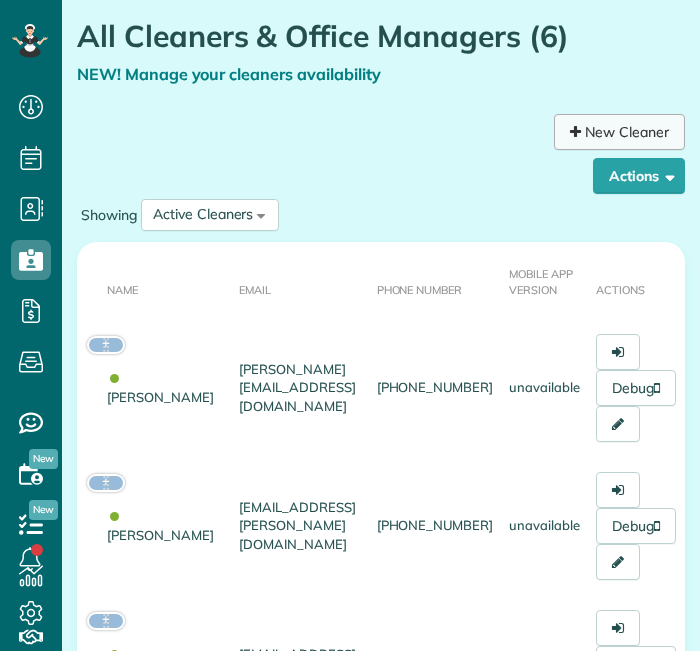 click on "New Cleaner" at bounding box center (619, 132) 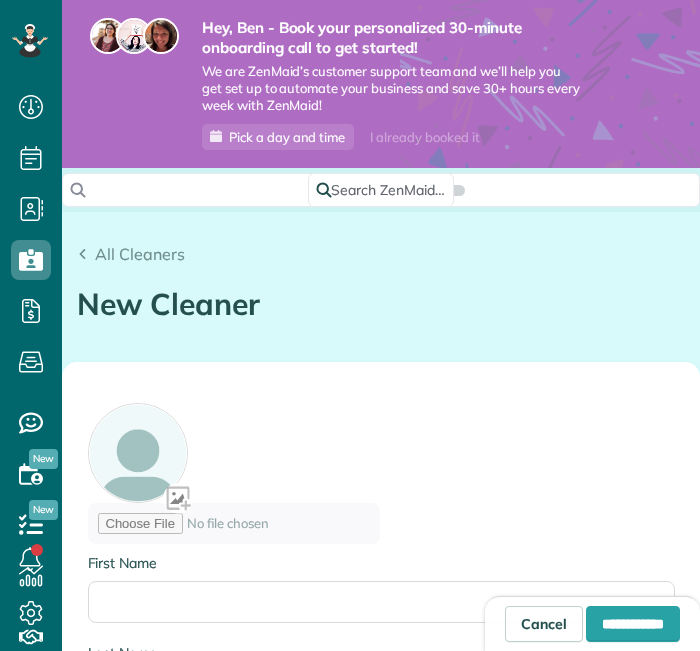 scroll, scrollTop: 0, scrollLeft: 0, axis: both 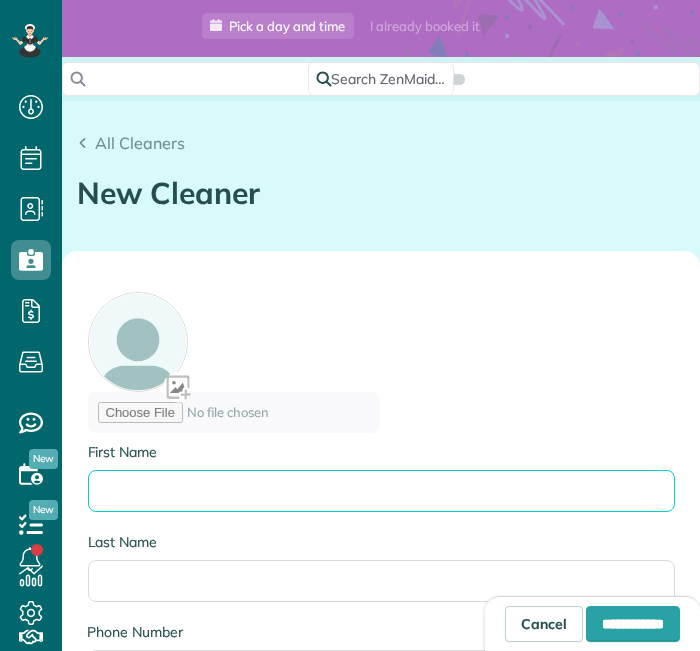 click on "First Name" at bounding box center (381, 491) 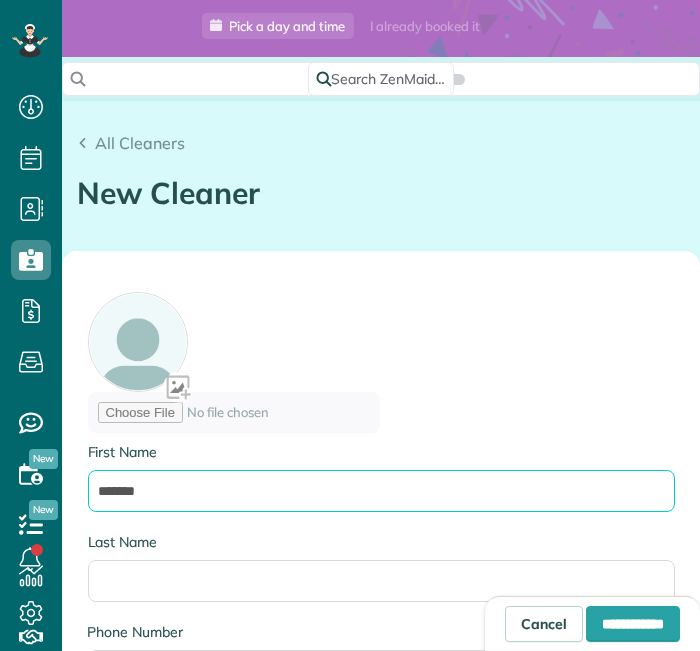 type on "*******" 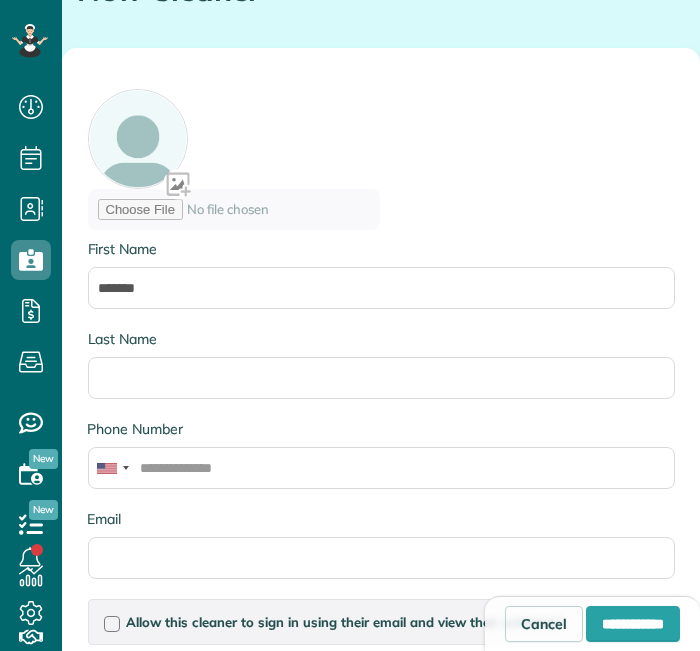 scroll, scrollTop: 333, scrollLeft: 0, axis: vertical 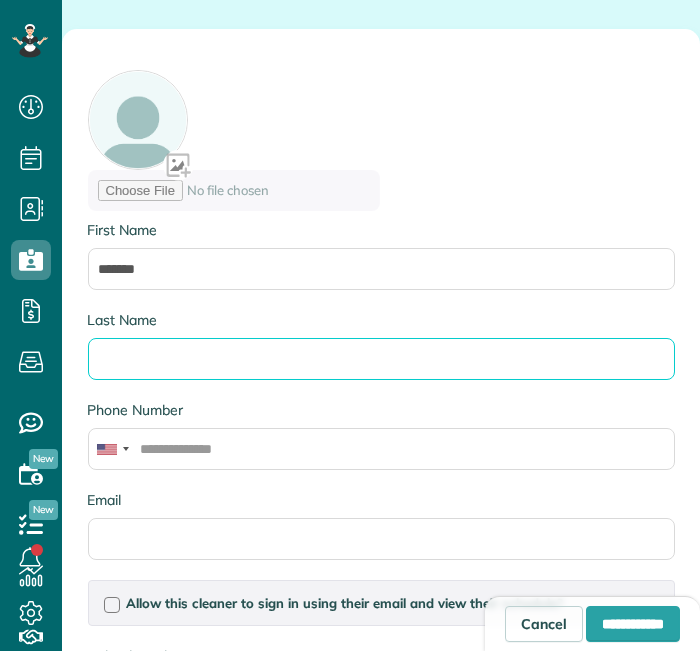 click on "Last Name" at bounding box center (381, 359) 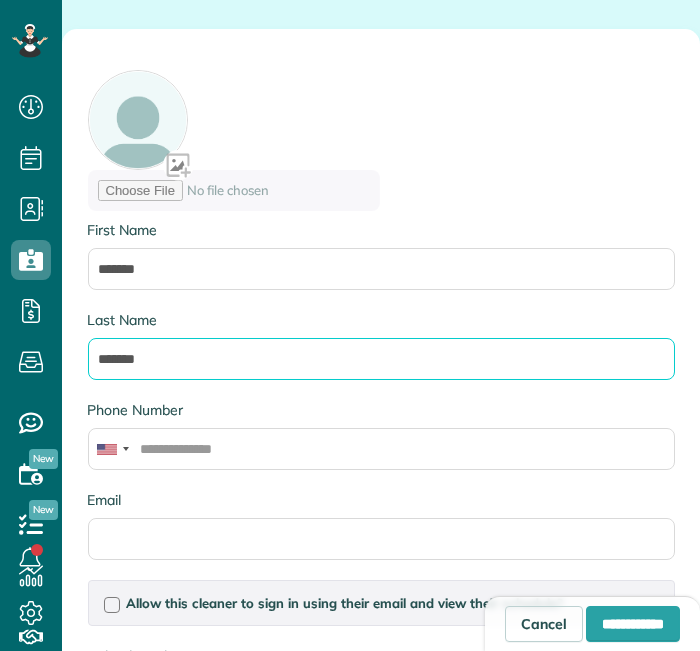 type on "*******" 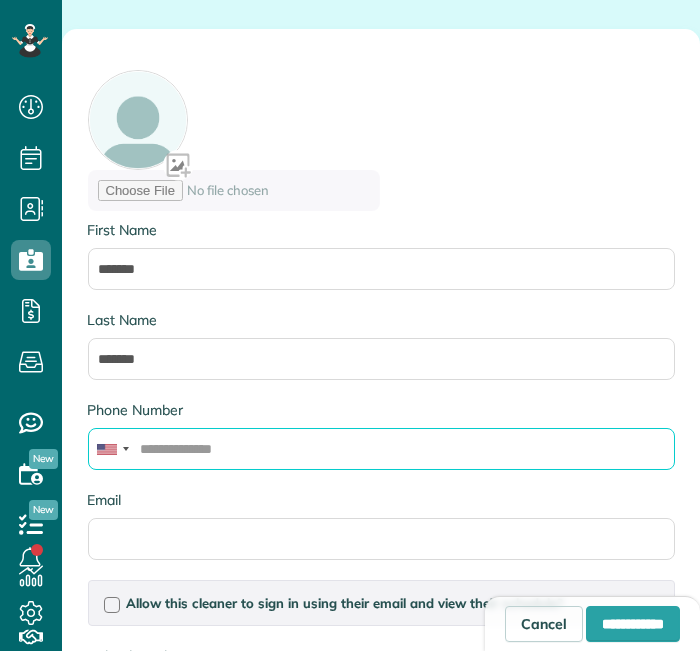 click on "Phone Number" at bounding box center (381, 449) 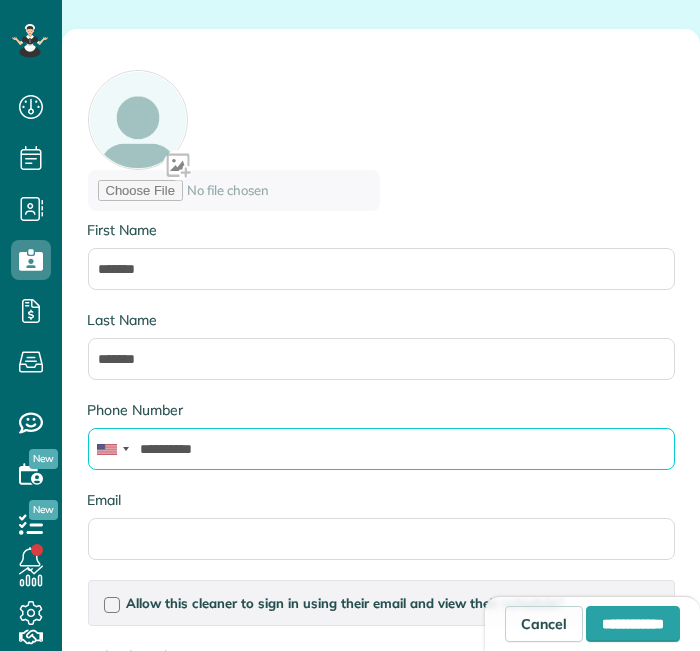type on "**********" 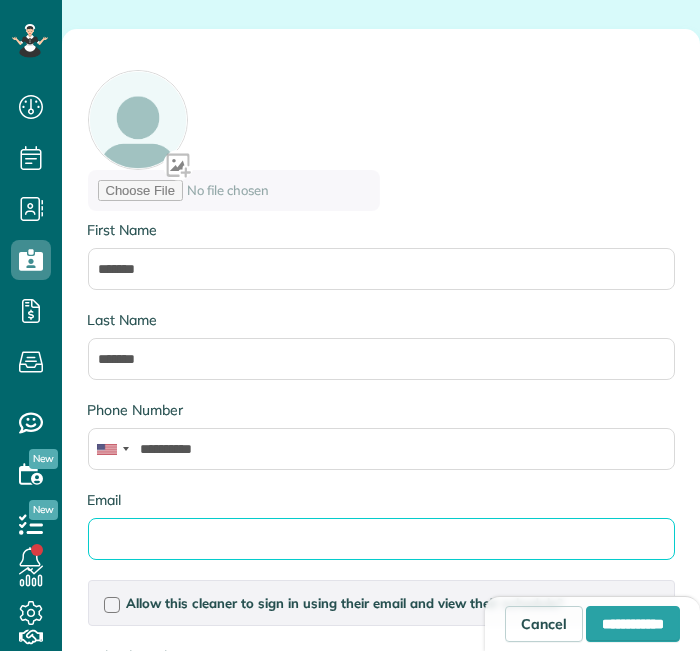 click on "Email" at bounding box center [381, 539] 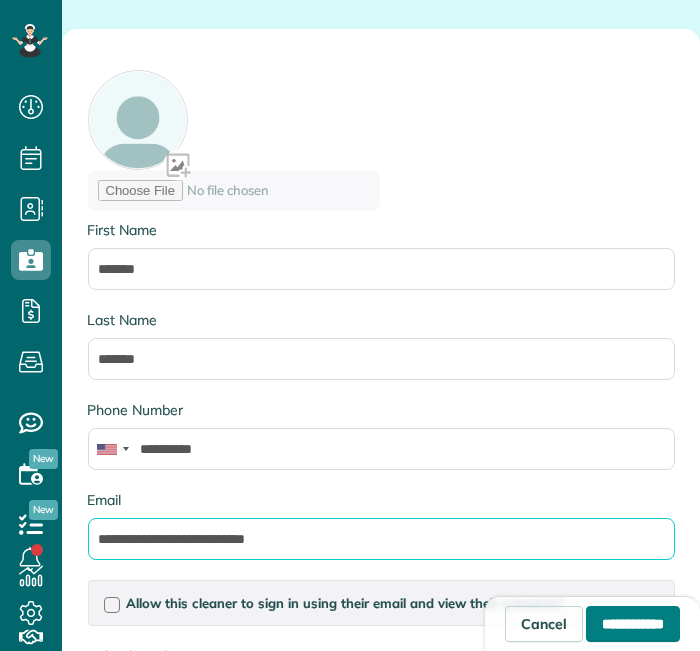 type on "**********" 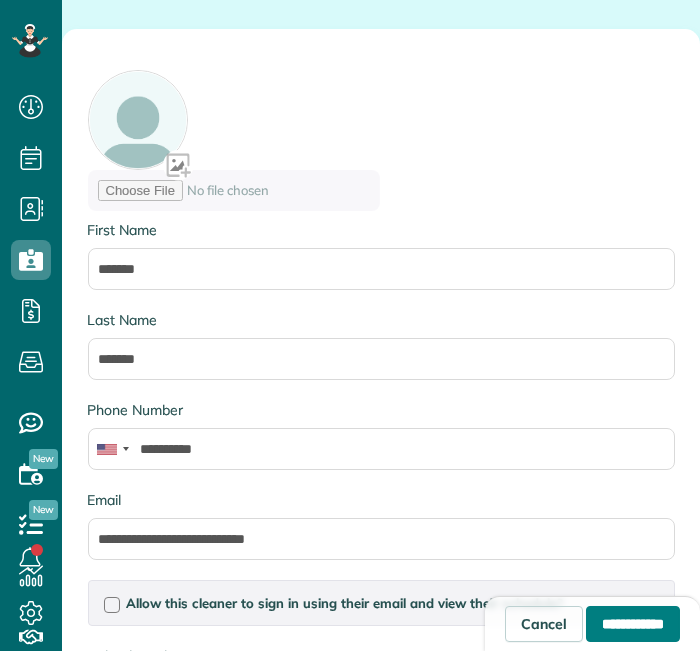 click on "**********" at bounding box center (633, 624) 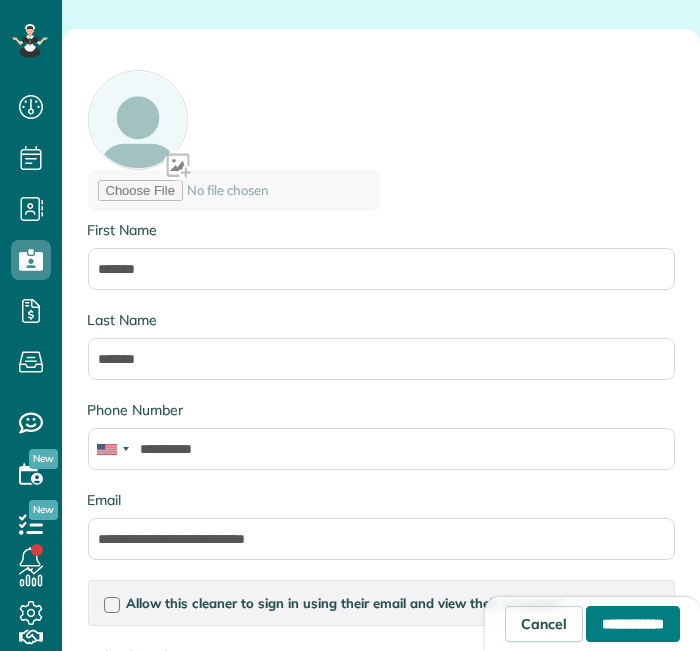 type on "**********" 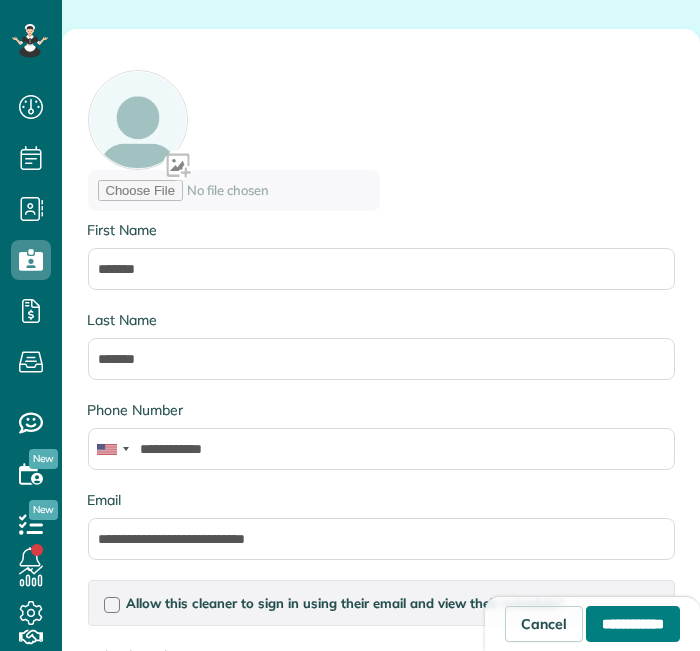 click on "**********" at bounding box center [633, 624] 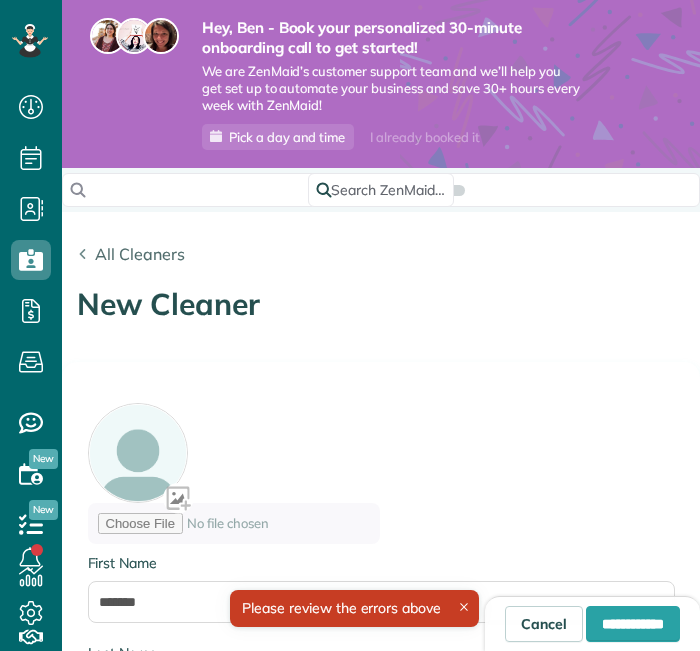 scroll, scrollTop: 0, scrollLeft: 0, axis: both 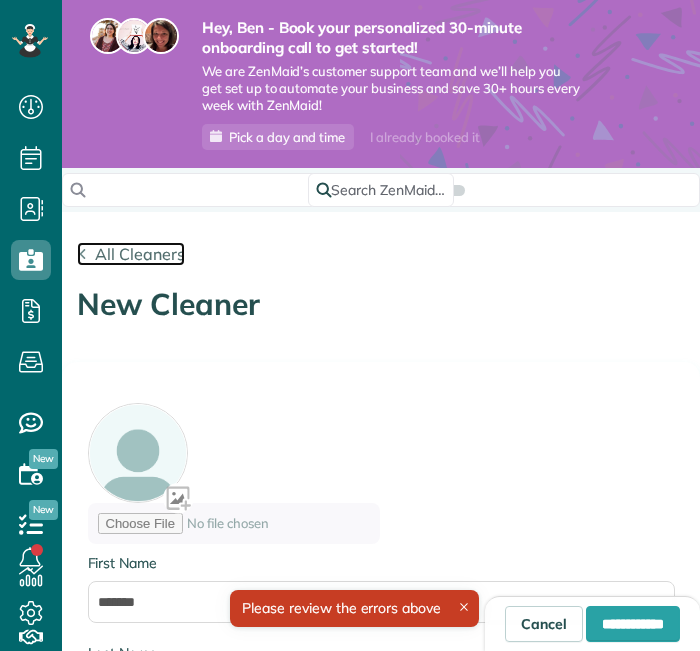 click on "All Cleaners" at bounding box center (140, 254) 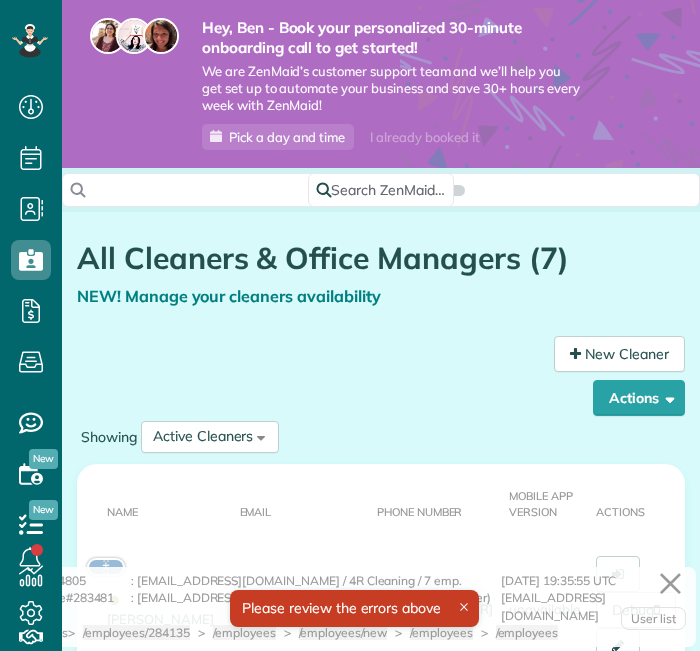 scroll, scrollTop: 0, scrollLeft: 0, axis: both 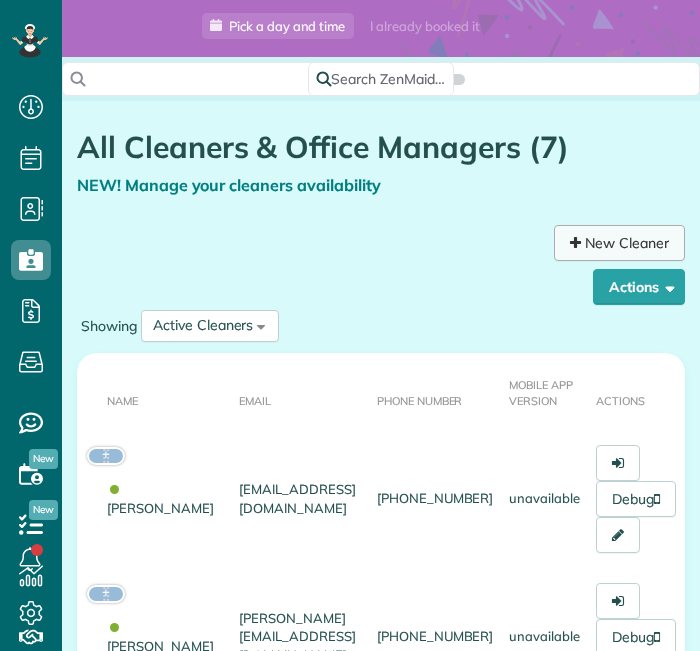 click on "New Cleaner" at bounding box center [619, 243] 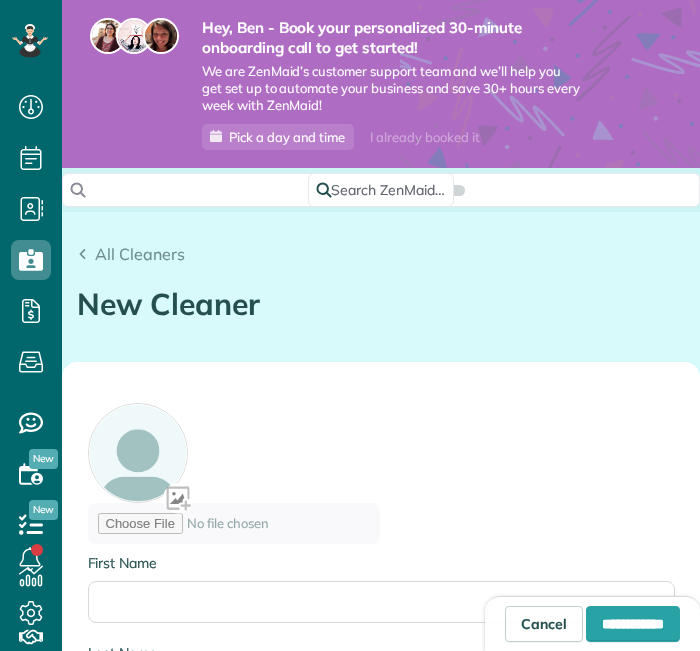 scroll, scrollTop: 0, scrollLeft: 0, axis: both 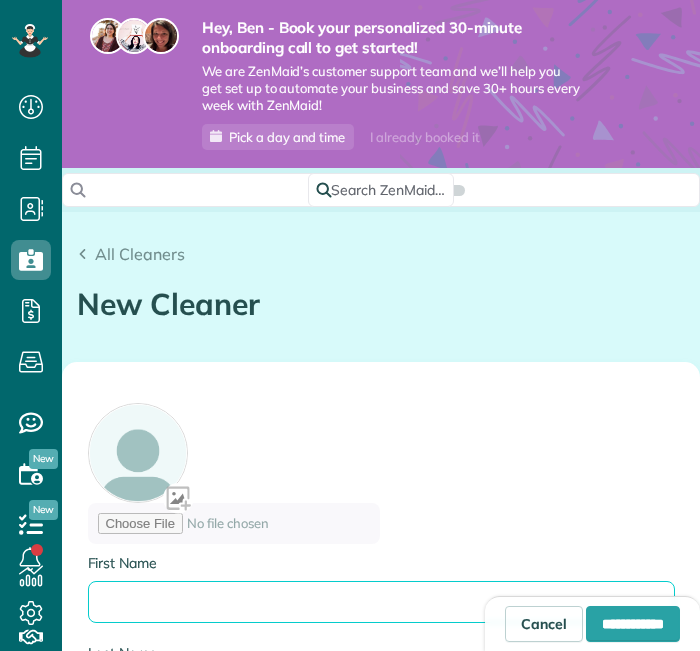 click on "First Name" at bounding box center [381, 602] 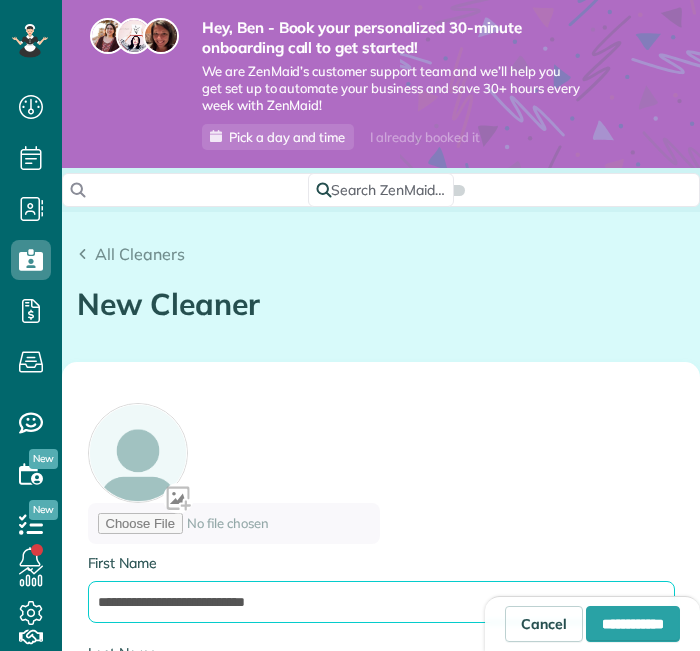 click on "**********" at bounding box center (381, 602) 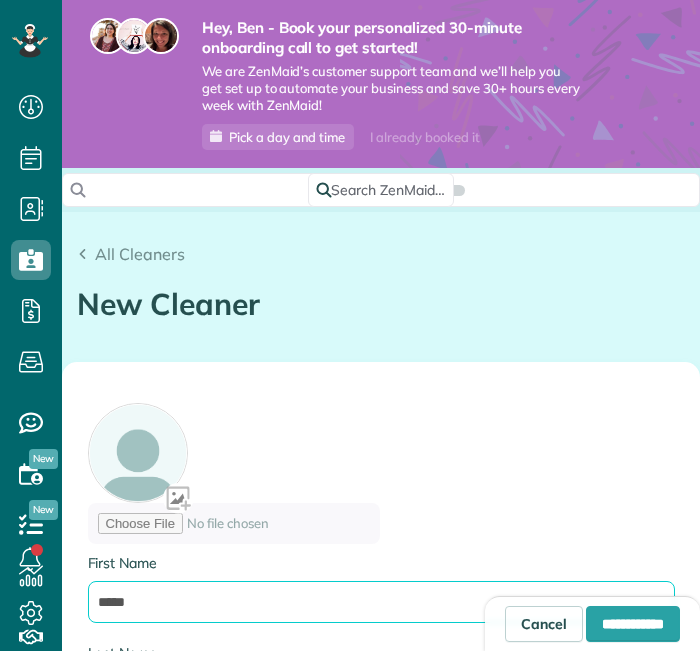 type on "*****" 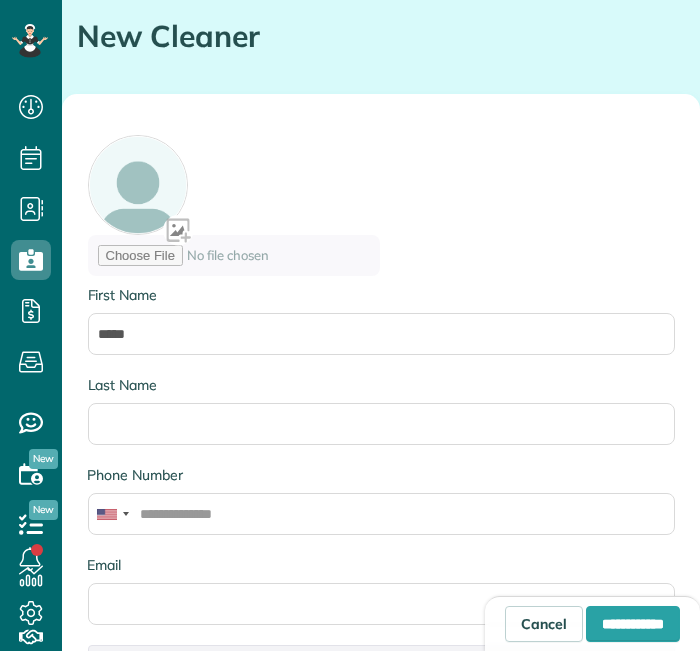 scroll, scrollTop: 333, scrollLeft: 0, axis: vertical 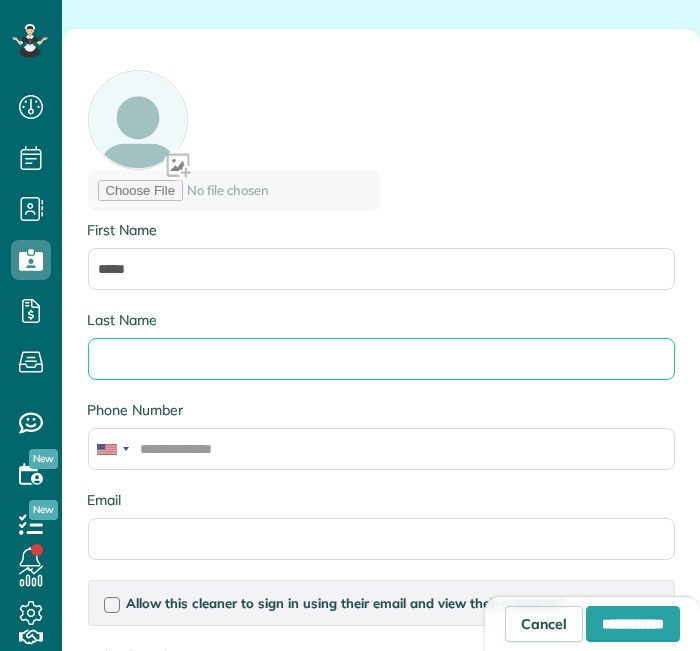 click on "Last Name" at bounding box center (381, 359) 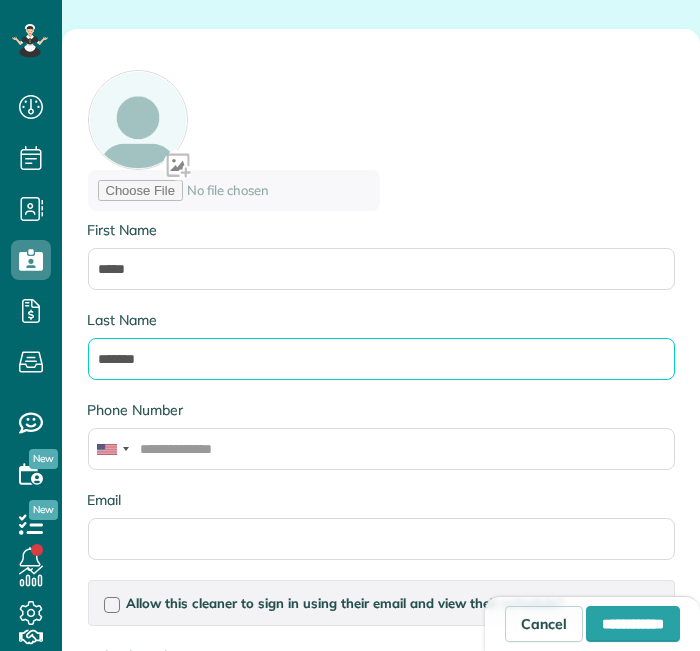 type on "*******" 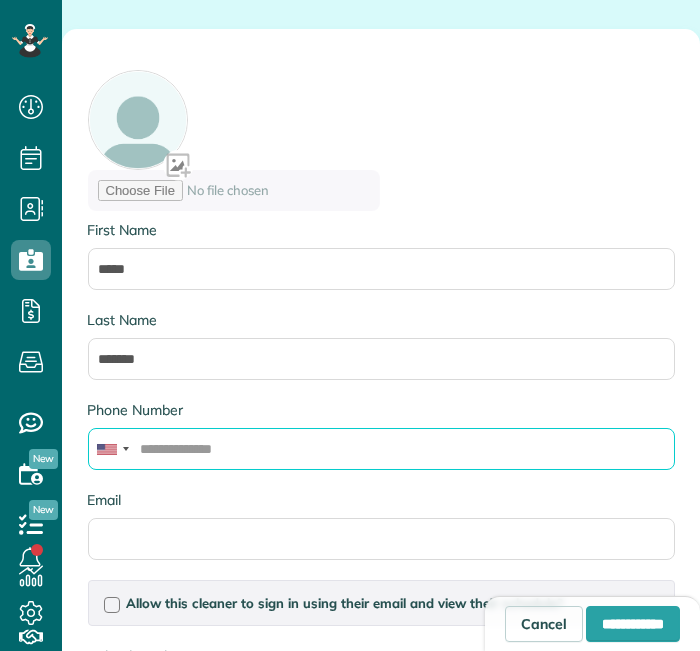 click on "Phone Number" at bounding box center [381, 449] 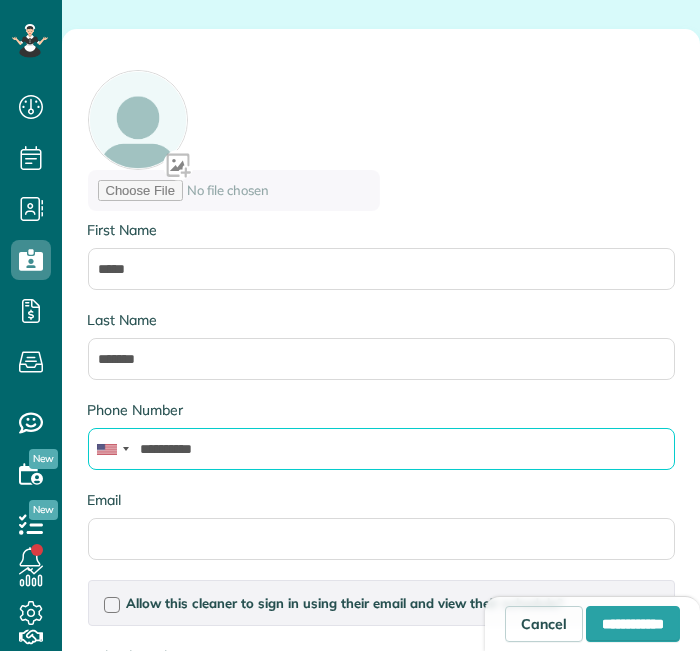type on "**********" 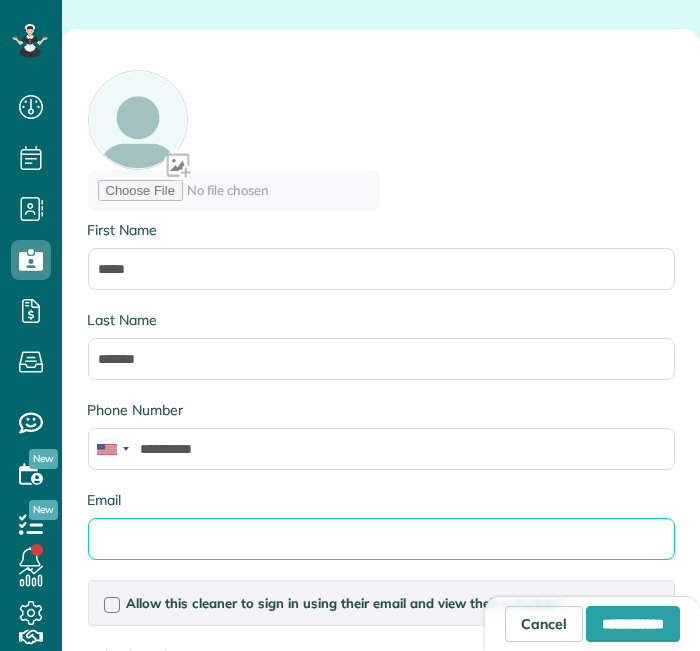 click on "Email" at bounding box center [381, 539] 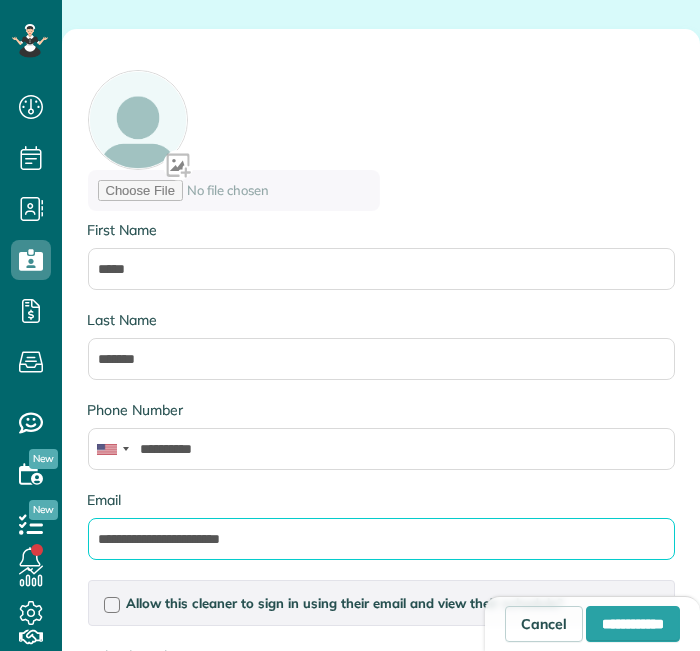 type on "**********" 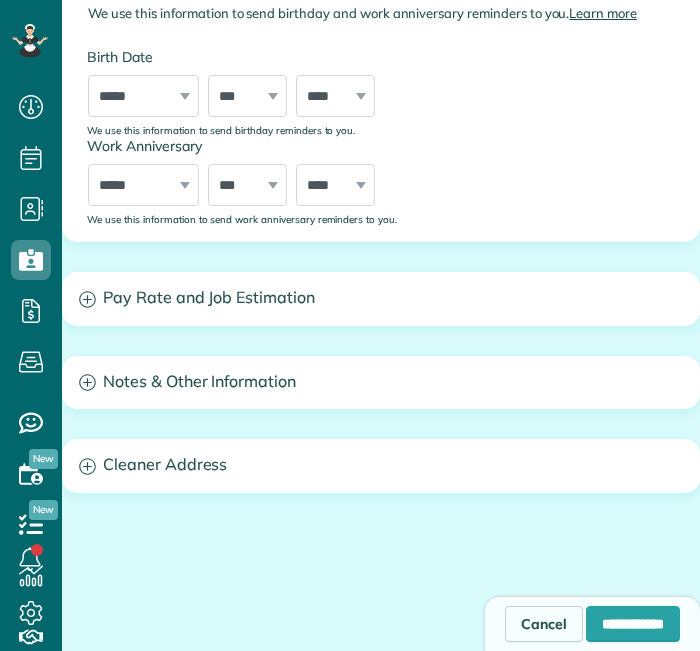 scroll, scrollTop: 1199, scrollLeft: 0, axis: vertical 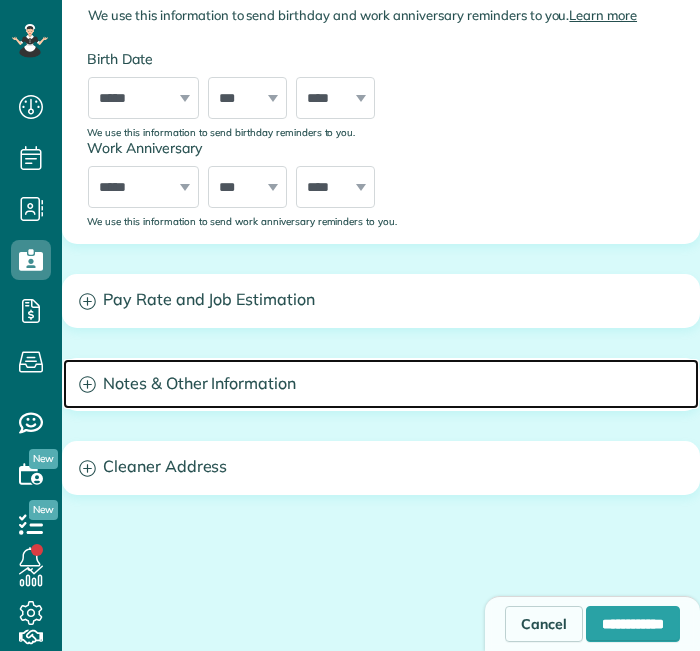 click on "Notes & Other Information" at bounding box center (381, 384) 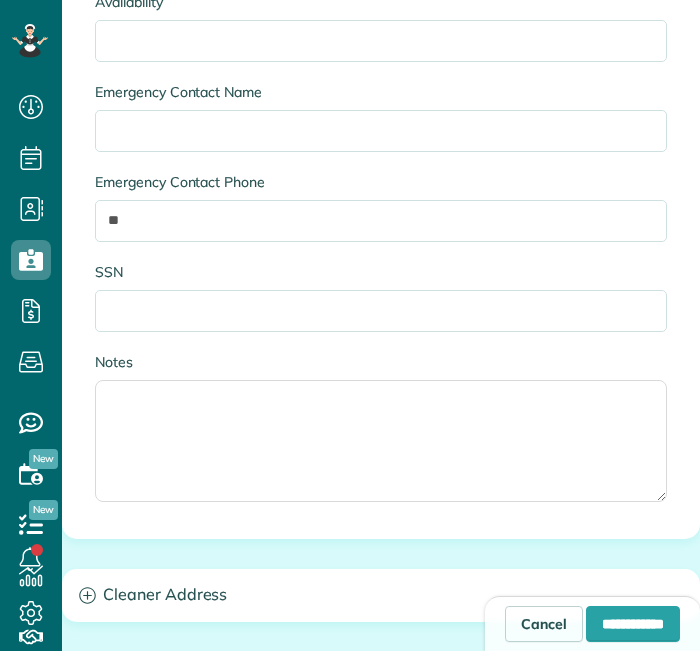 scroll, scrollTop: 1977, scrollLeft: 0, axis: vertical 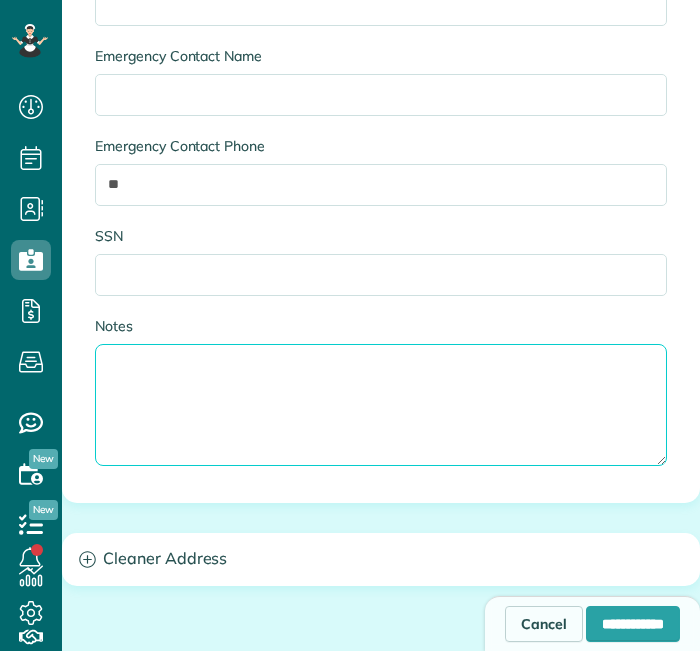 click on "Notes" at bounding box center (381, 405) 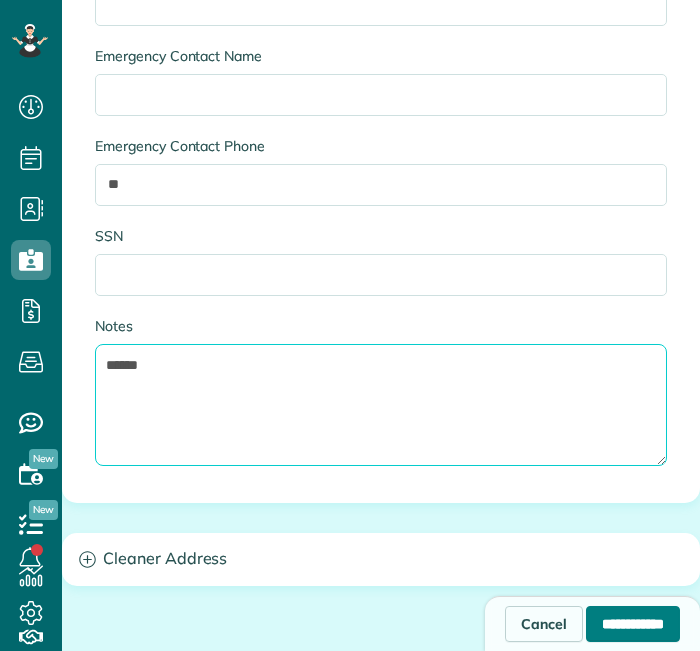type on "******" 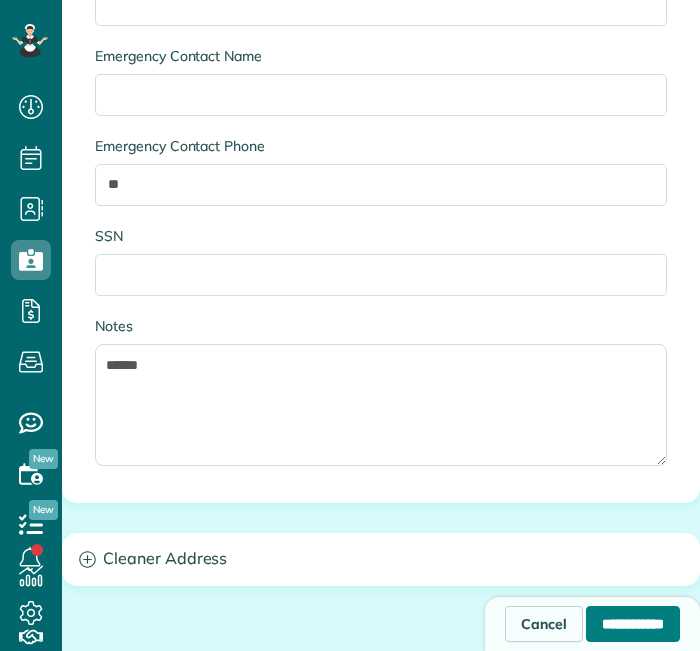click on "**********" at bounding box center [633, 624] 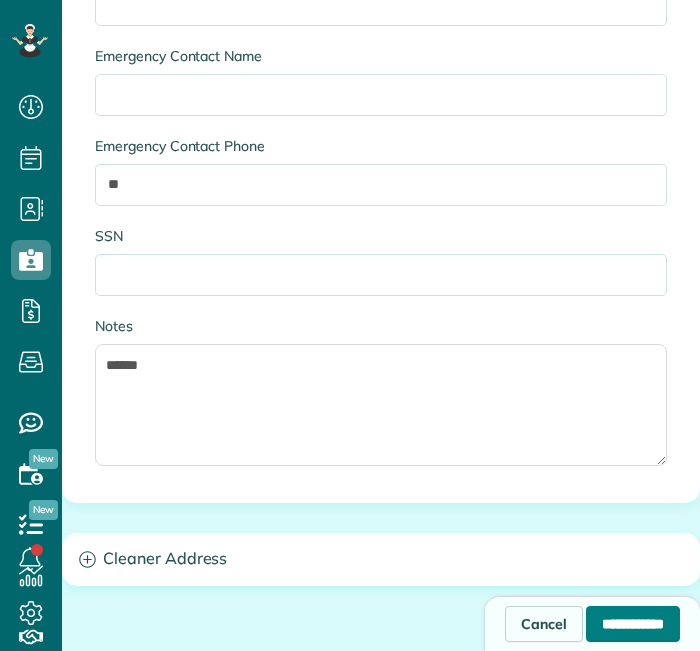 type on "**********" 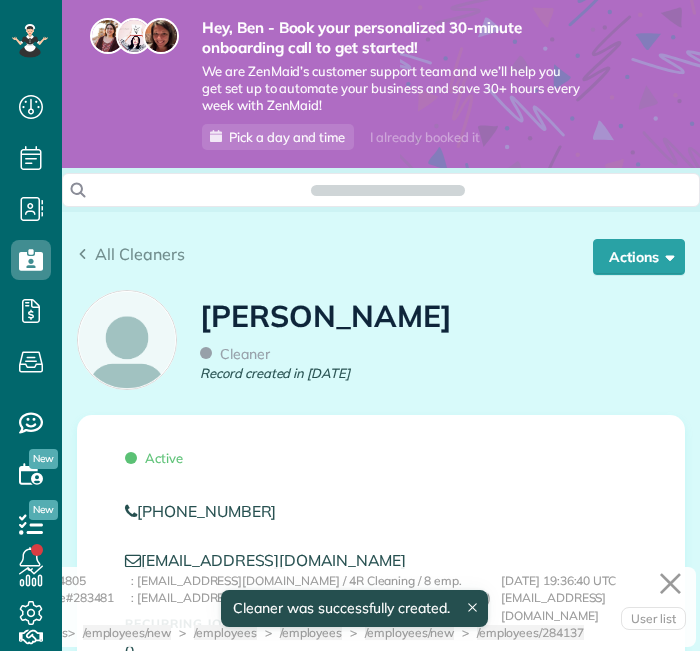 scroll, scrollTop: 0, scrollLeft: 0, axis: both 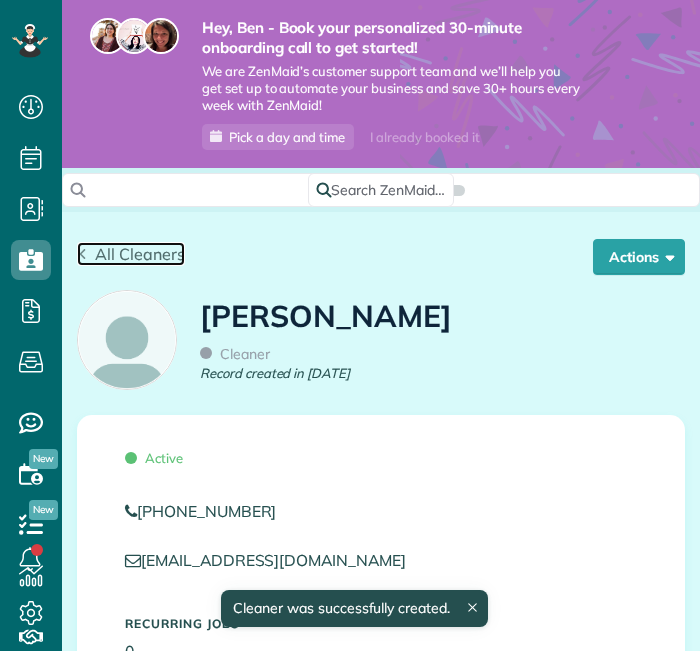 click on "All Cleaners" at bounding box center (140, 254) 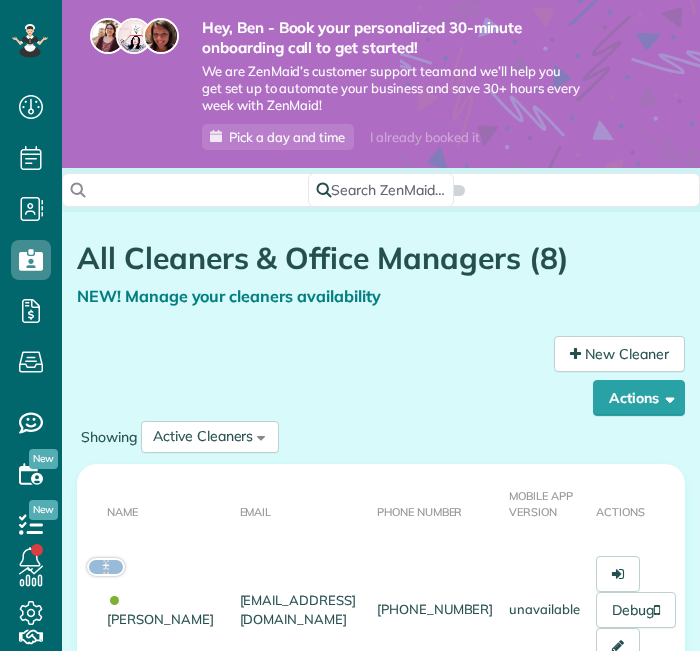 scroll, scrollTop: 0, scrollLeft: 0, axis: both 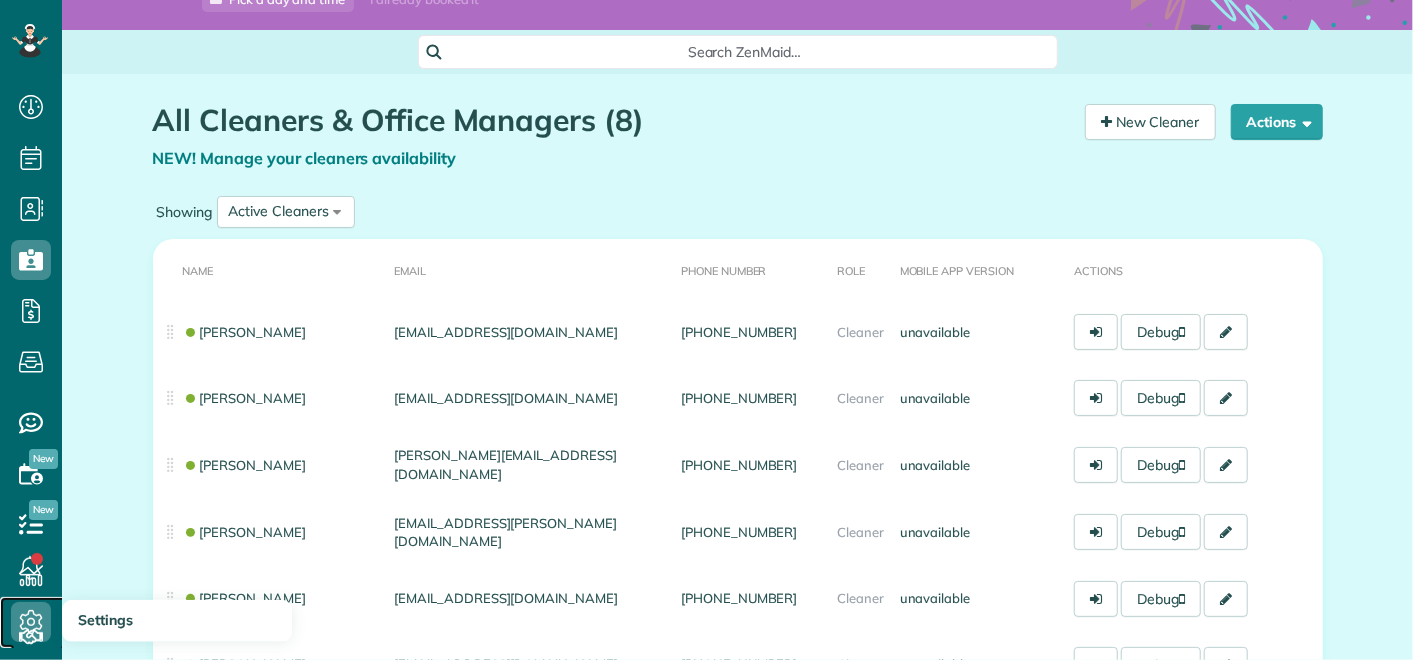 click 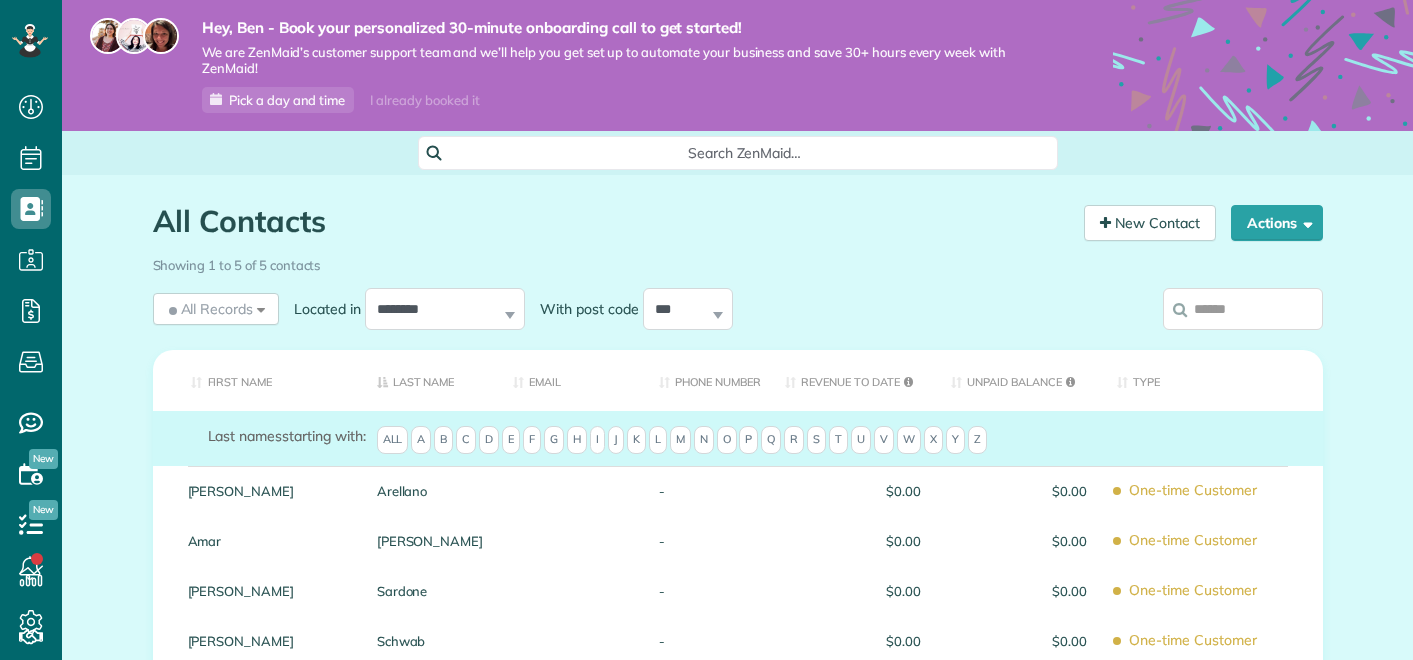 scroll, scrollTop: 0, scrollLeft: 0, axis: both 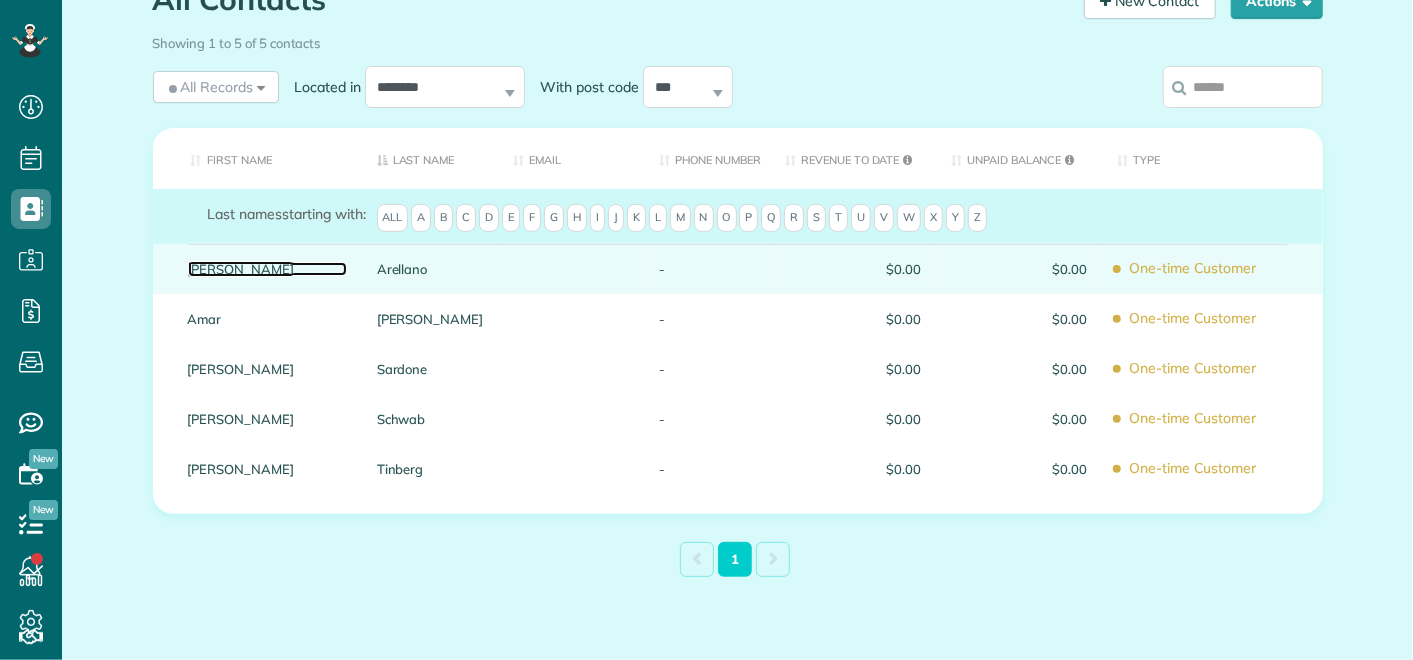 click on "Carolyn" at bounding box center (267, 269) 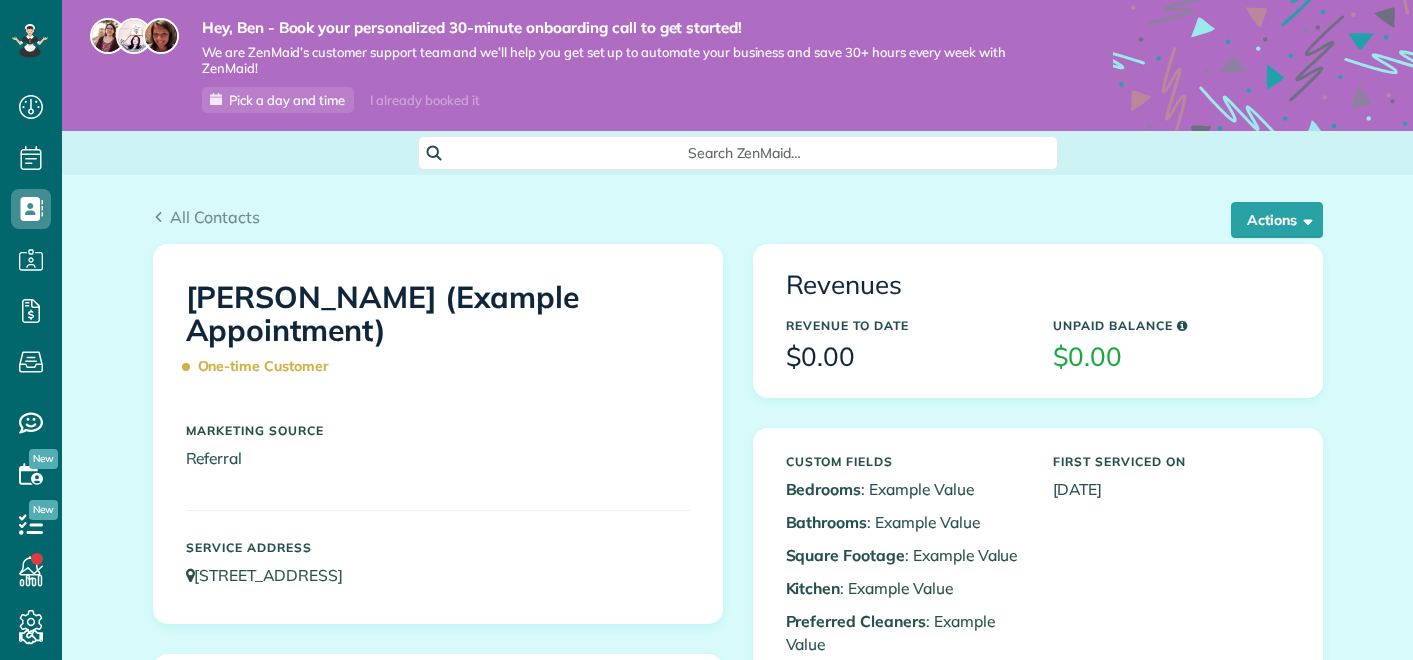 scroll, scrollTop: 0, scrollLeft: 0, axis: both 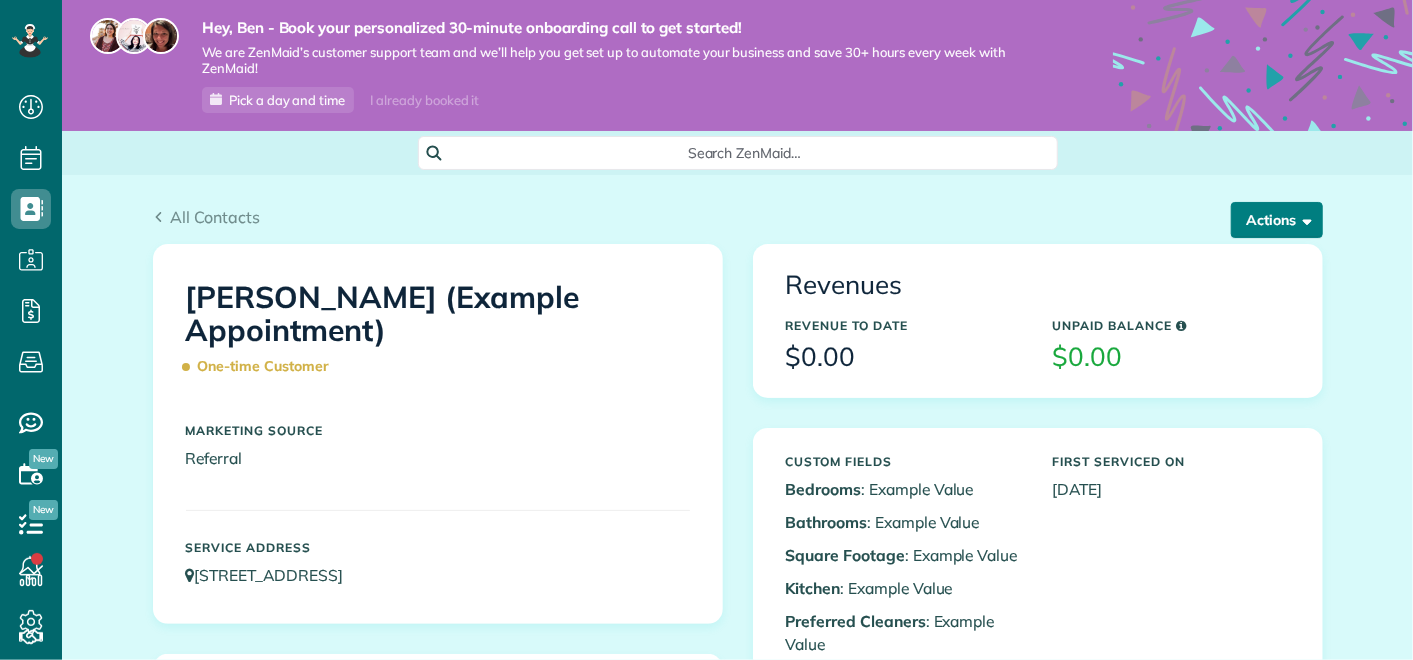 click on "Actions" at bounding box center (1277, 220) 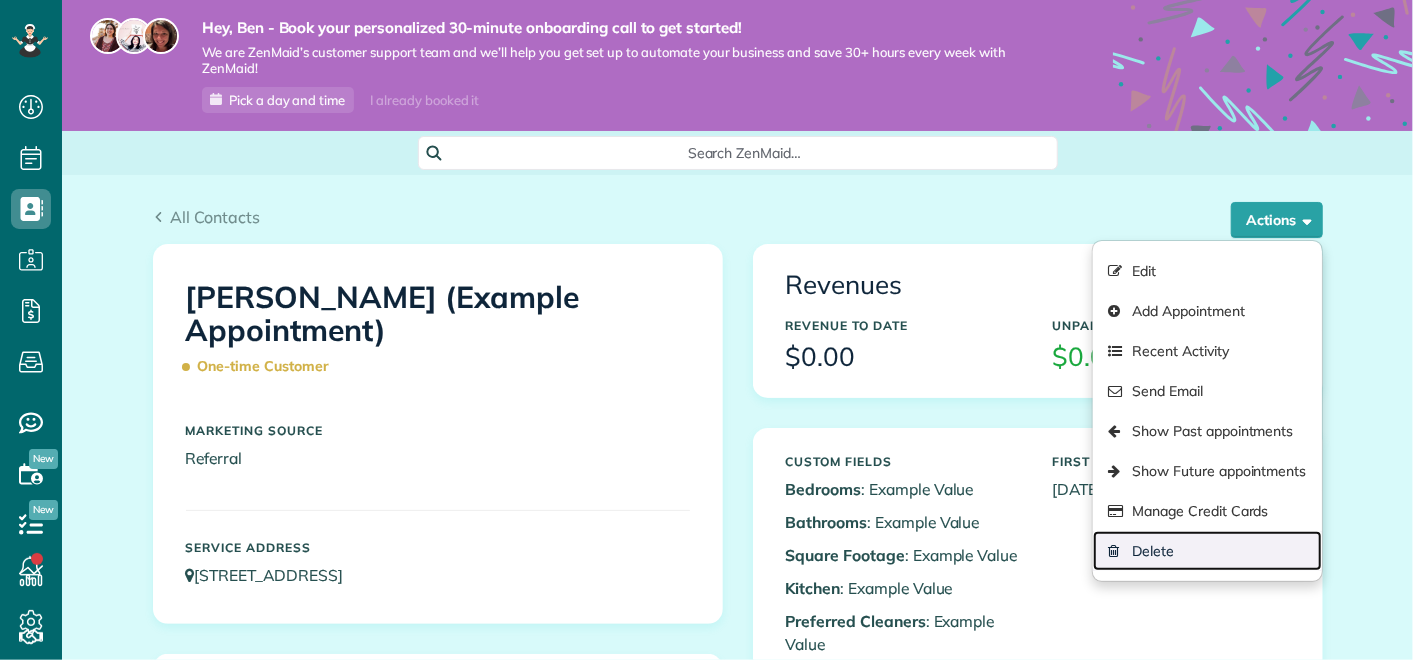 click on "Delete" at bounding box center [1207, 551] 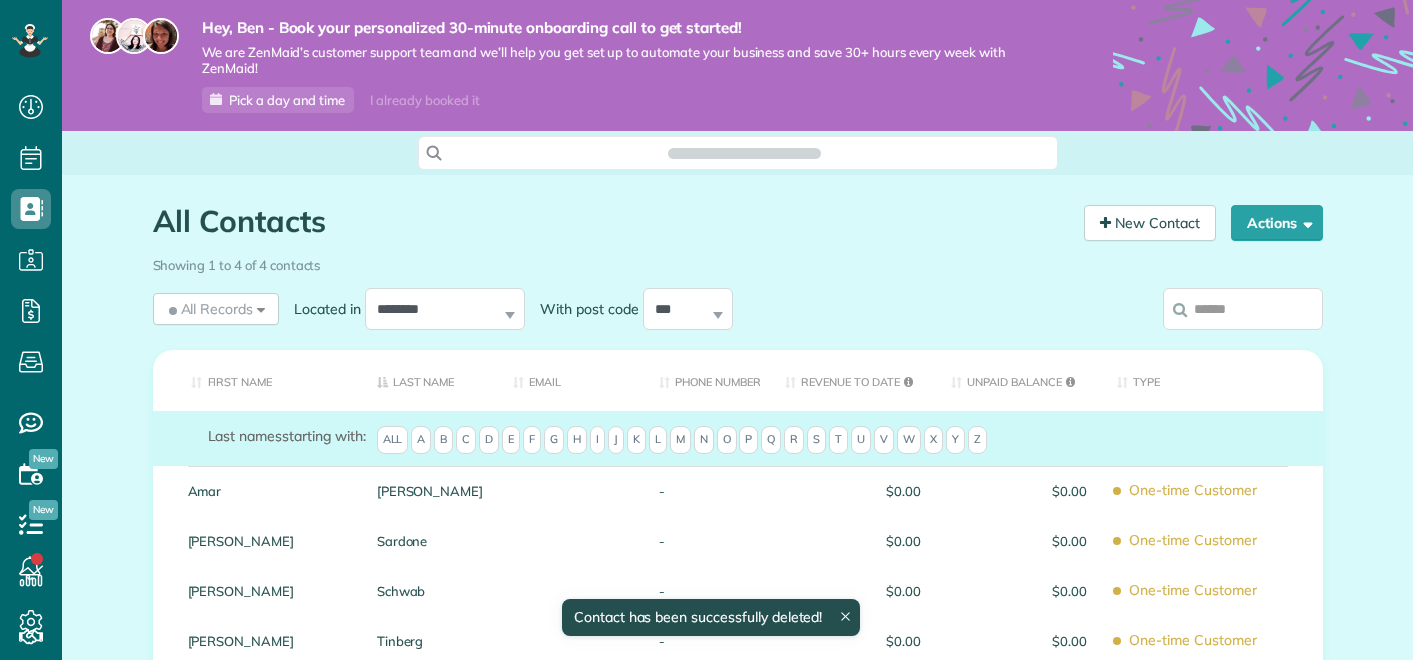 scroll, scrollTop: 0, scrollLeft: 0, axis: both 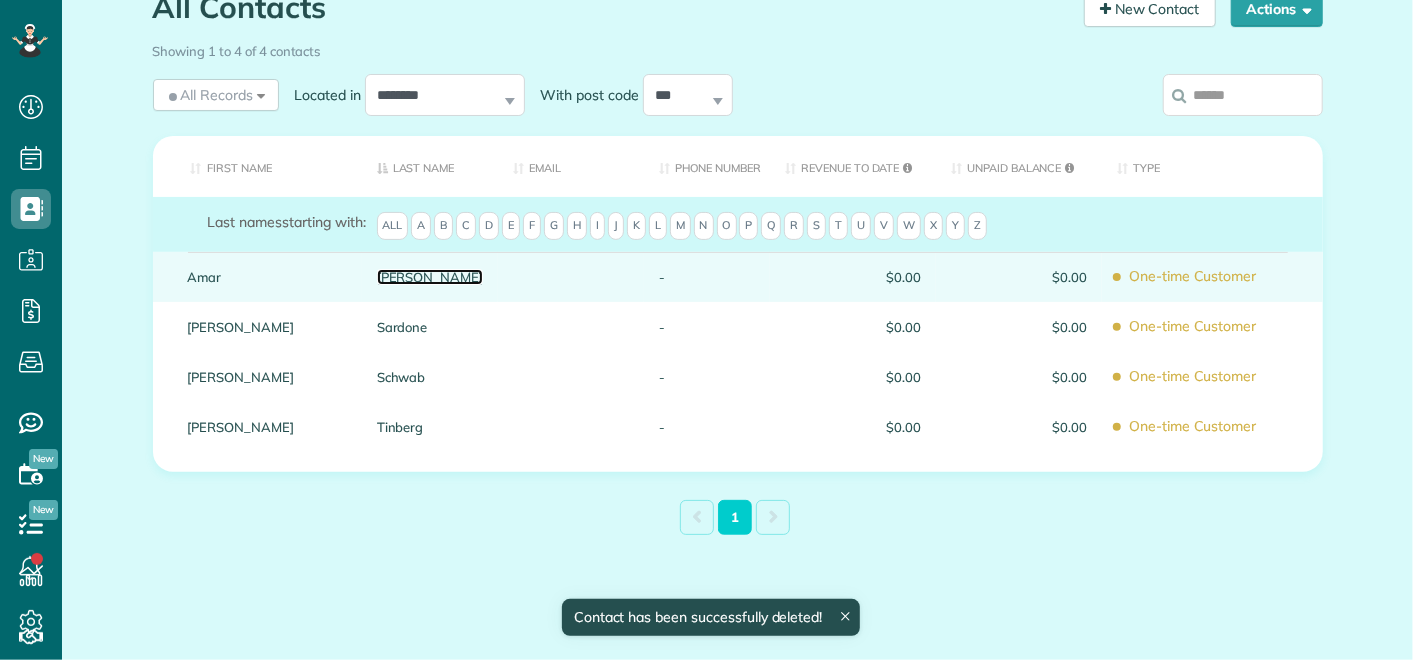 click on "Ghose" at bounding box center (430, 277) 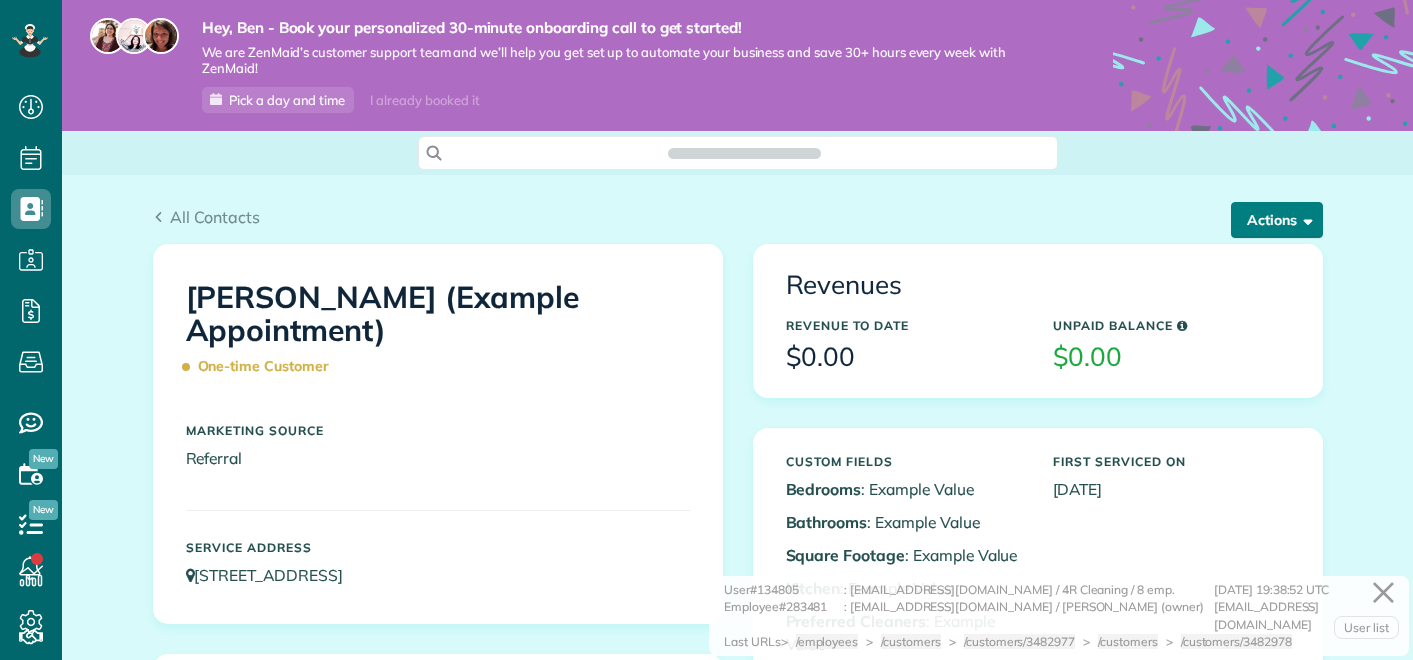click on "Actions" at bounding box center [1277, 220] 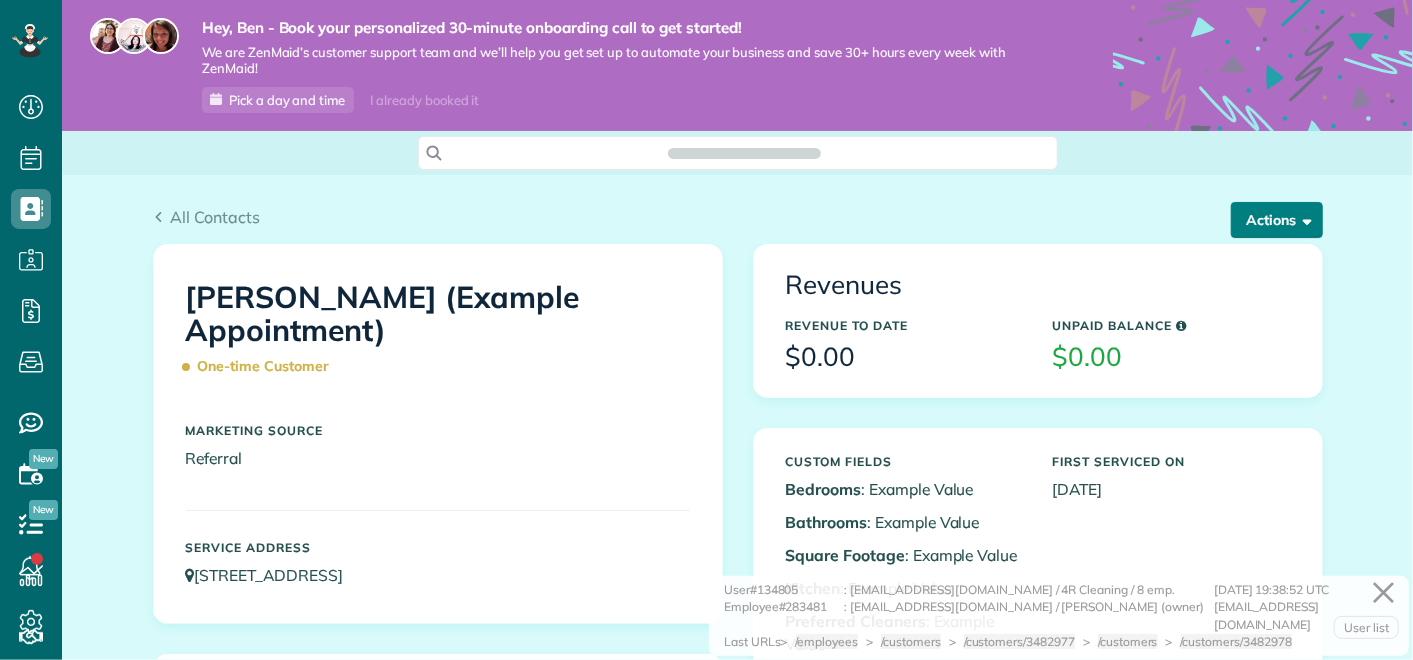 scroll, scrollTop: 660, scrollLeft: 61, axis: both 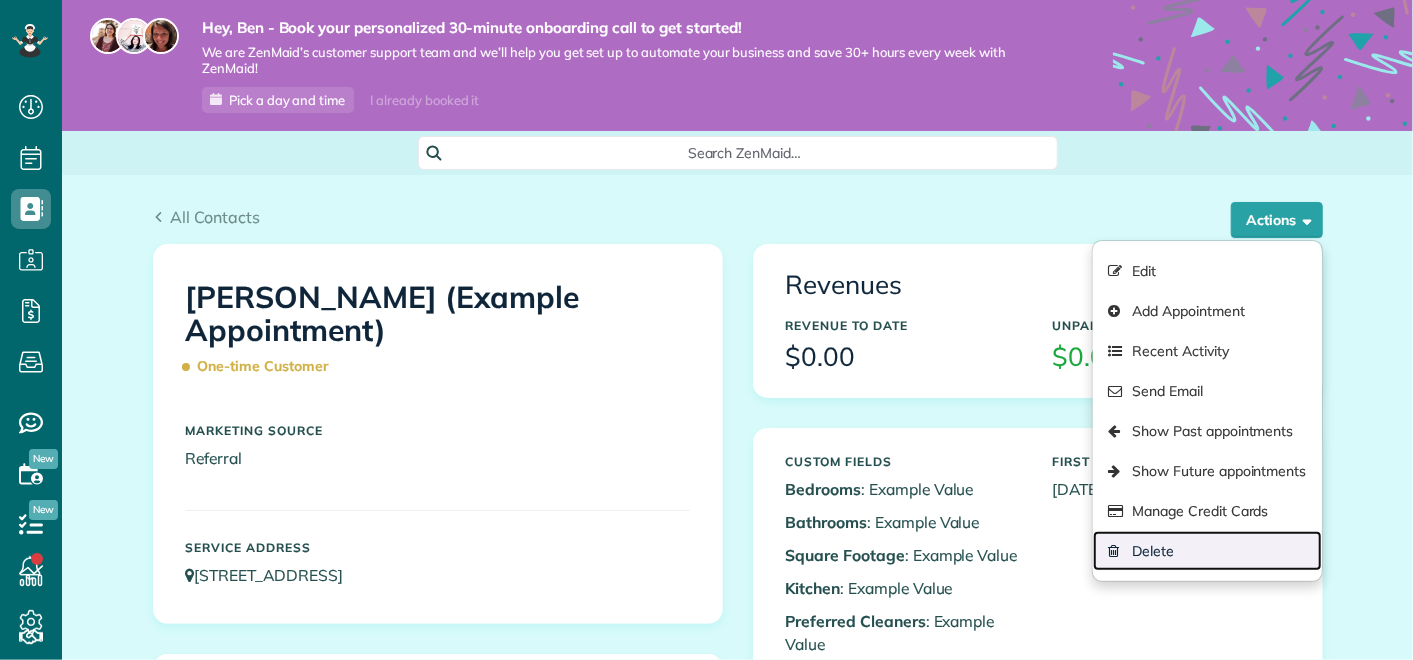 click on "Delete" at bounding box center [1207, 551] 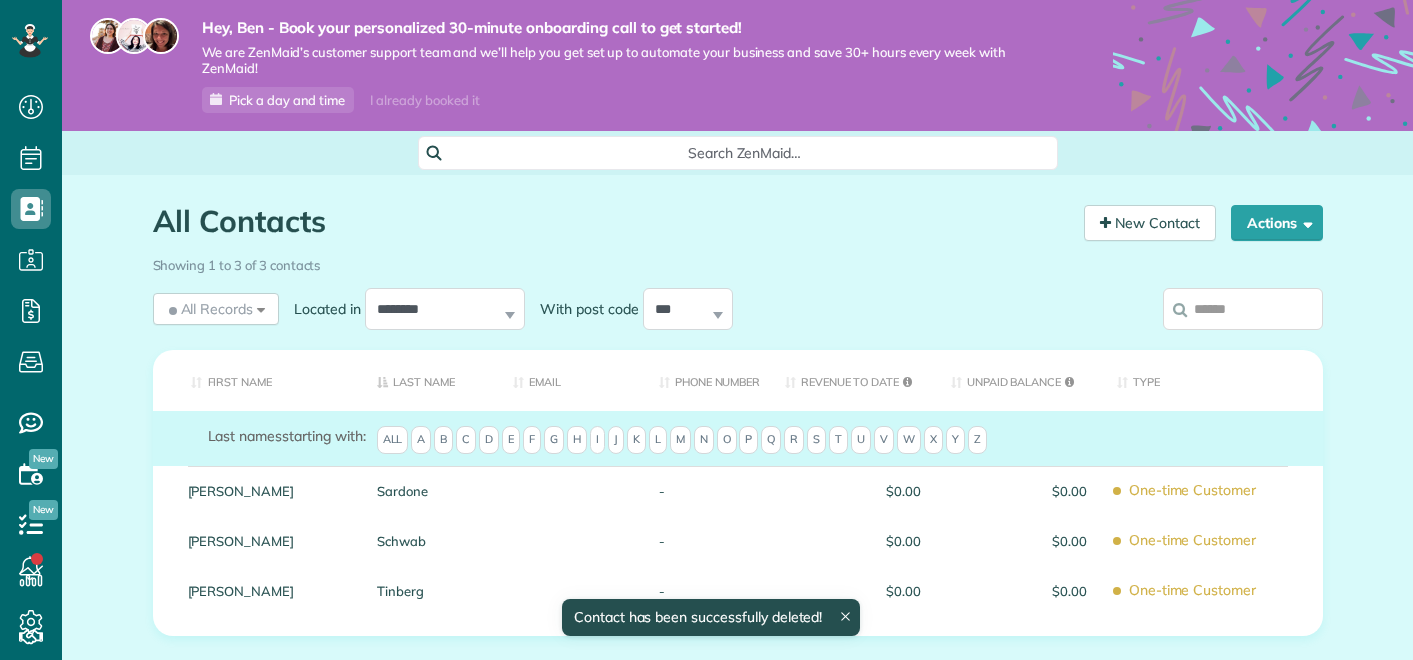 scroll, scrollTop: 0, scrollLeft: 0, axis: both 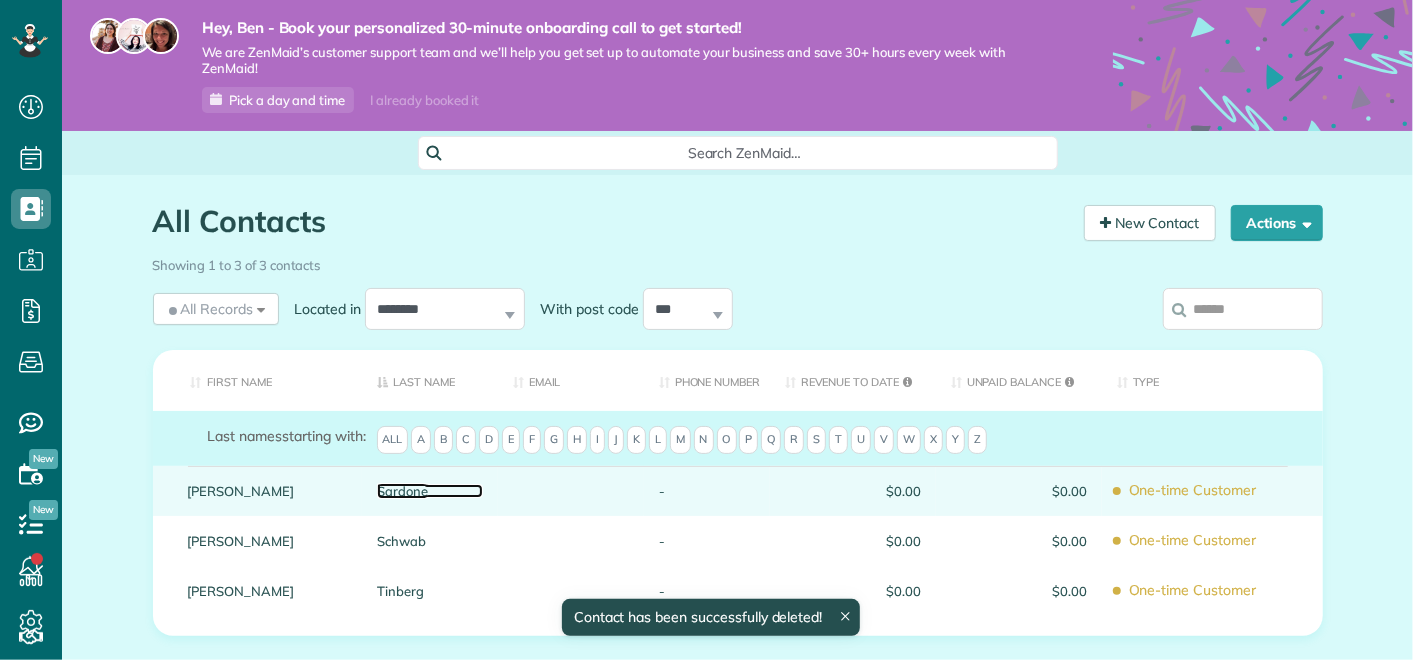 click on "Sardone" at bounding box center (430, 491) 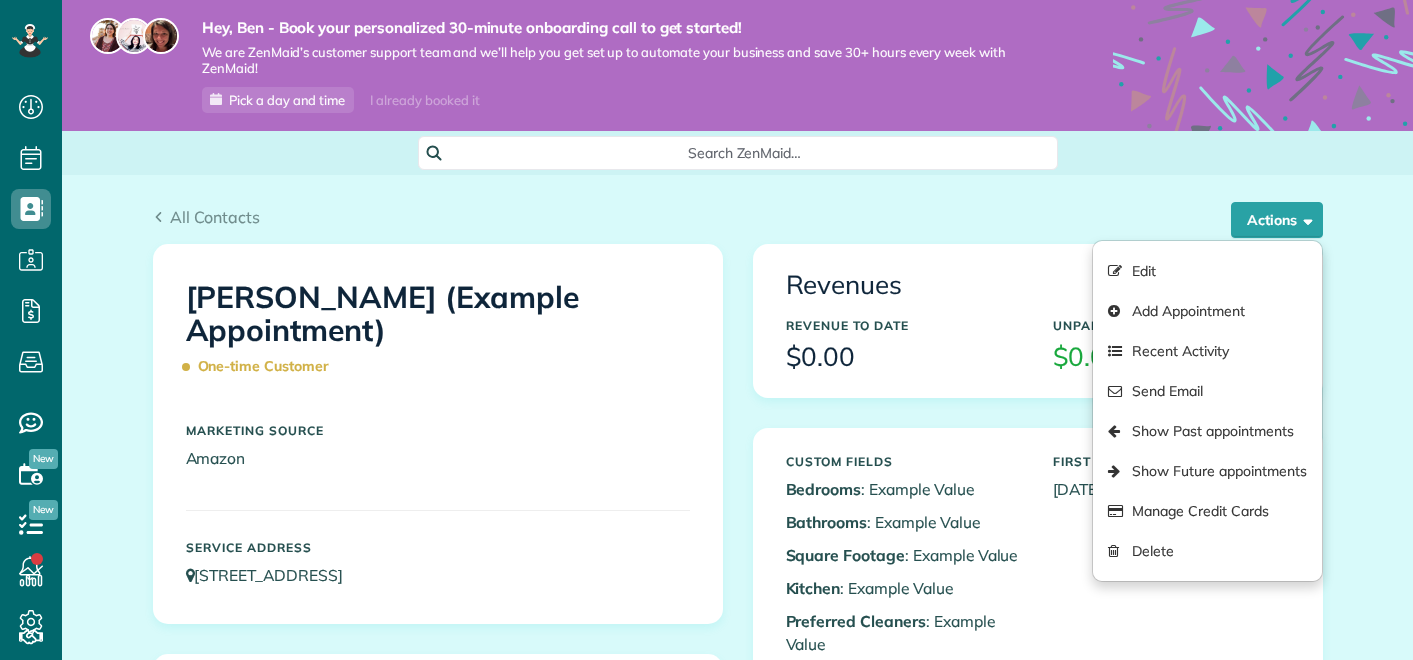 scroll, scrollTop: 0, scrollLeft: 0, axis: both 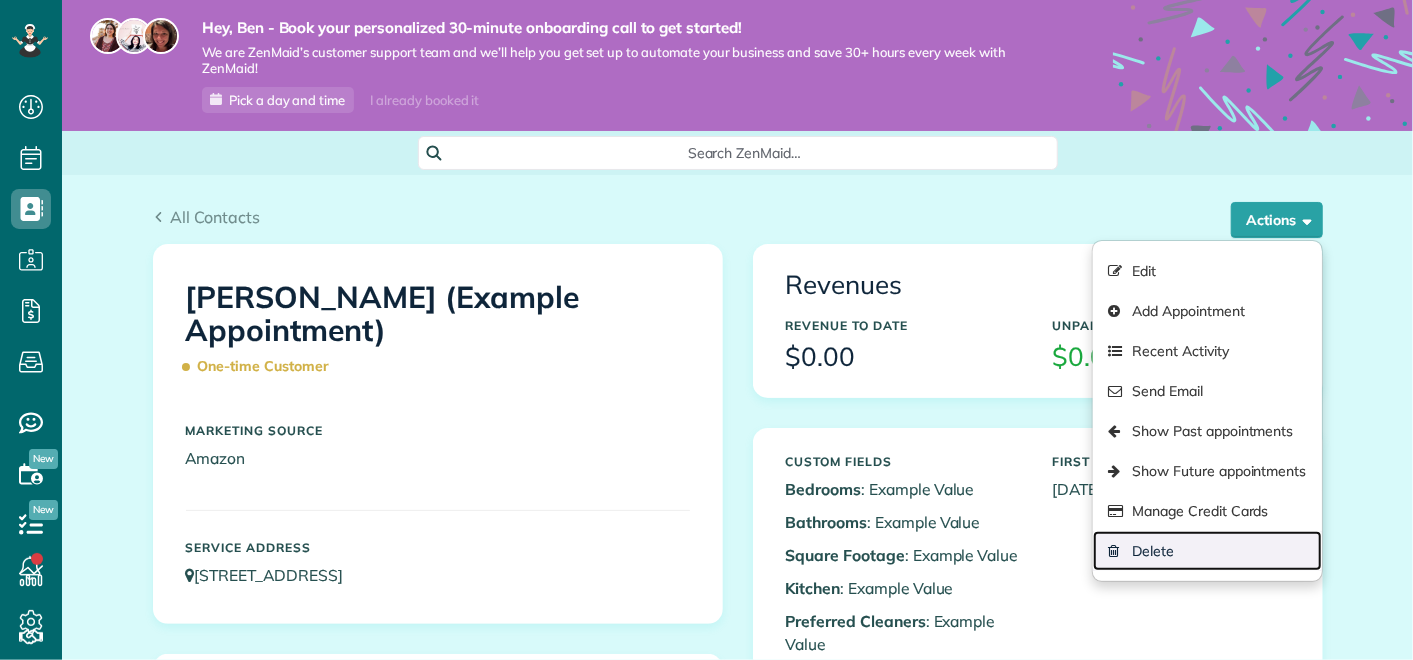 click on "Delete" at bounding box center (1207, 551) 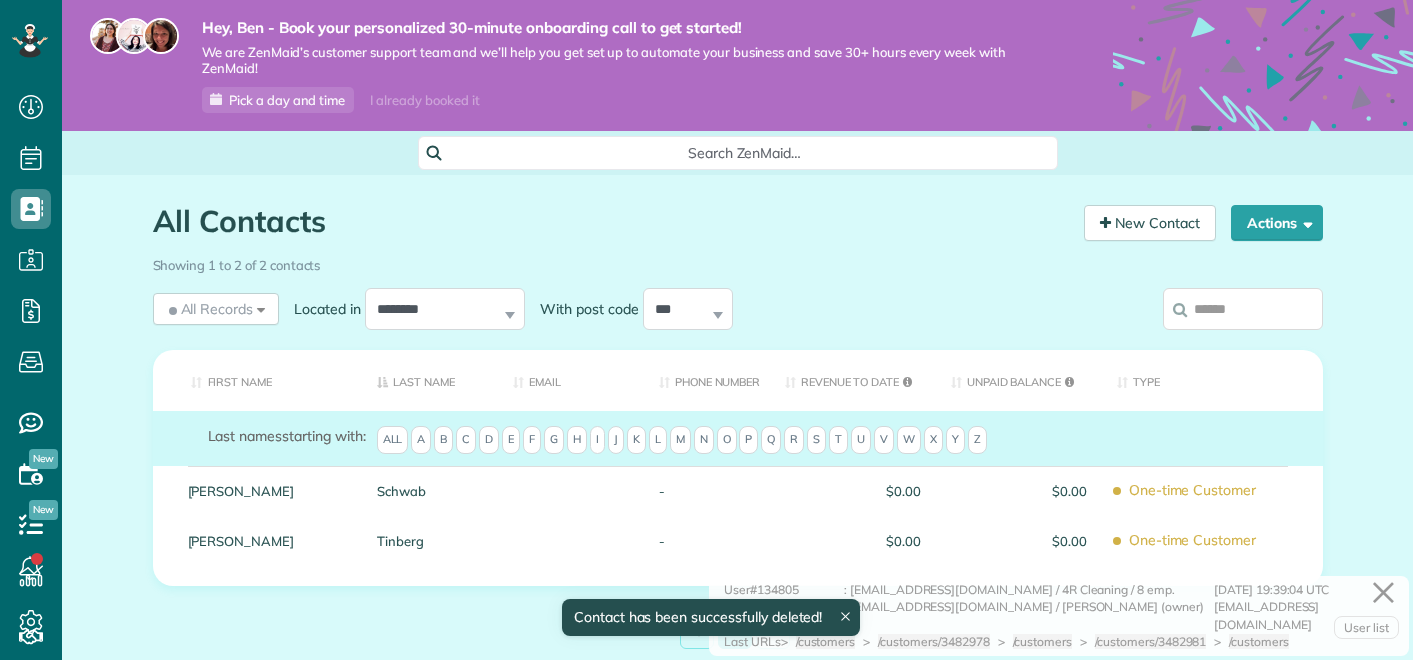 scroll, scrollTop: 0, scrollLeft: 0, axis: both 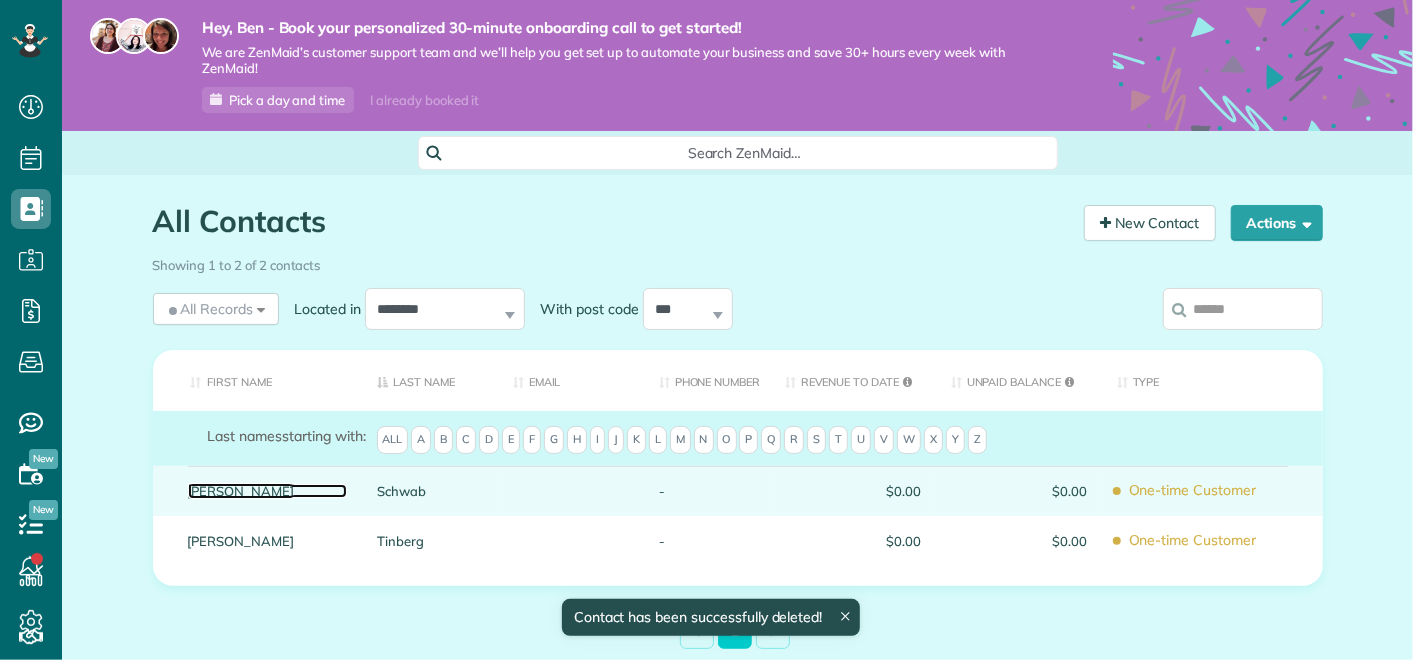 click on "[PERSON_NAME]" at bounding box center [268, 491] 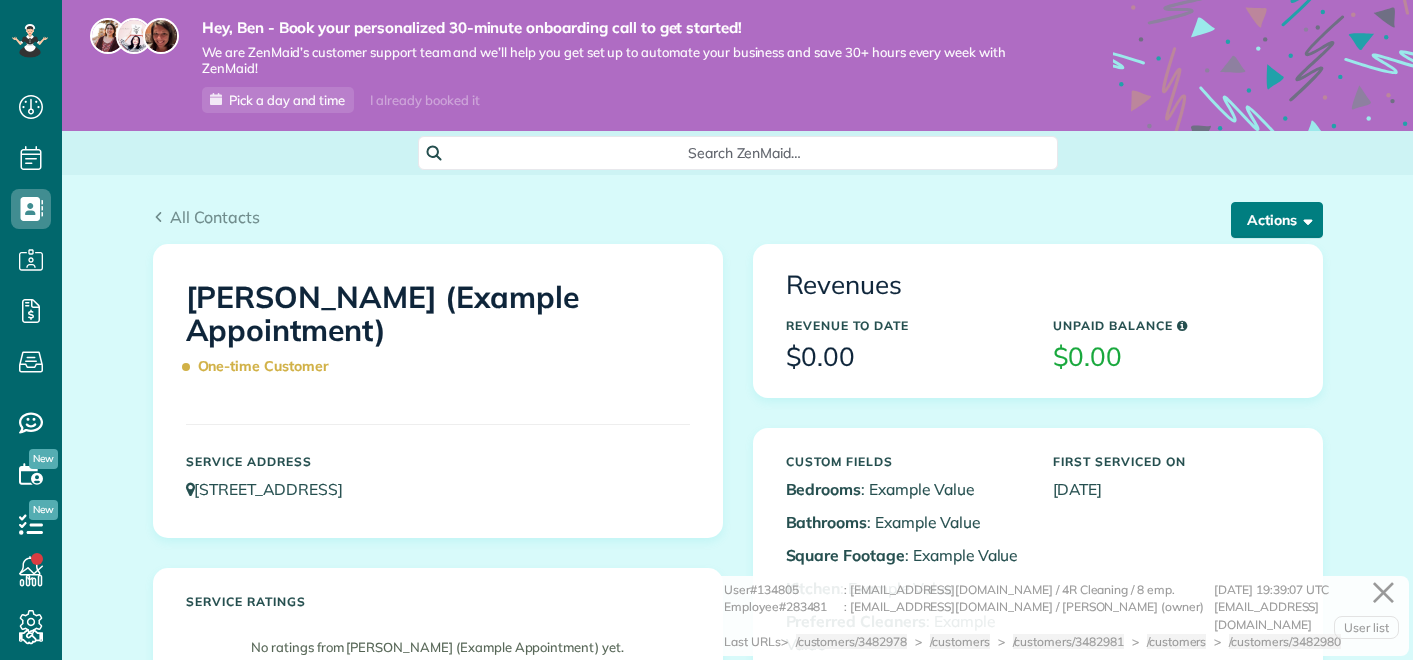 click on "Actions" at bounding box center (1277, 220) 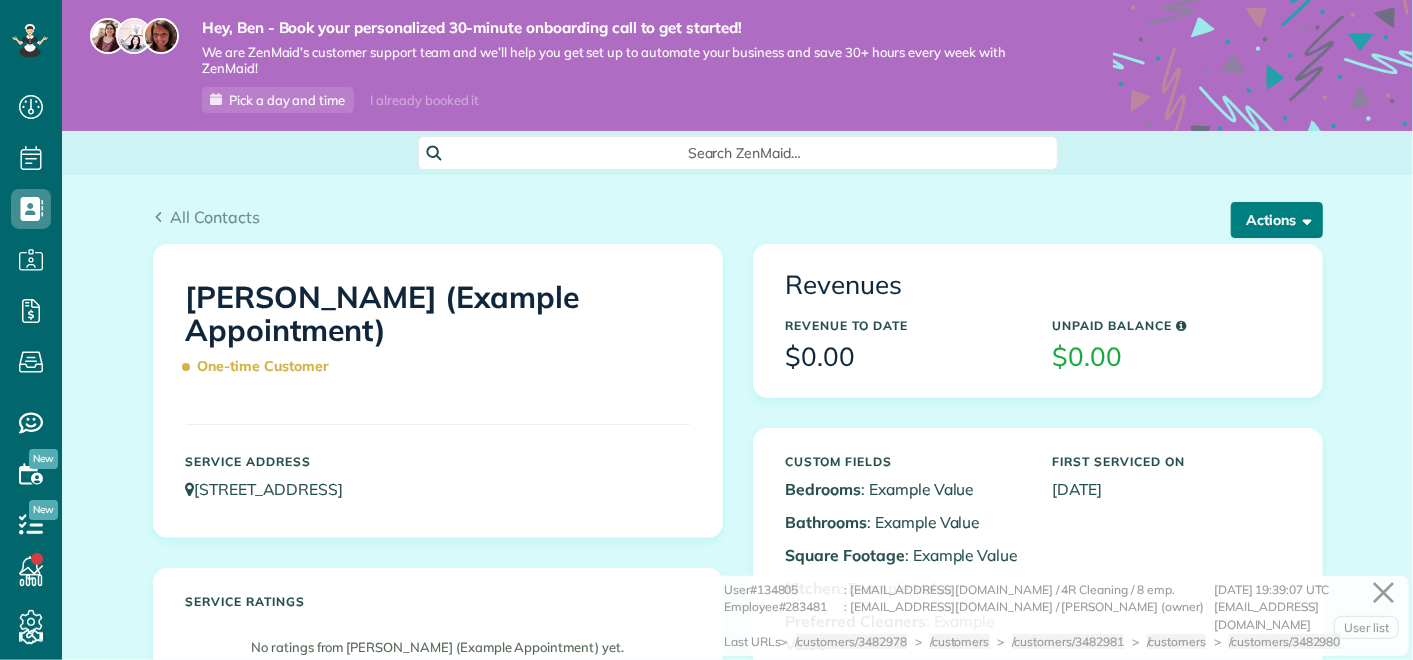 scroll, scrollTop: 660, scrollLeft: 61, axis: both 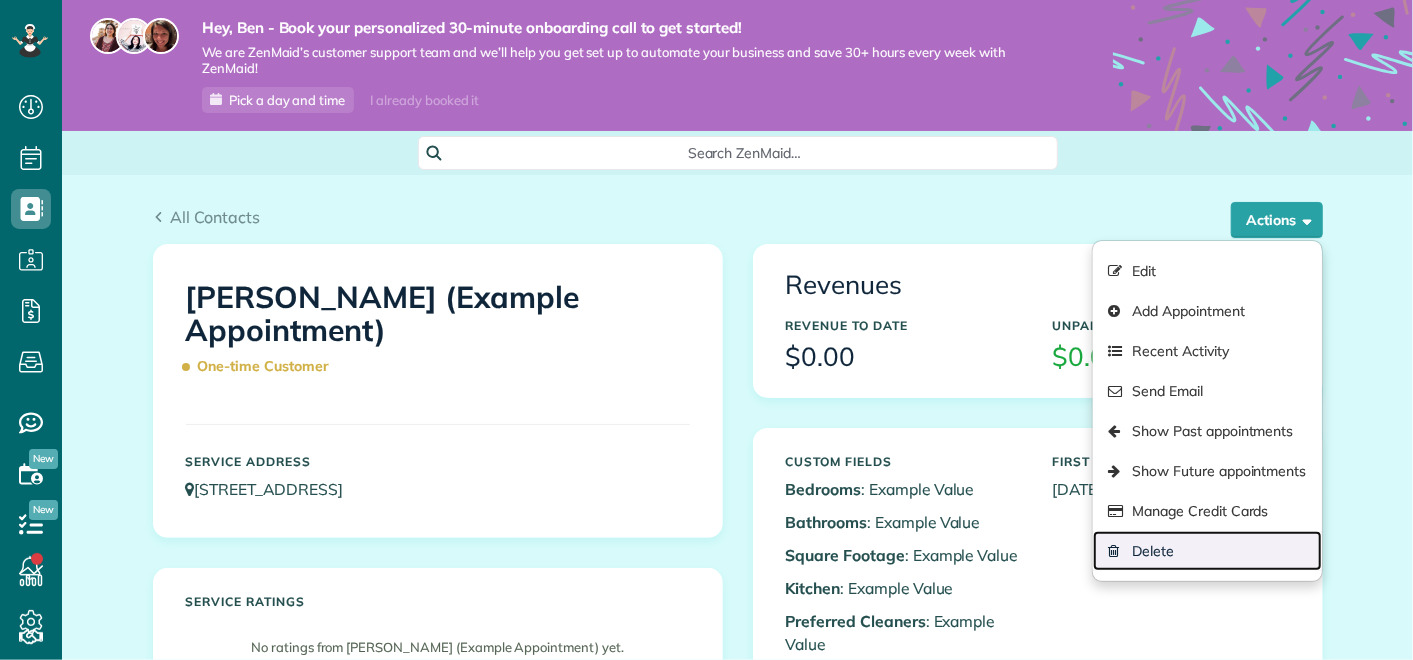 click on "Delete" at bounding box center [1207, 551] 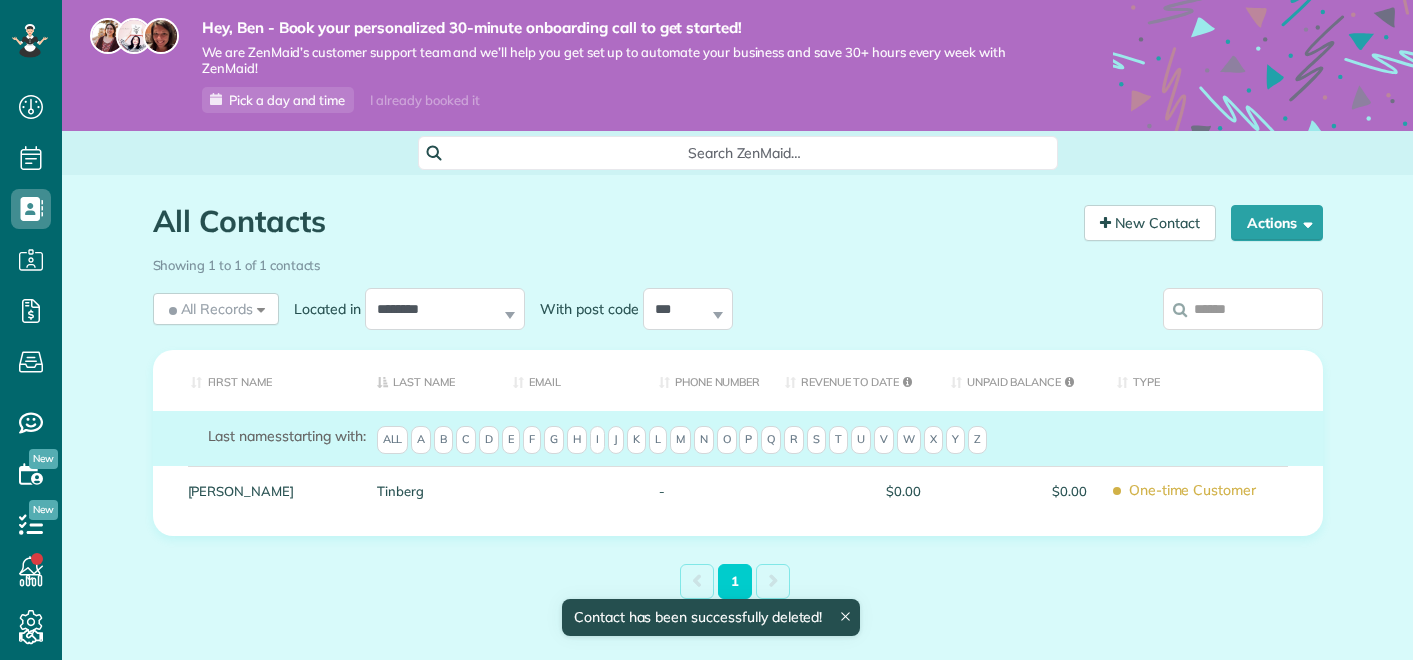 scroll, scrollTop: 0, scrollLeft: 0, axis: both 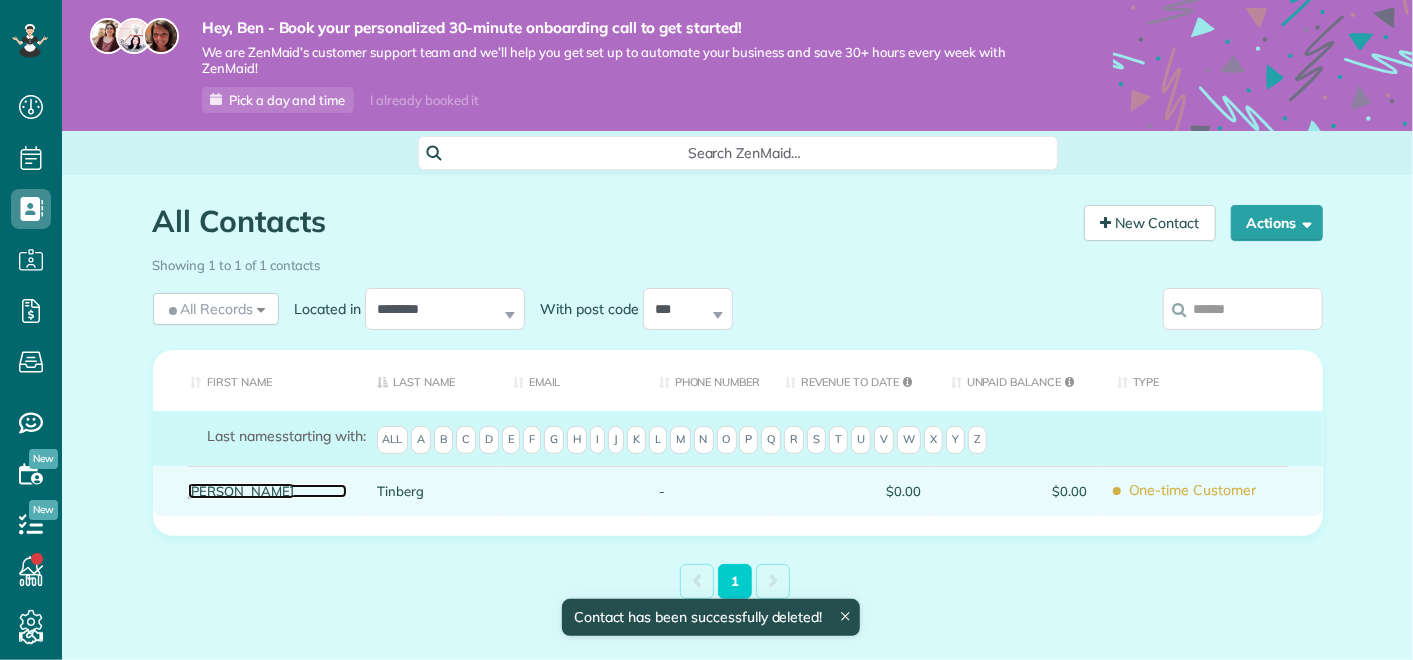 click on "Sharon" at bounding box center [268, 491] 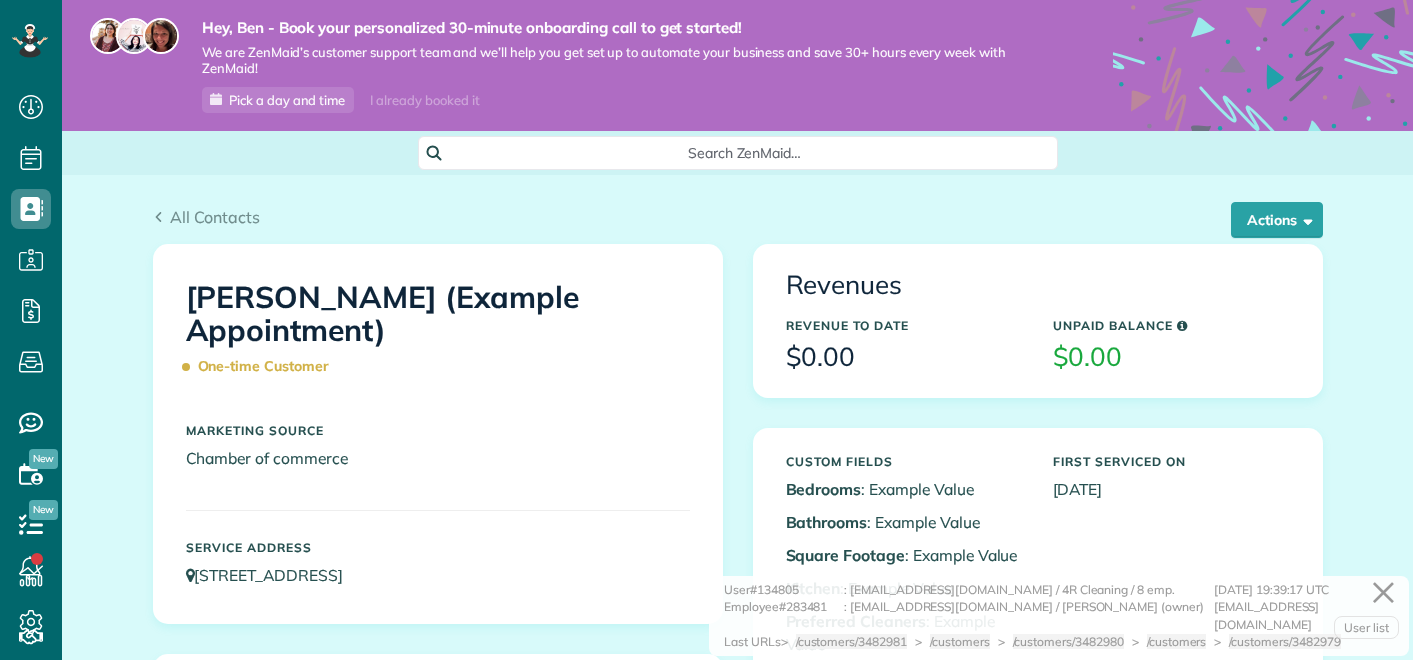 scroll, scrollTop: 0, scrollLeft: 0, axis: both 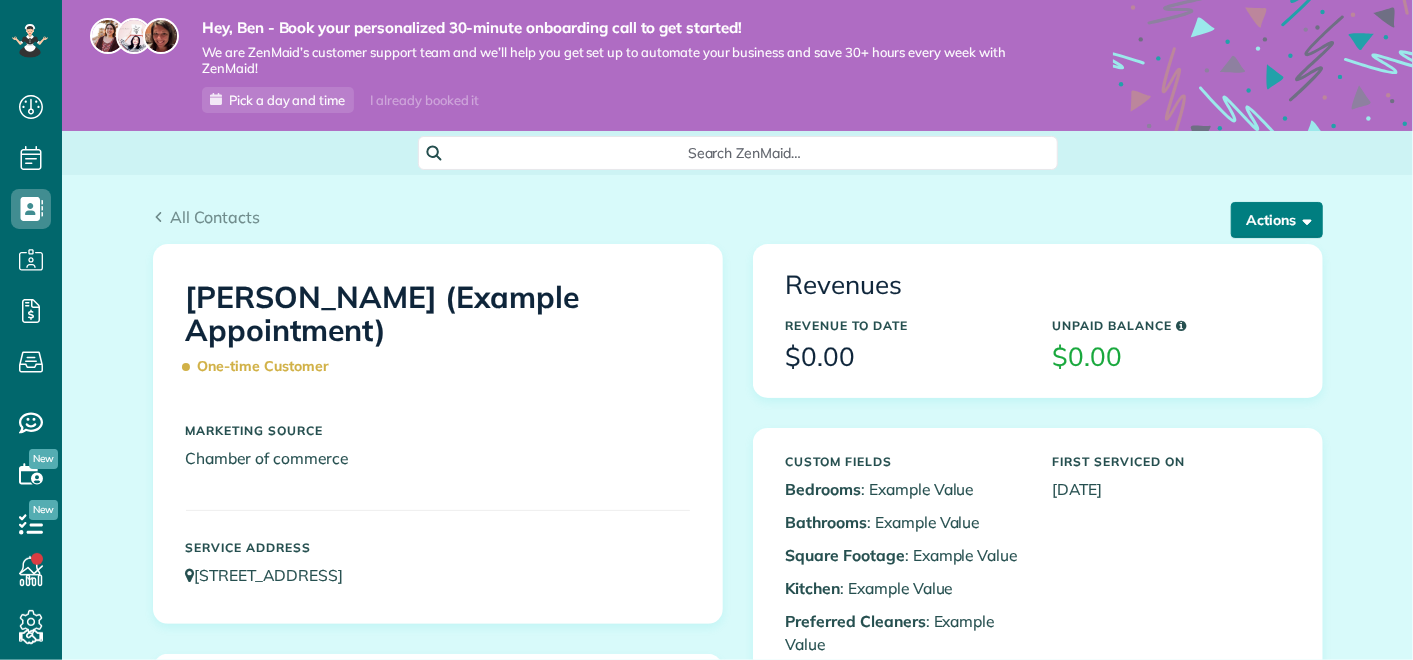 click on "Actions" at bounding box center [1277, 220] 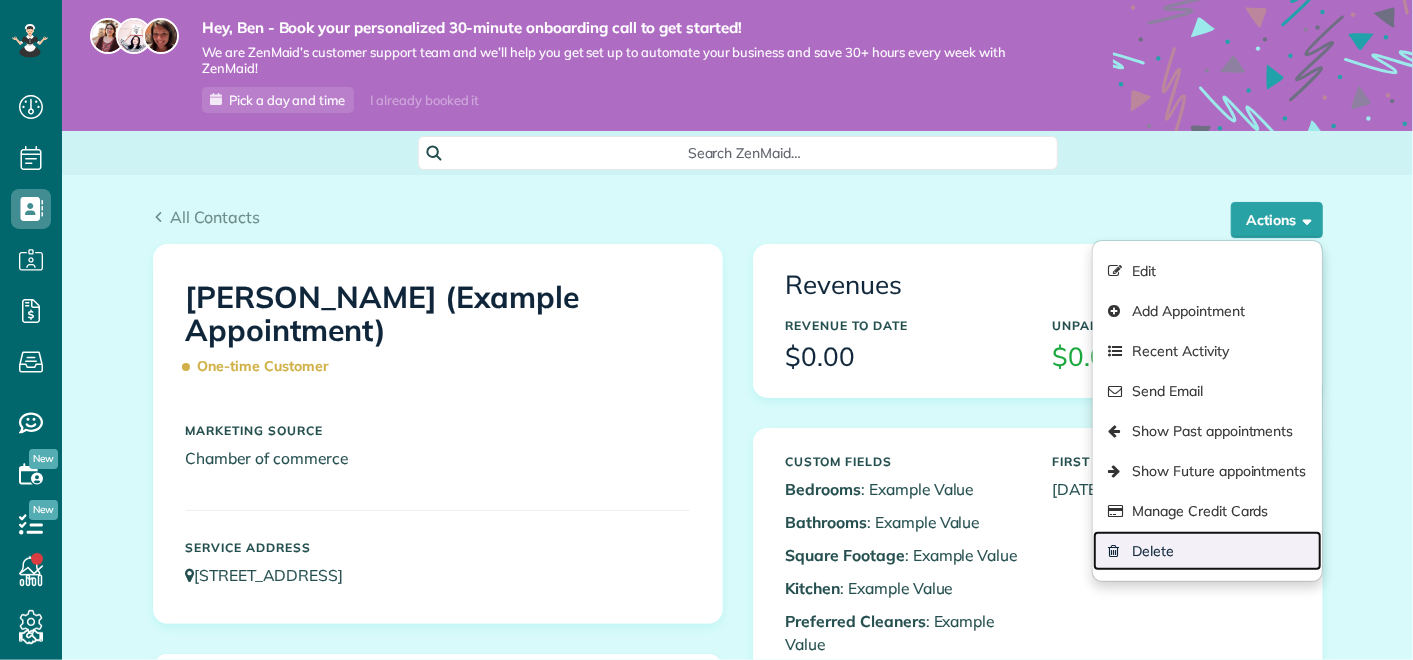 click on "Delete" at bounding box center [1207, 551] 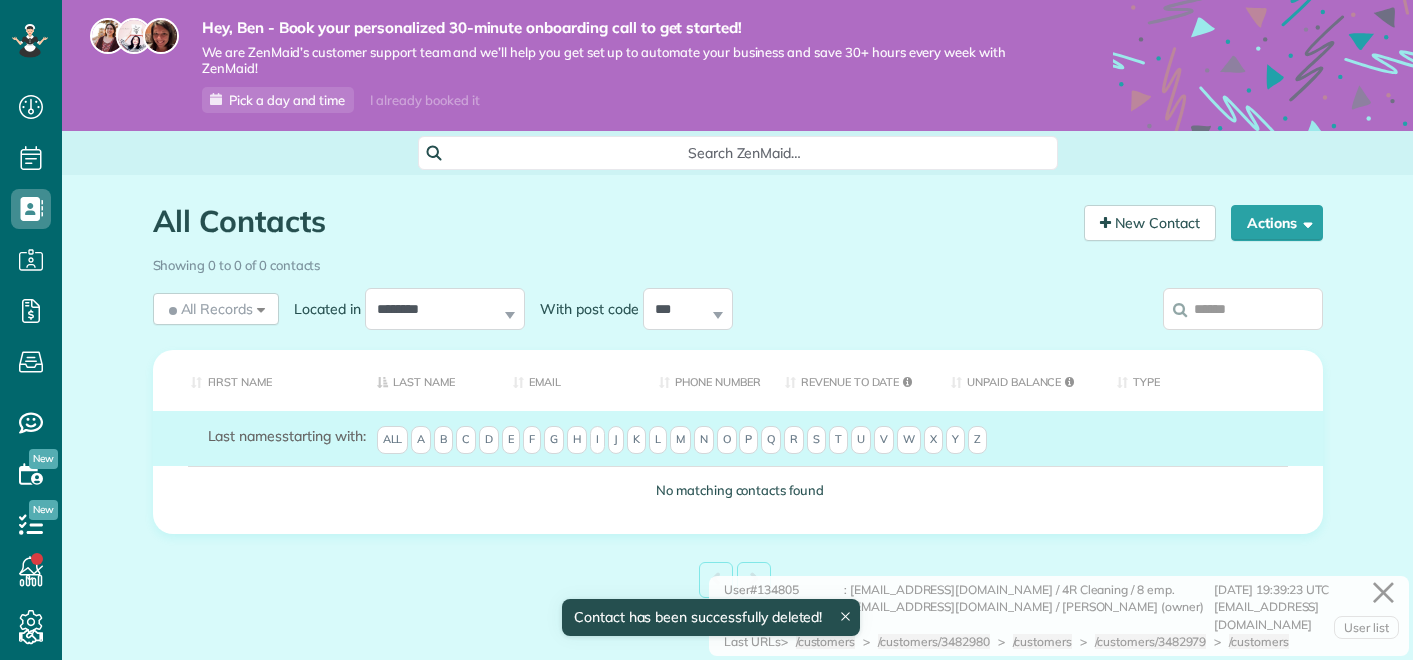 scroll, scrollTop: 0, scrollLeft: 0, axis: both 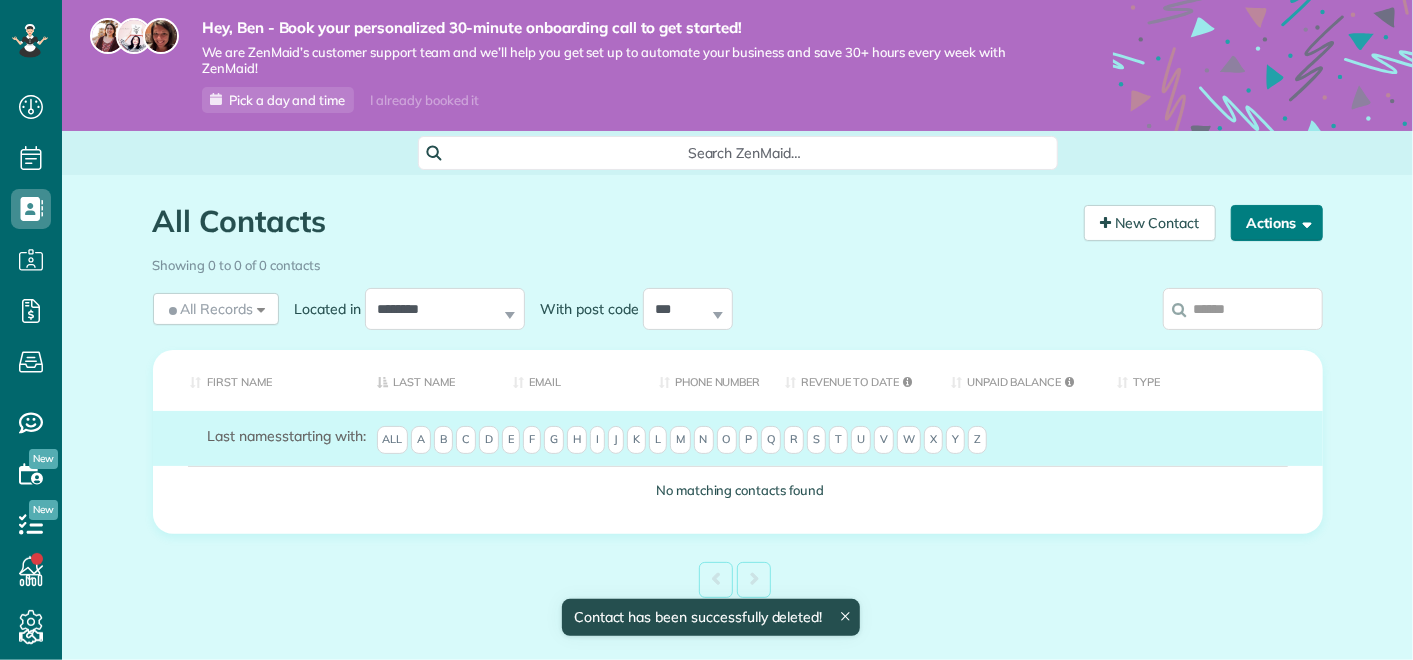 click on "Actions" at bounding box center [1277, 223] 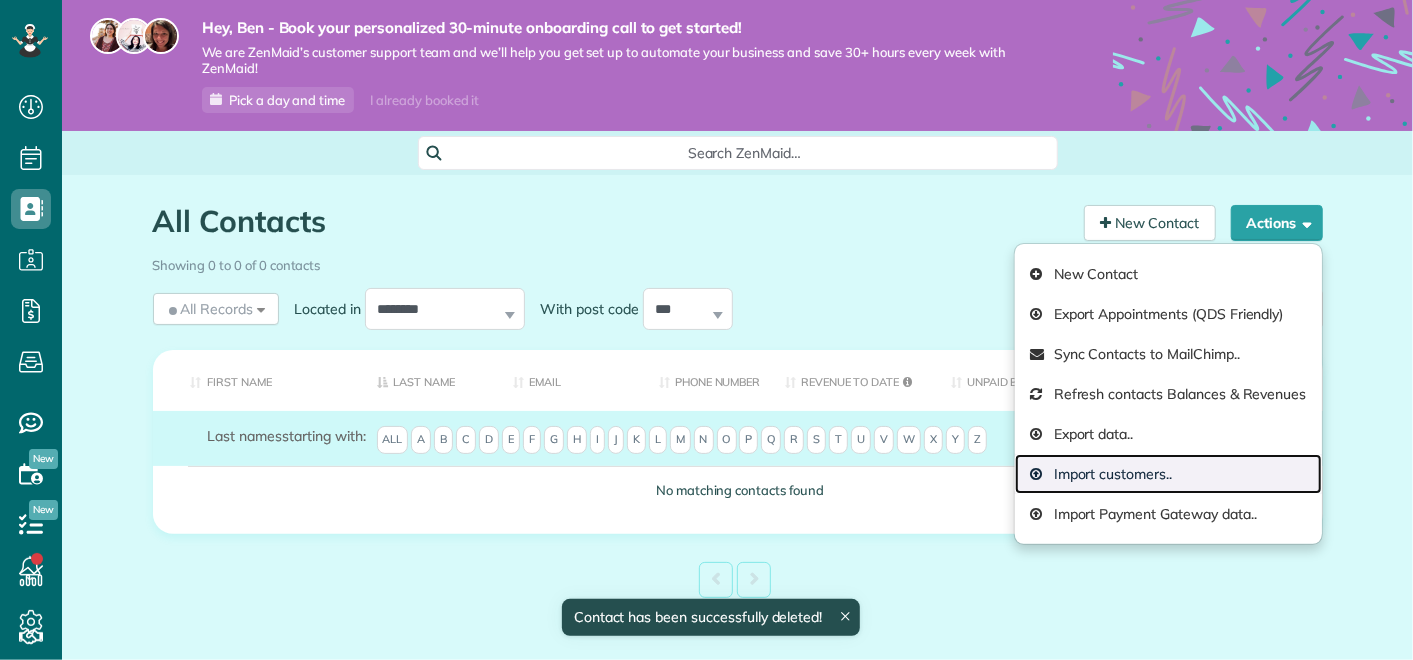 click on "Import customers.." at bounding box center (1168, 474) 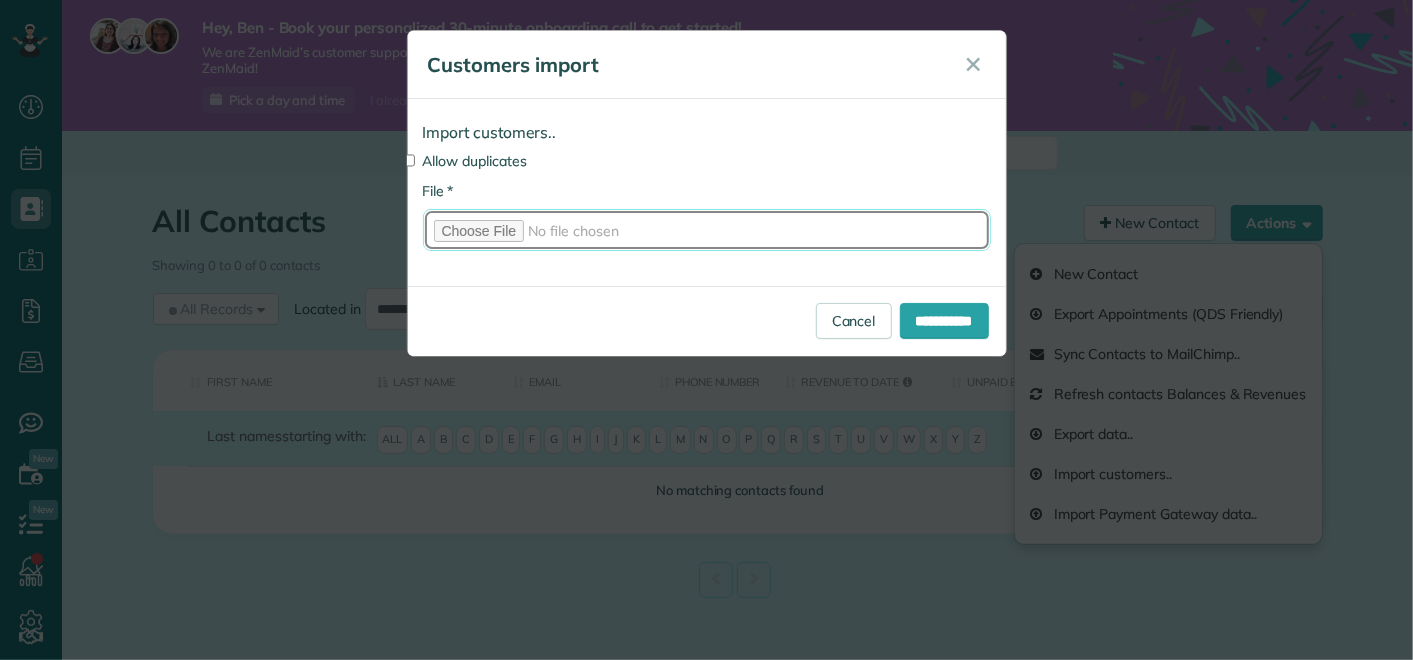click on "*  File" at bounding box center (707, 230) 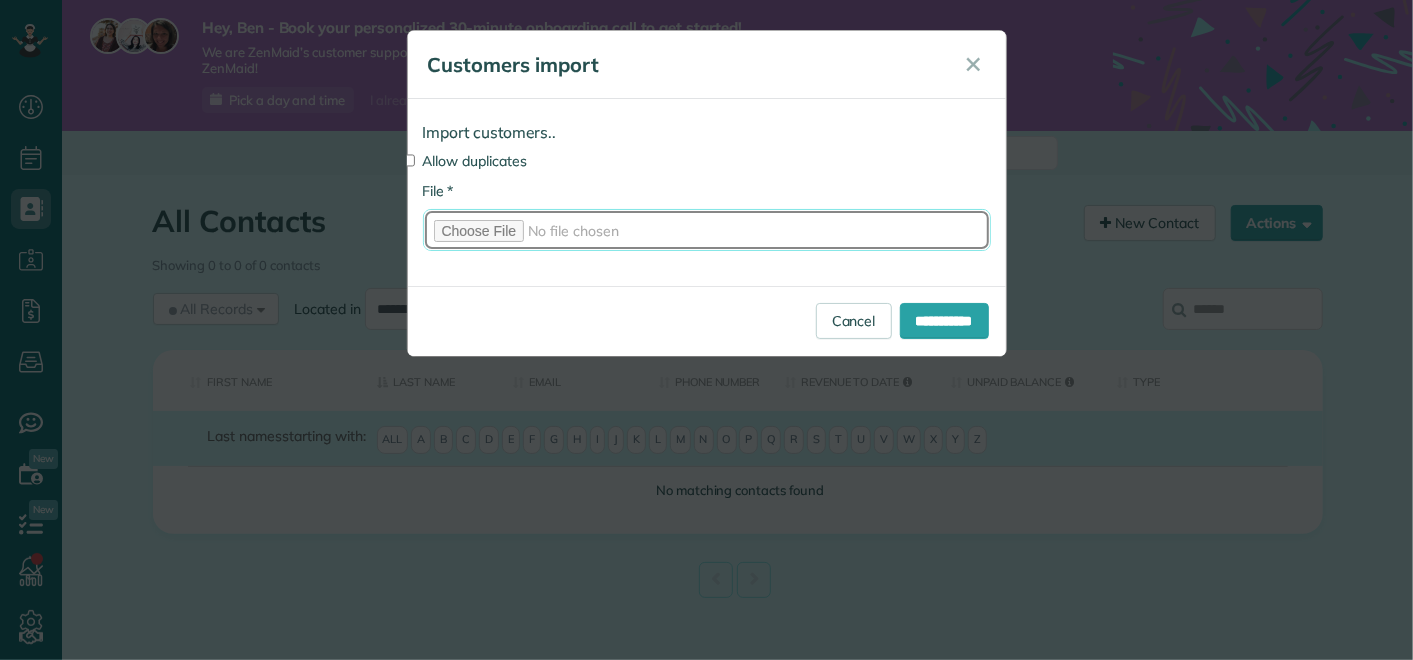 type on "**********" 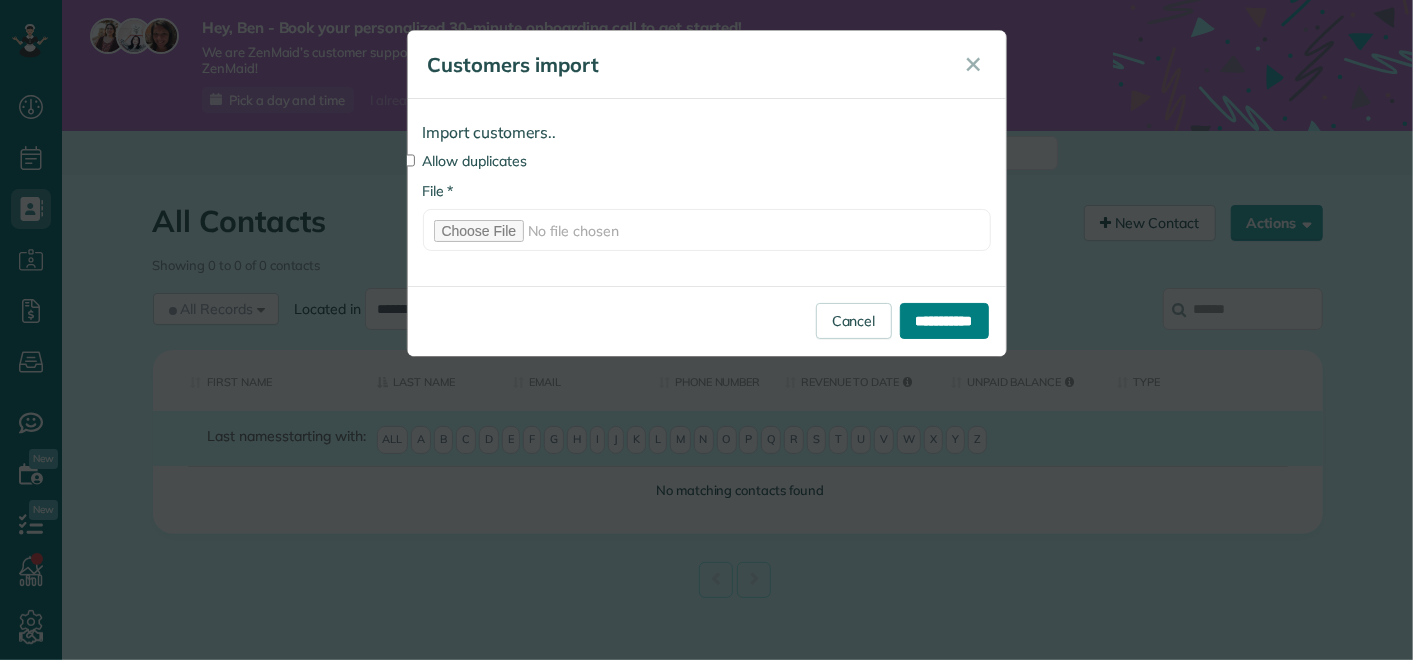 click on "**********" at bounding box center (944, 321) 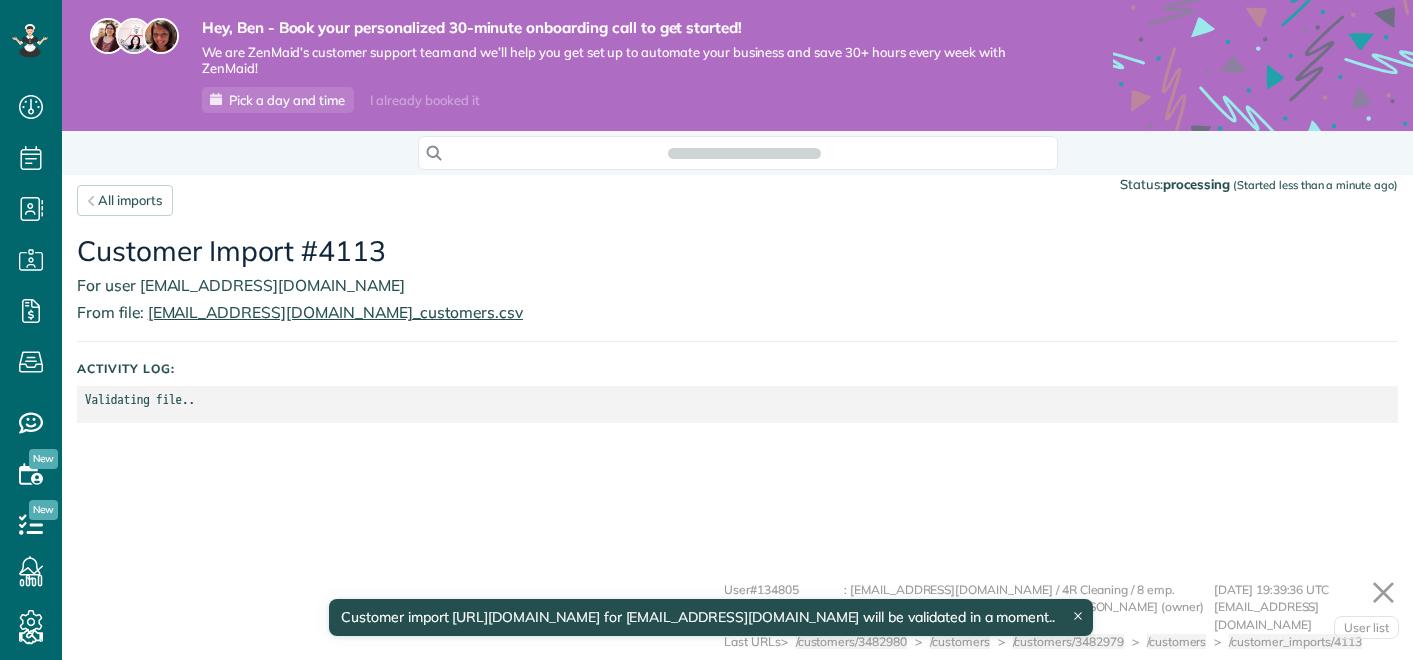 scroll, scrollTop: 0, scrollLeft: 0, axis: both 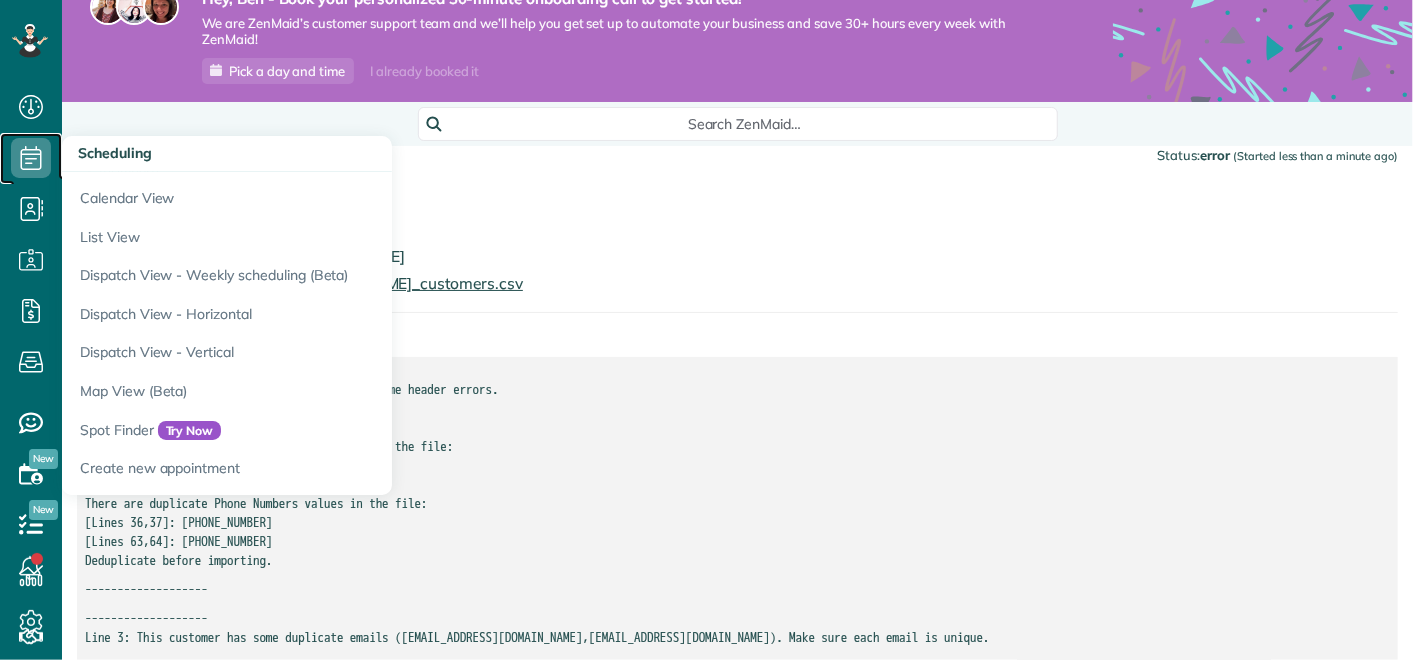 click 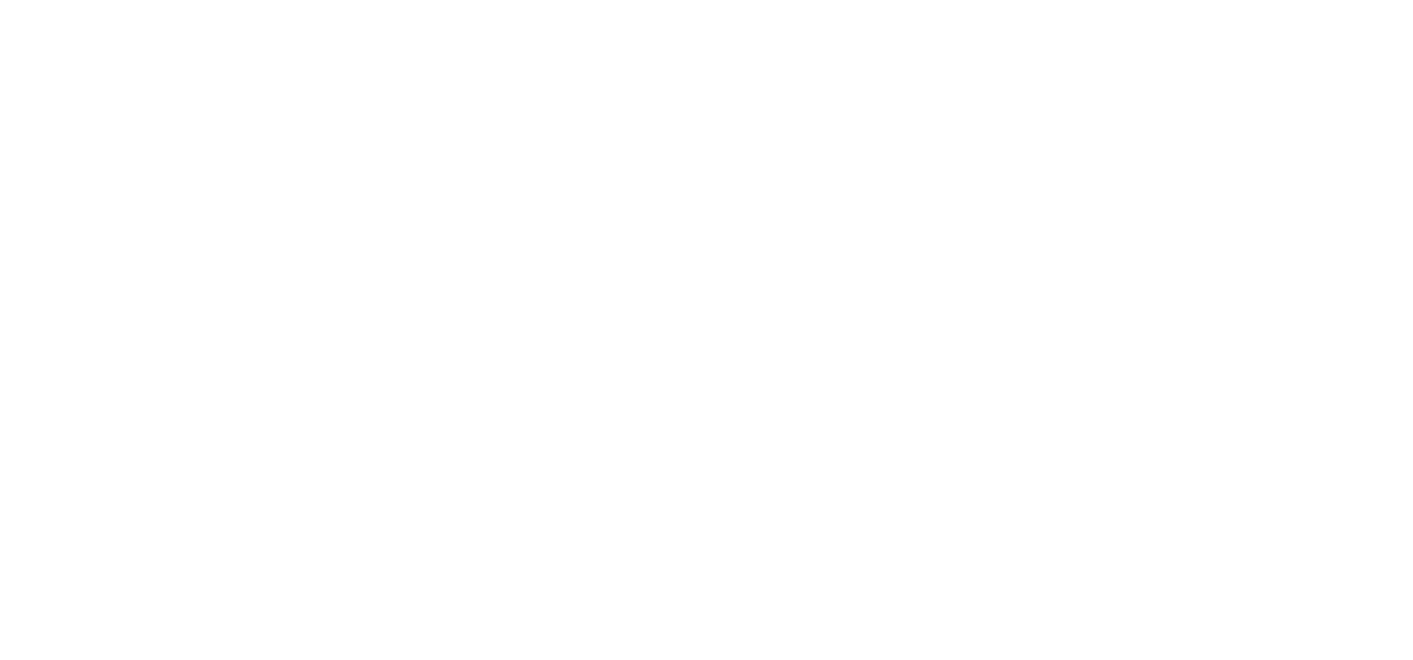scroll, scrollTop: 0, scrollLeft: 0, axis: both 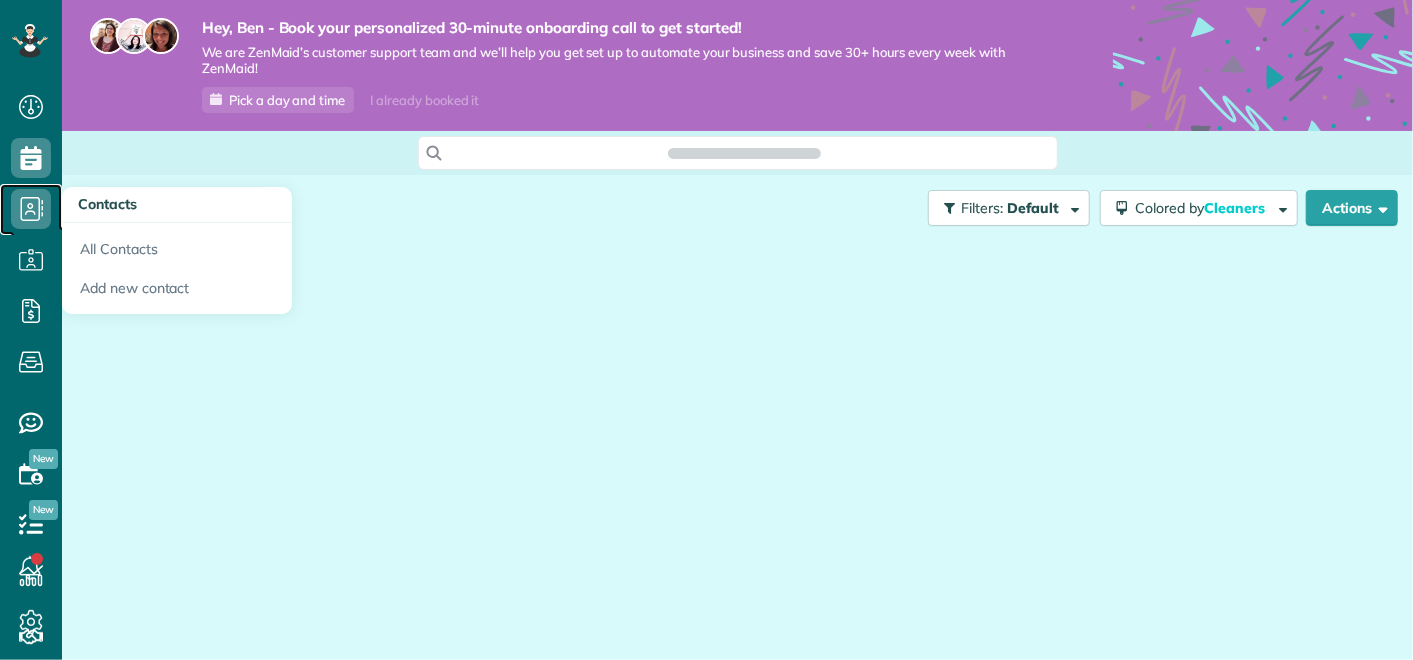 click 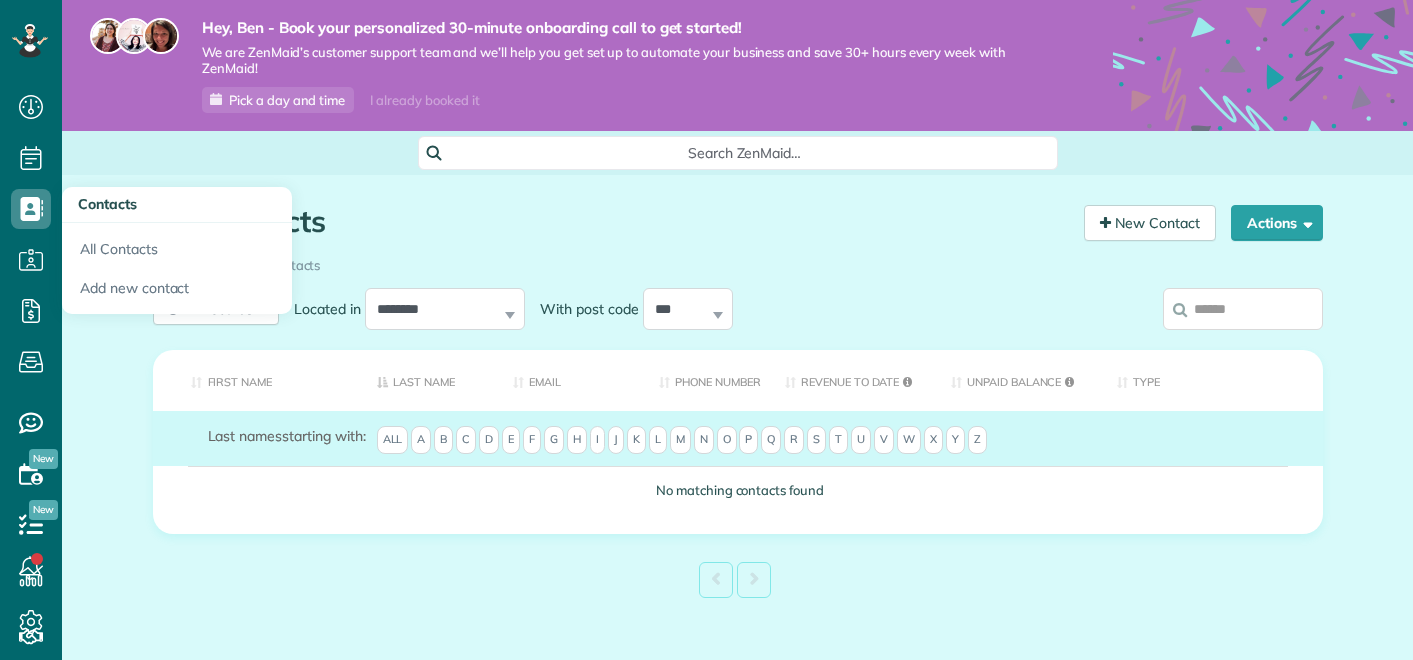 scroll, scrollTop: 0, scrollLeft: 0, axis: both 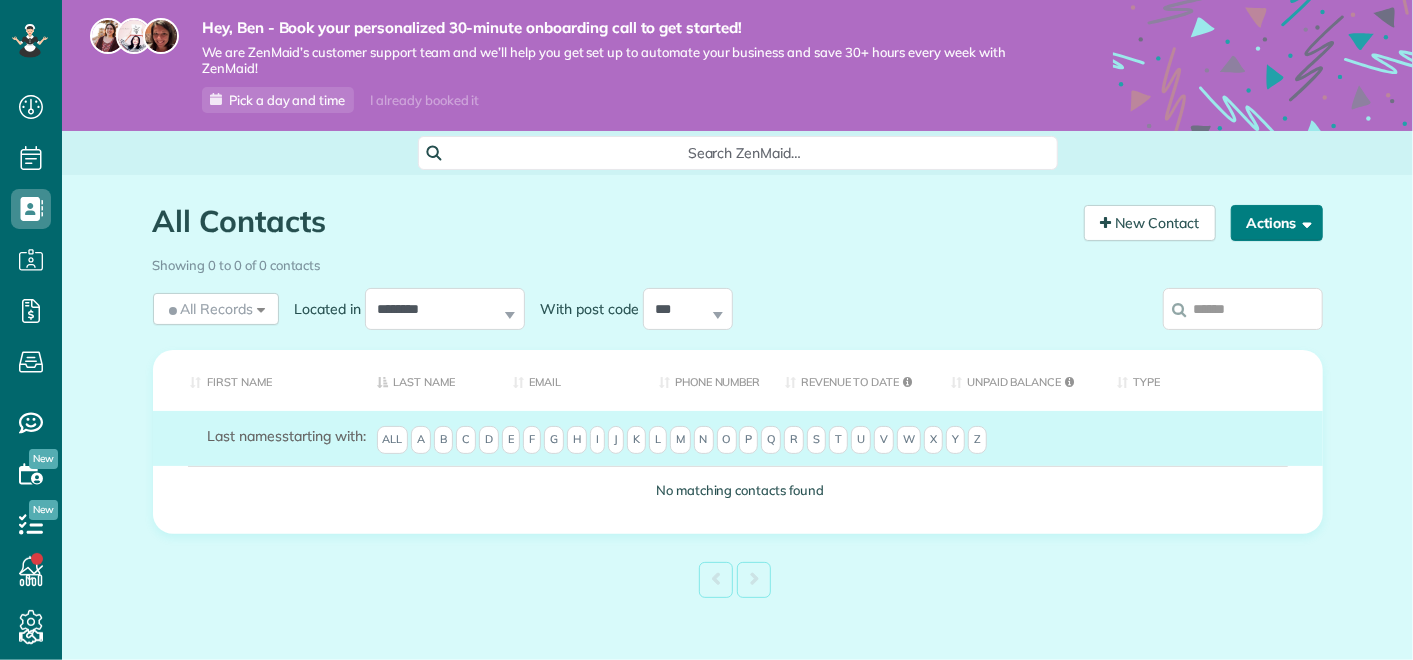 click on "Actions" at bounding box center (1277, 223) 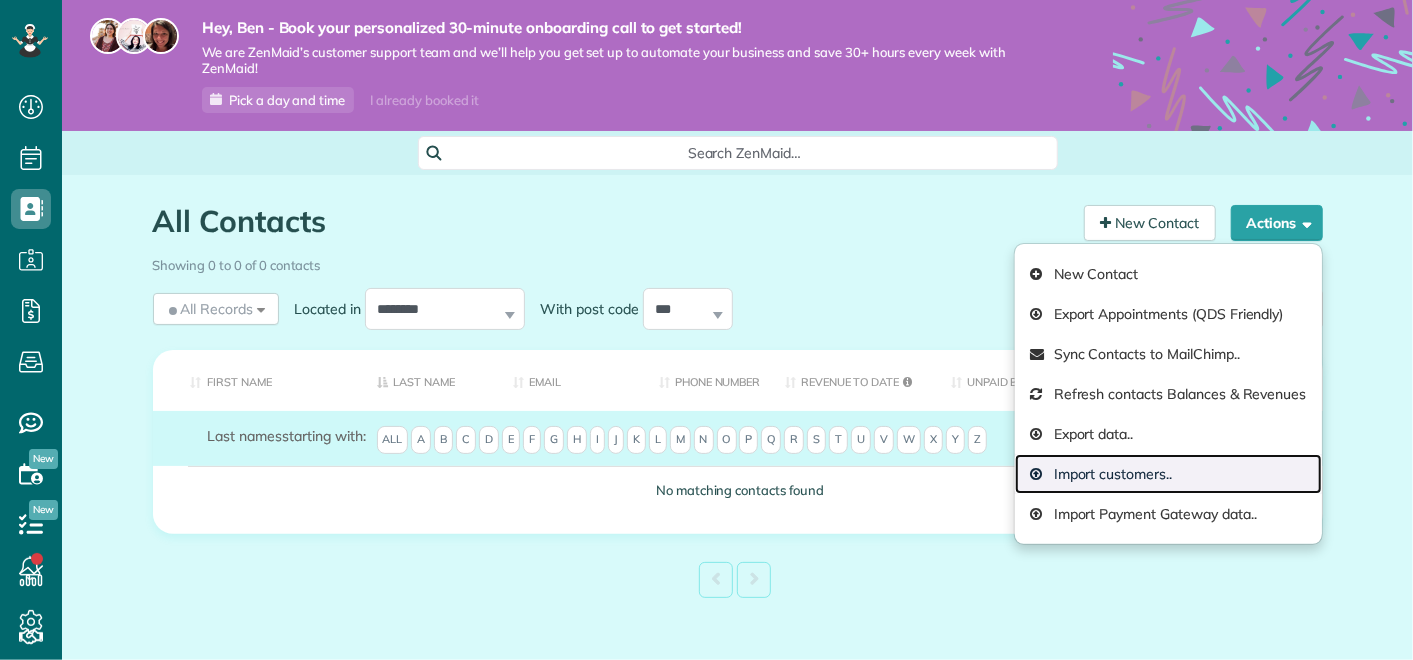 click on "Import customers.." at bounding box center (1168, 474) 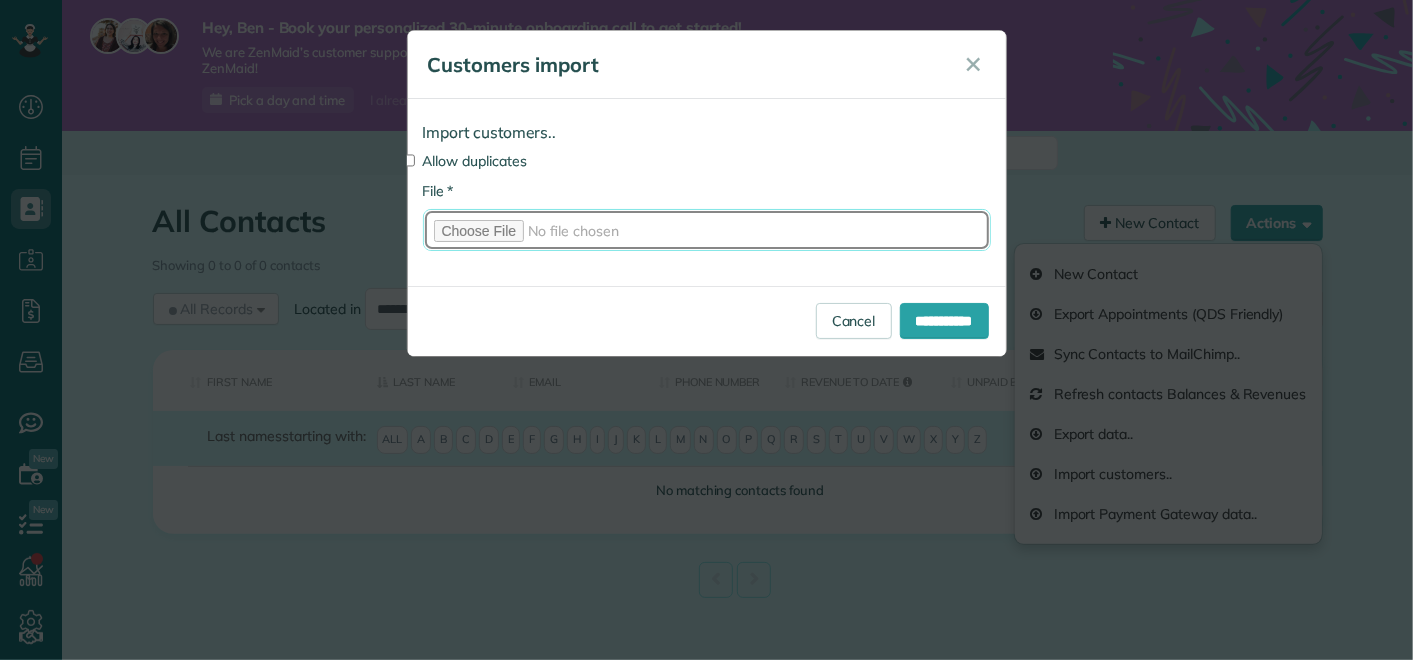 click on "*  File" at bounding box center (707, 230) 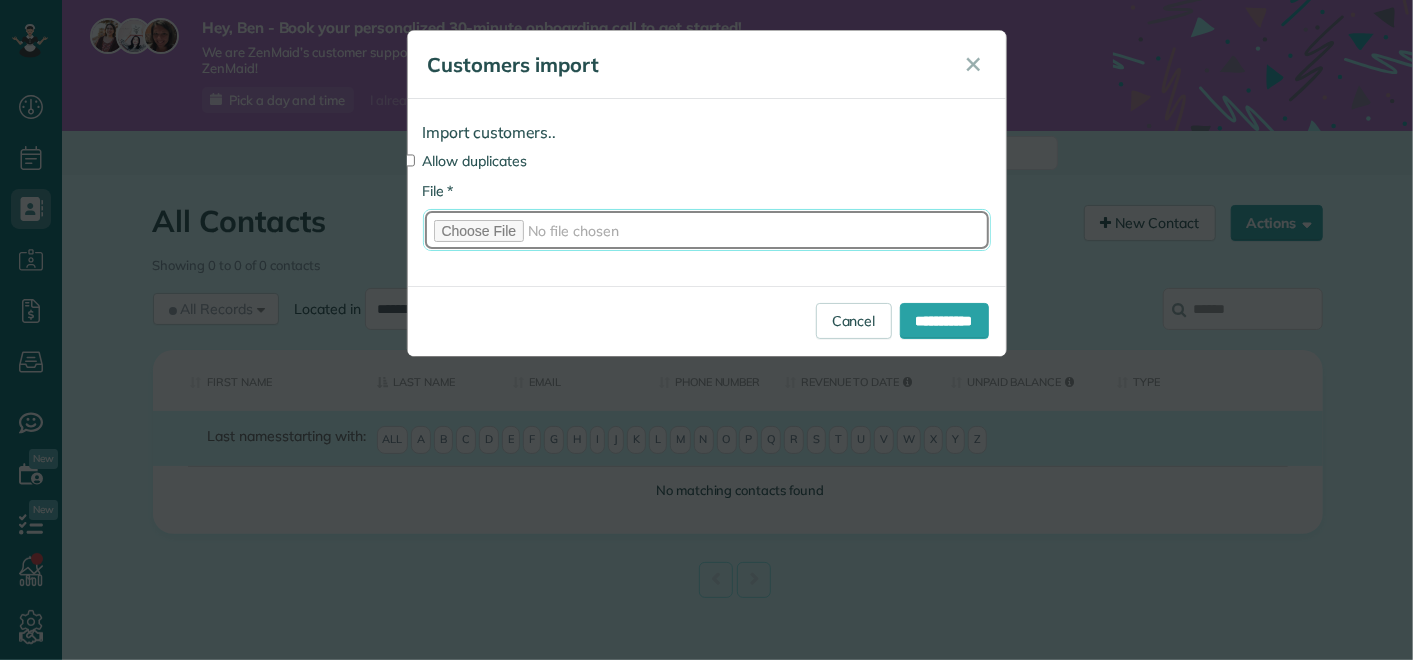 type on "**********" 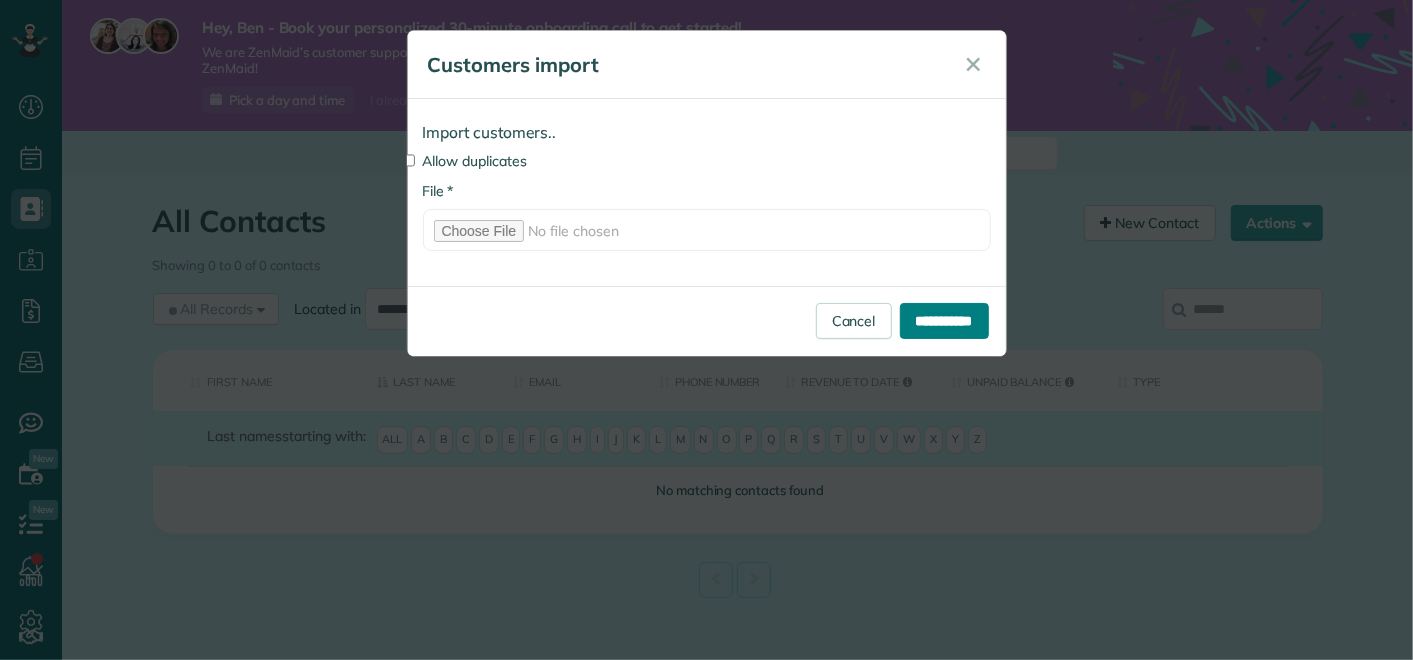 click on "**********" at bounding box center [944, 321] 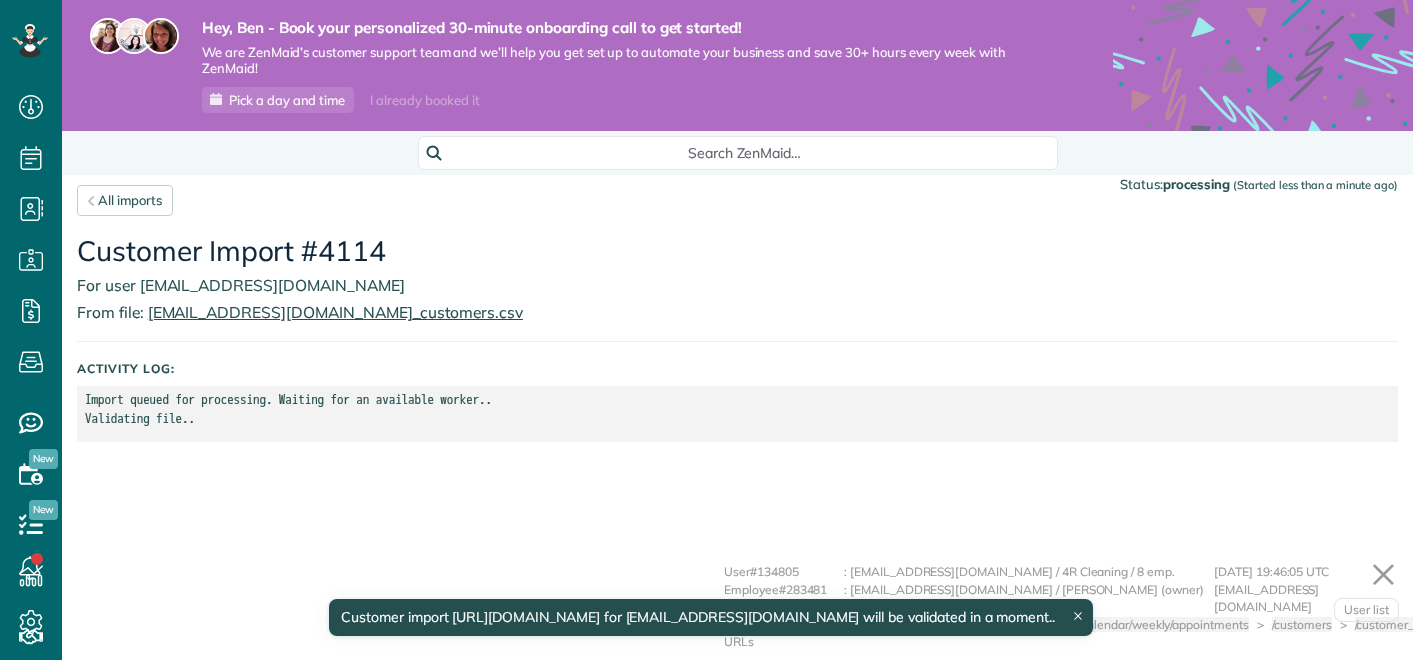 scroll, scrollTop: 0, scrollLeft: 0, axis: both 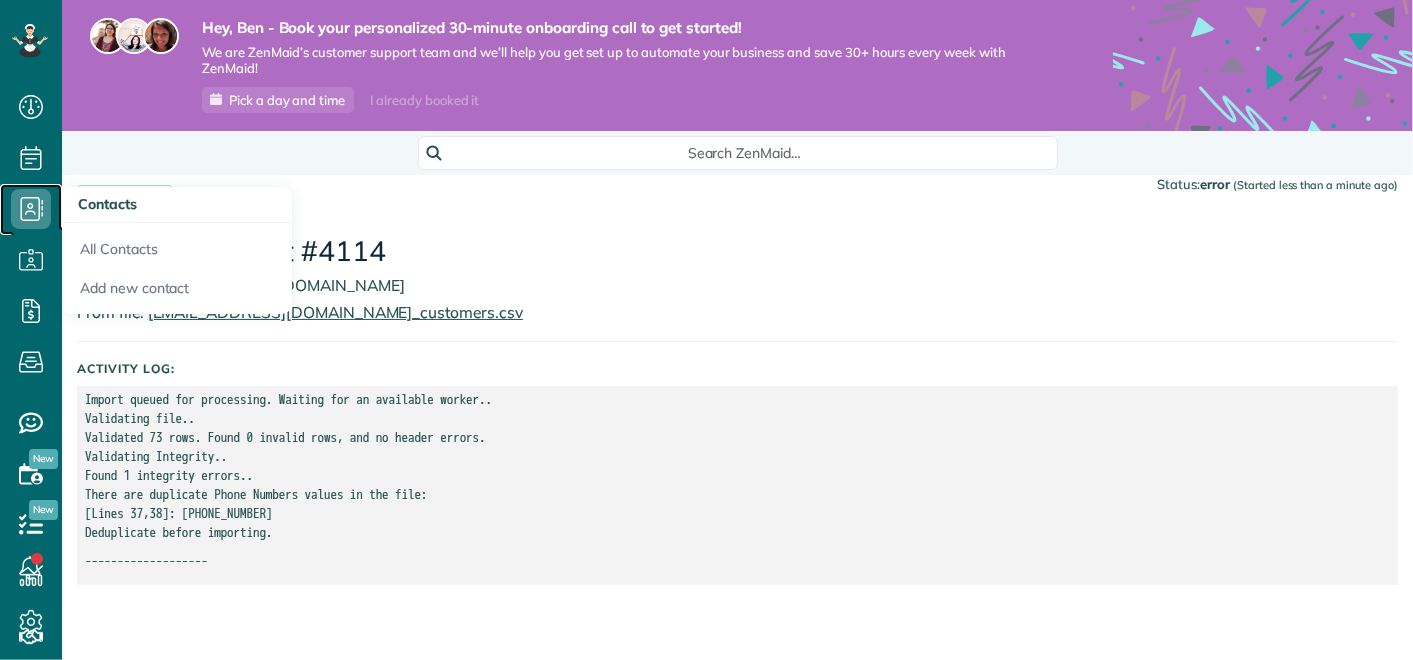 click 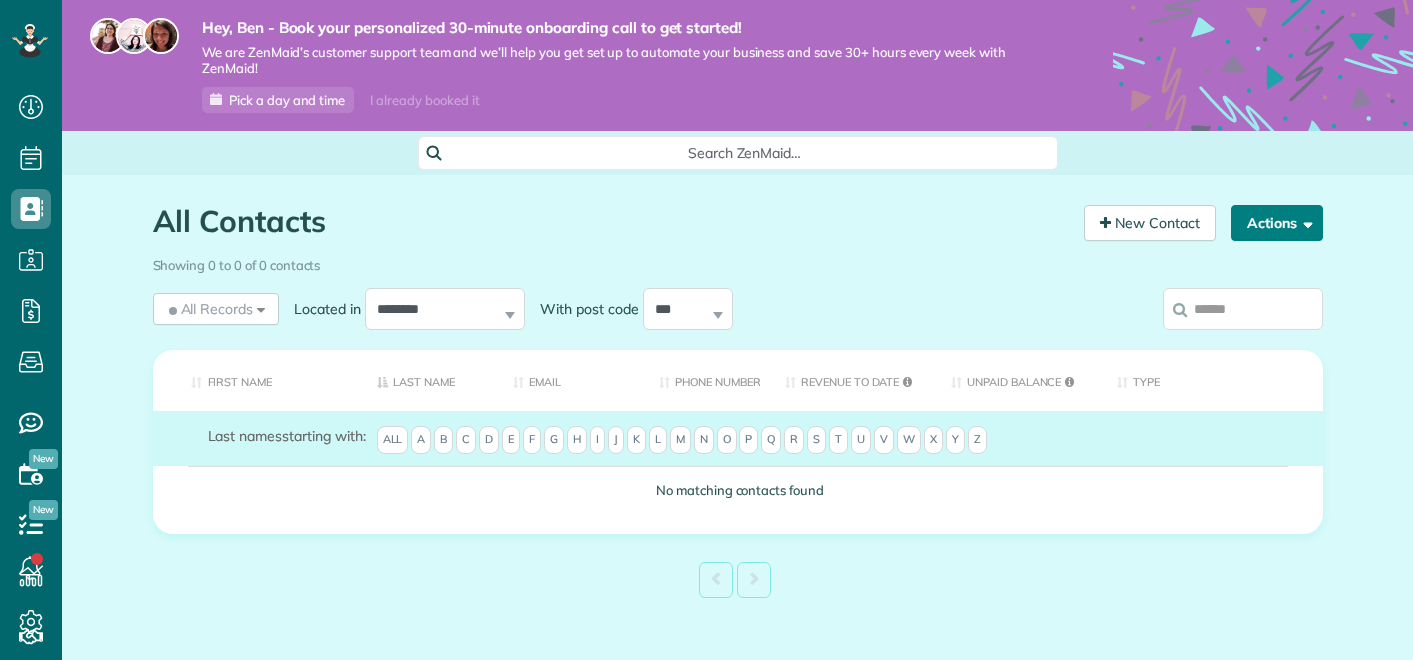 scroll, scrollTop: 0, scrollLeft: 0, axis: both 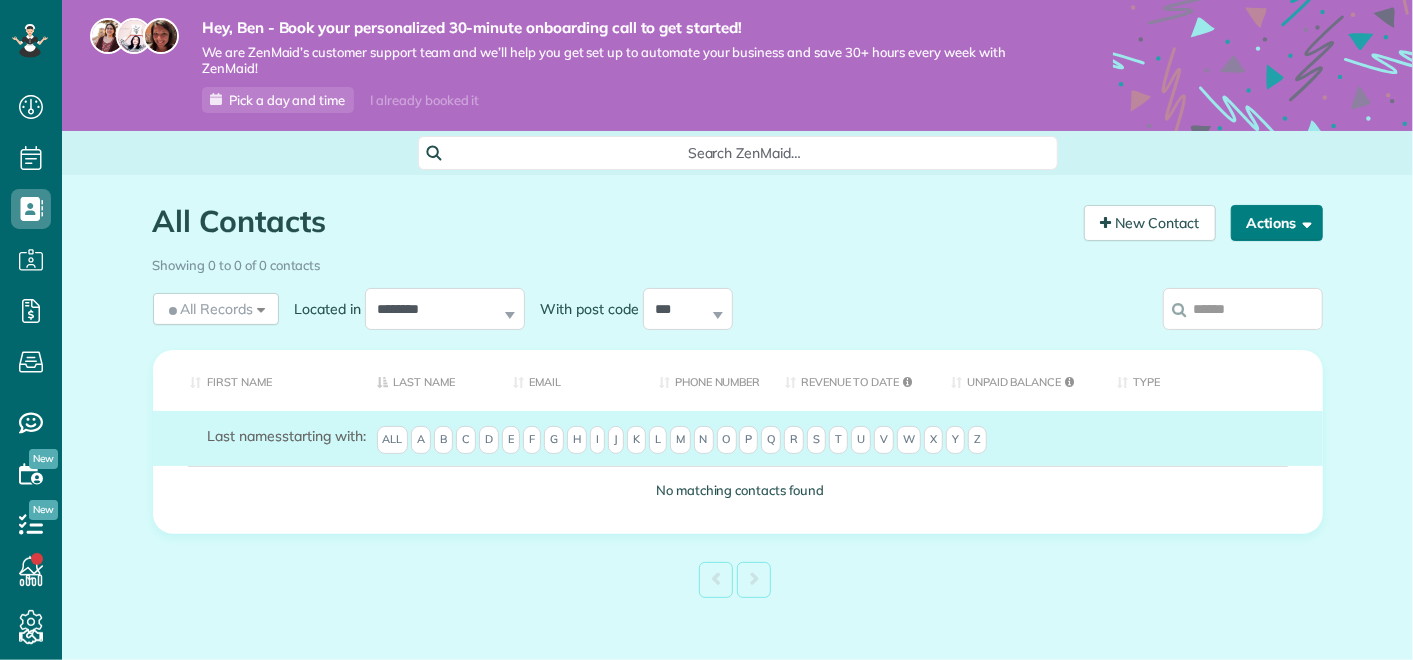 click on "Actions" at bounding box center (1277, 223) 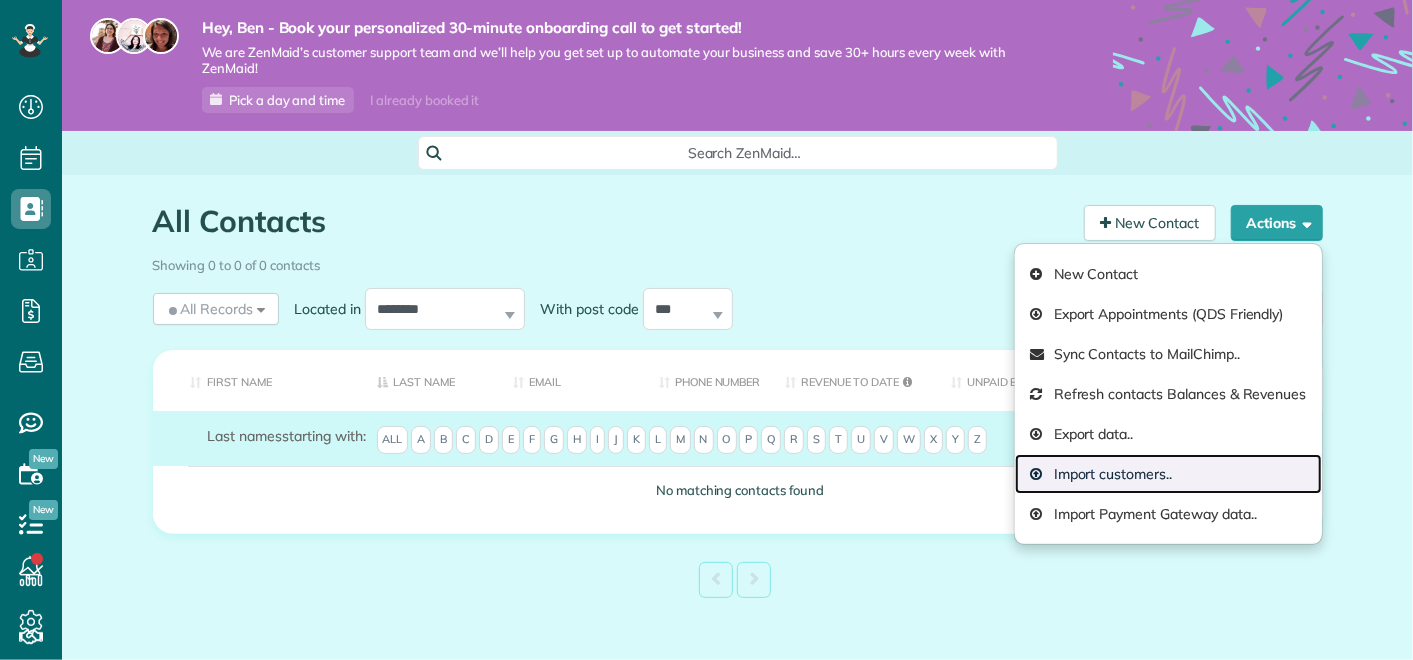 click on "Import customers.." at bounding box center [1168, 474] 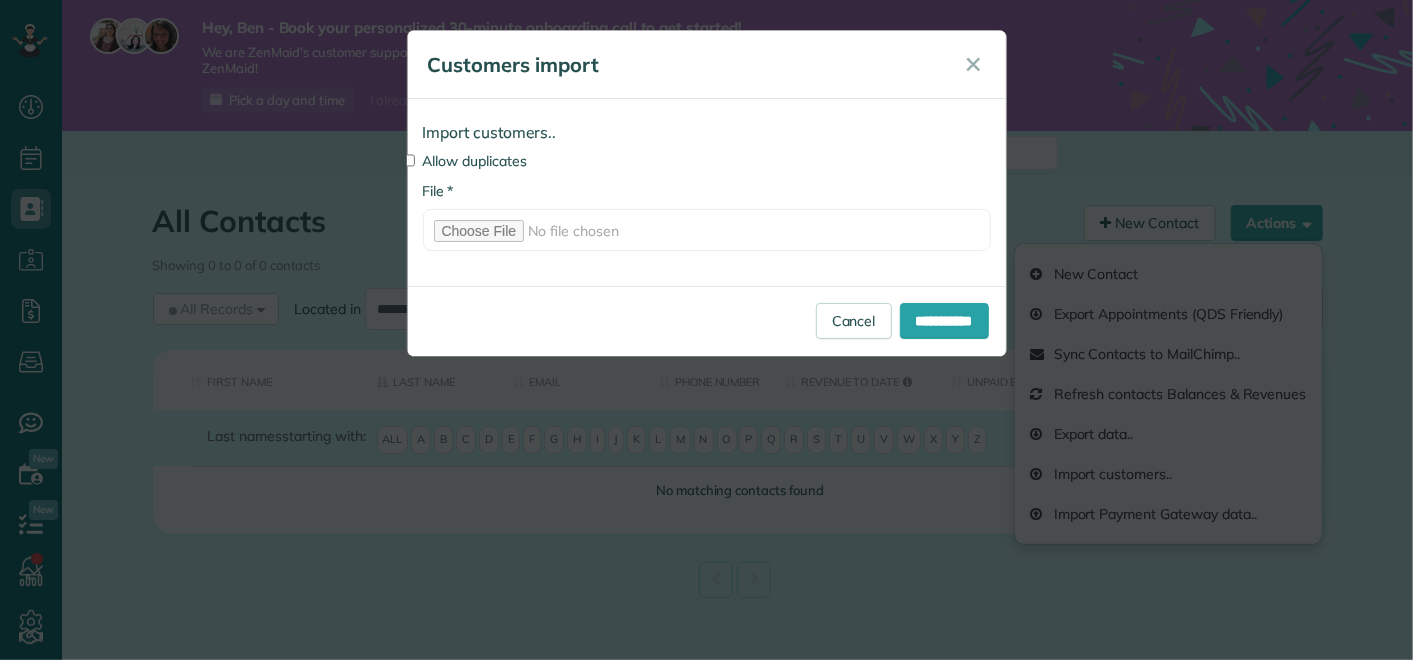 click on "Allow duplicates" at bounding box center [707, 161] 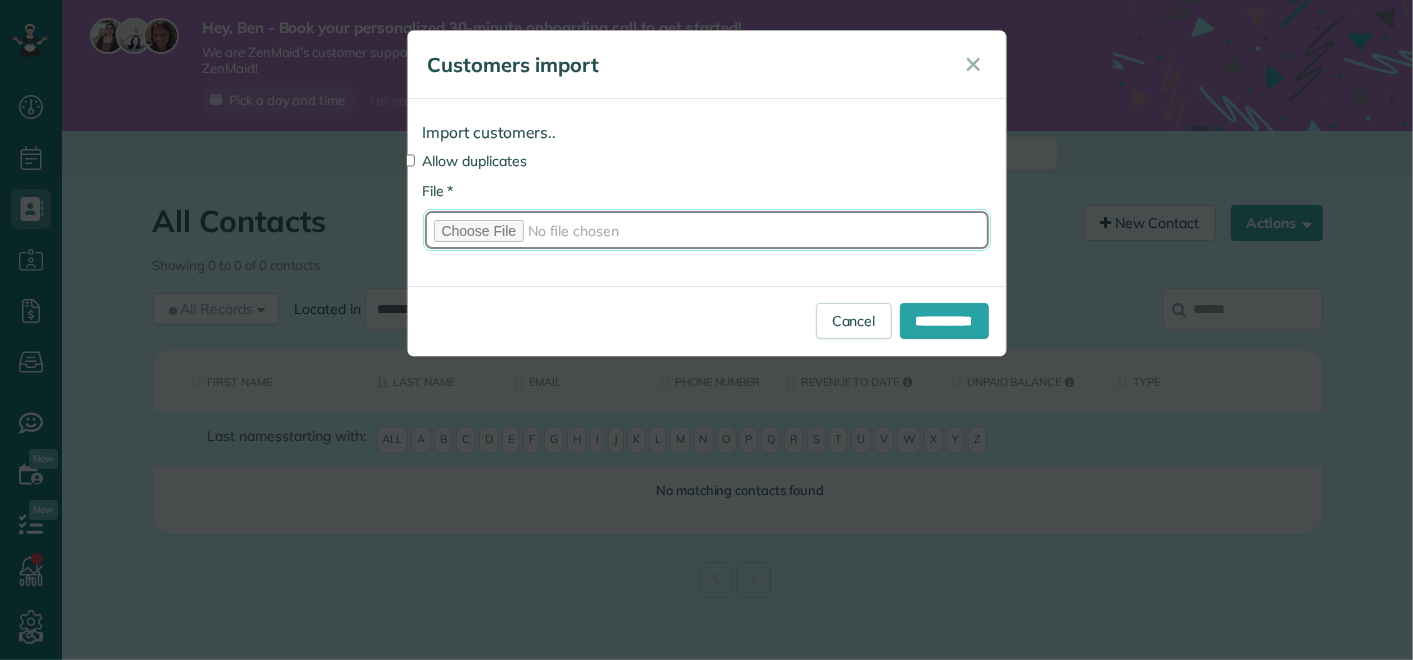 click on "*  File" at bounding box center [707, 230] 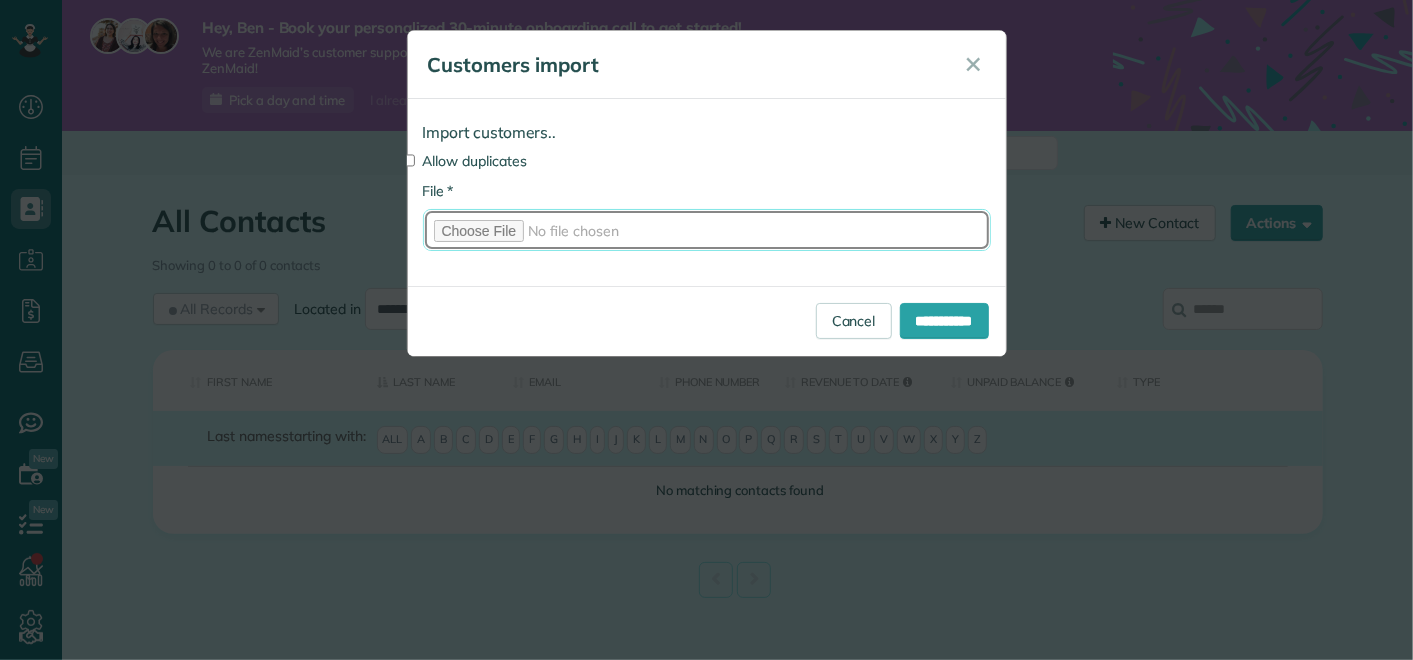 type on "**********" 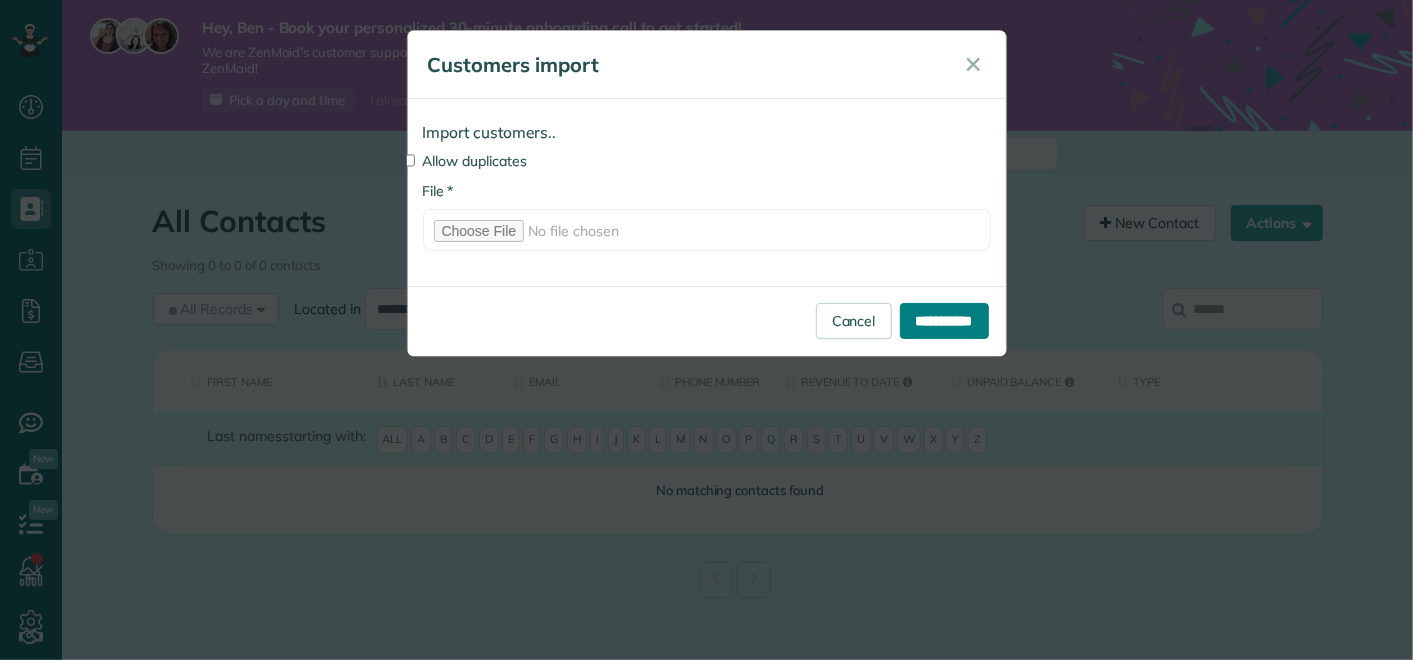 click on "**********" at bounding box center (944, 321) 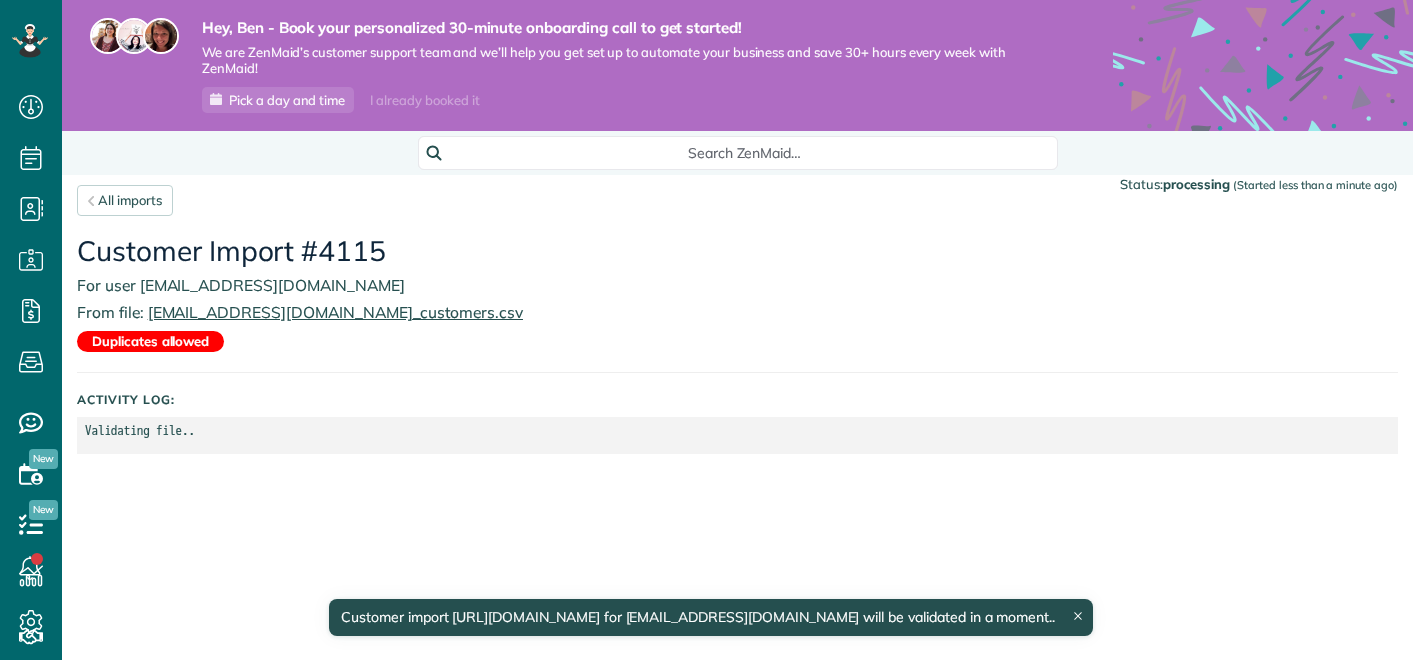 scroll, scrollTop: 0, scrollLeft: 0, axis: both 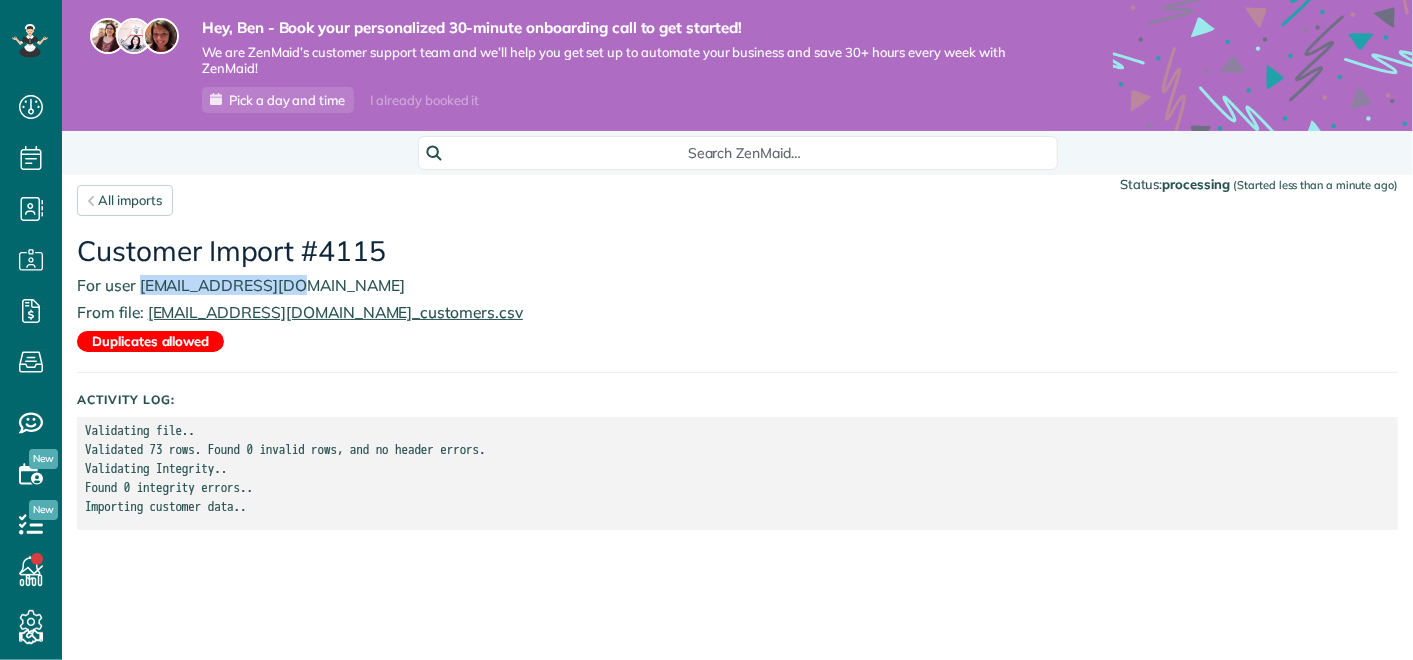 drag, startPoint x: 139, startPoint y: 284, endPoint x: 284, endPoint y: 285, distance: 145.00345 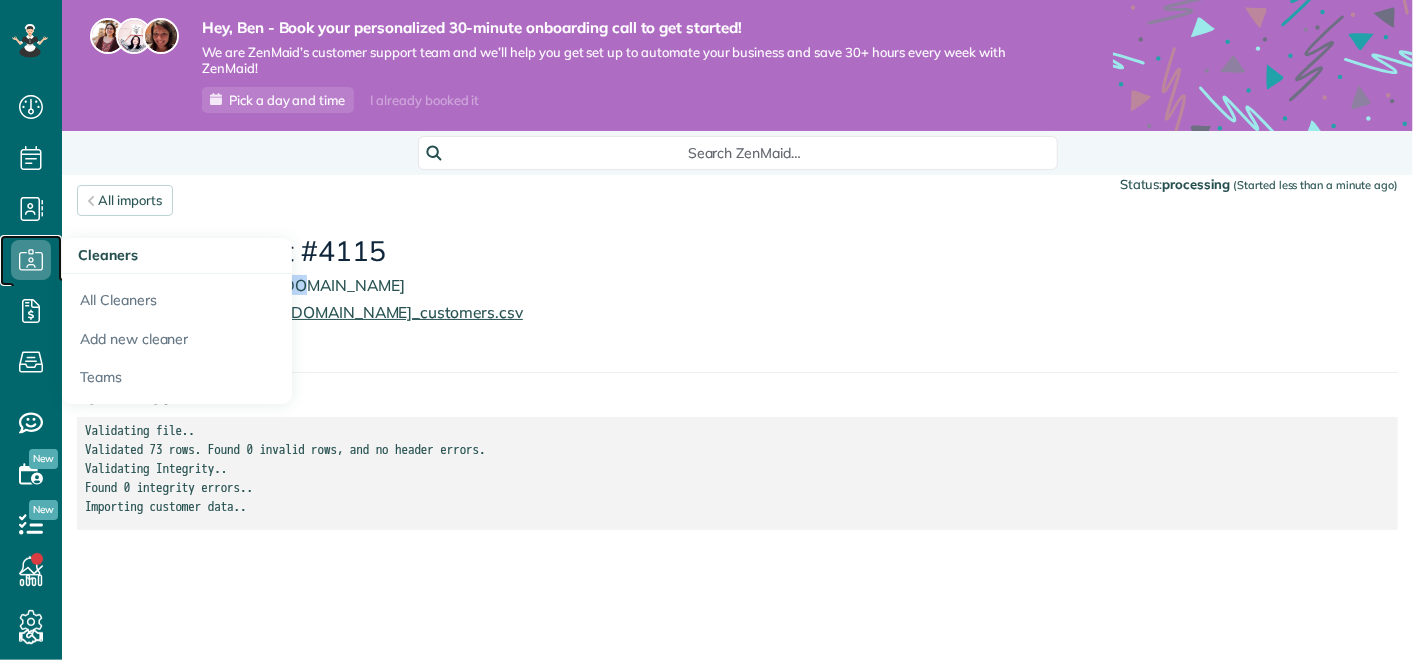click 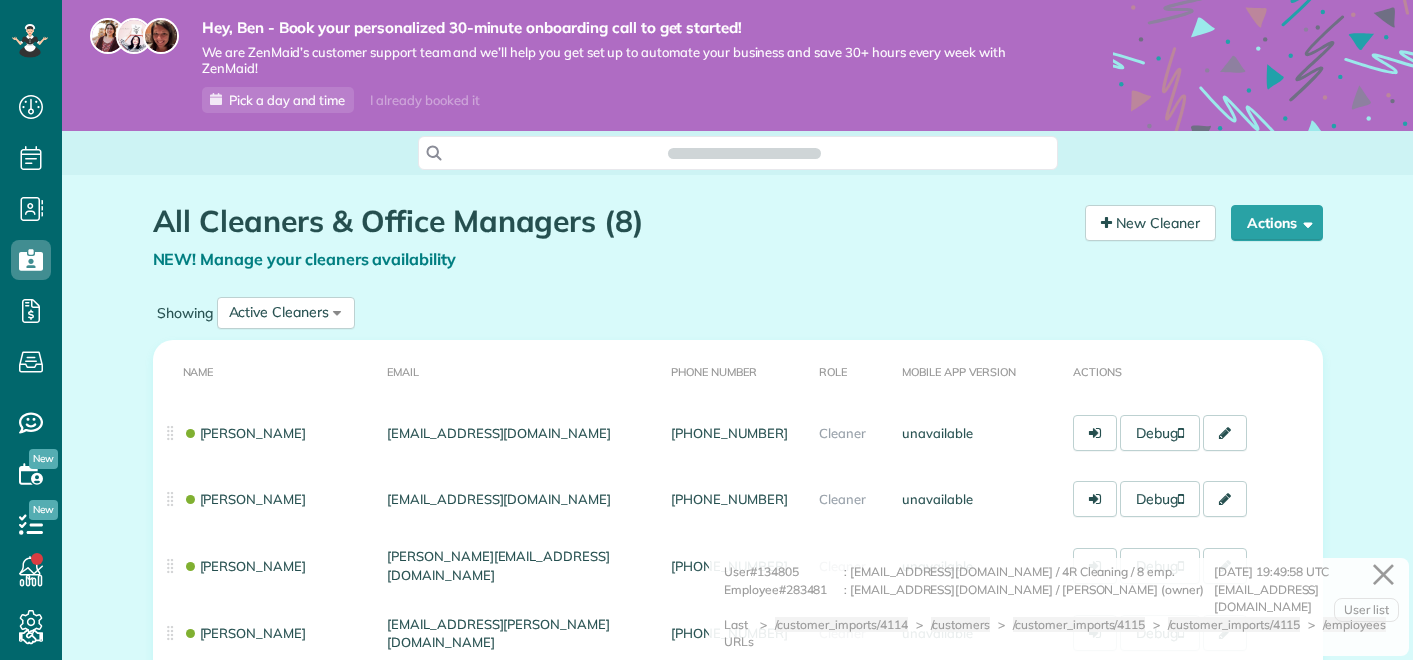 scroll, scrollTop: 0, scrollLeft: 0, axis: both 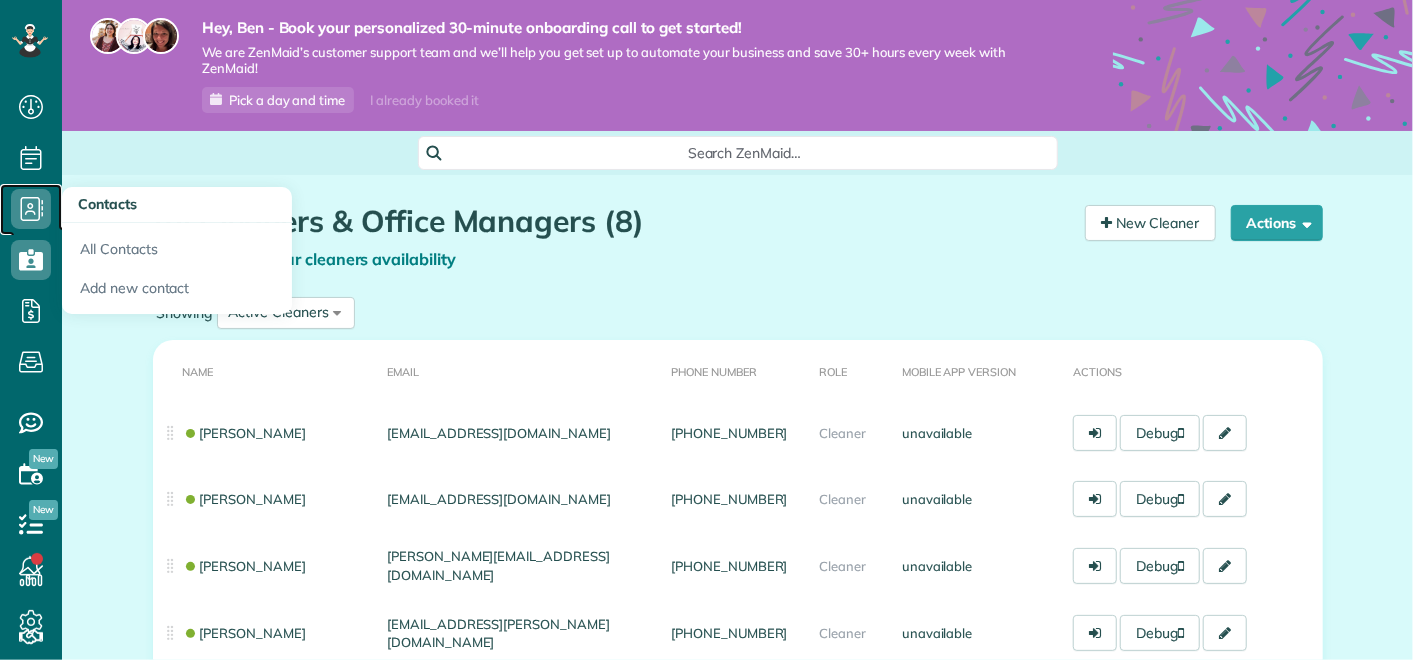 click 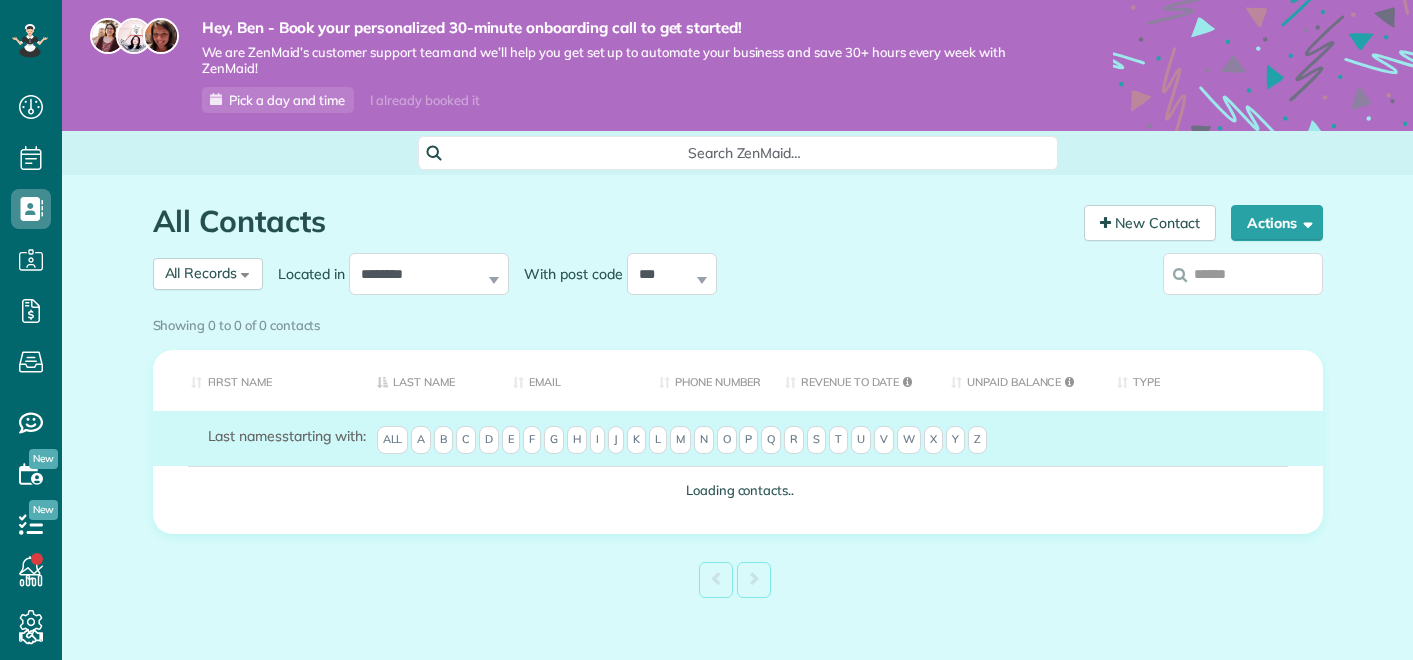 scroll, scrollTop: 0, scrollLeft: 0, axis: both 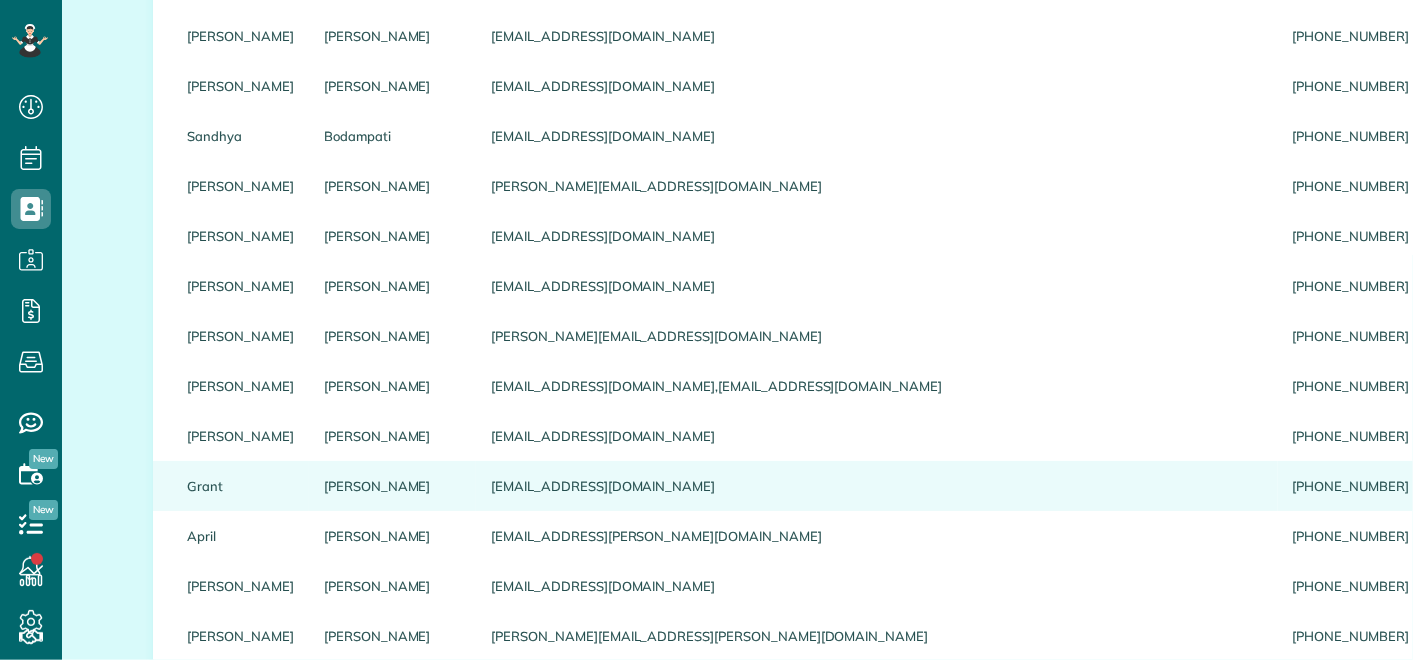 click on "dianataylor0330@gmail.com" at bounding box center [876, 486] 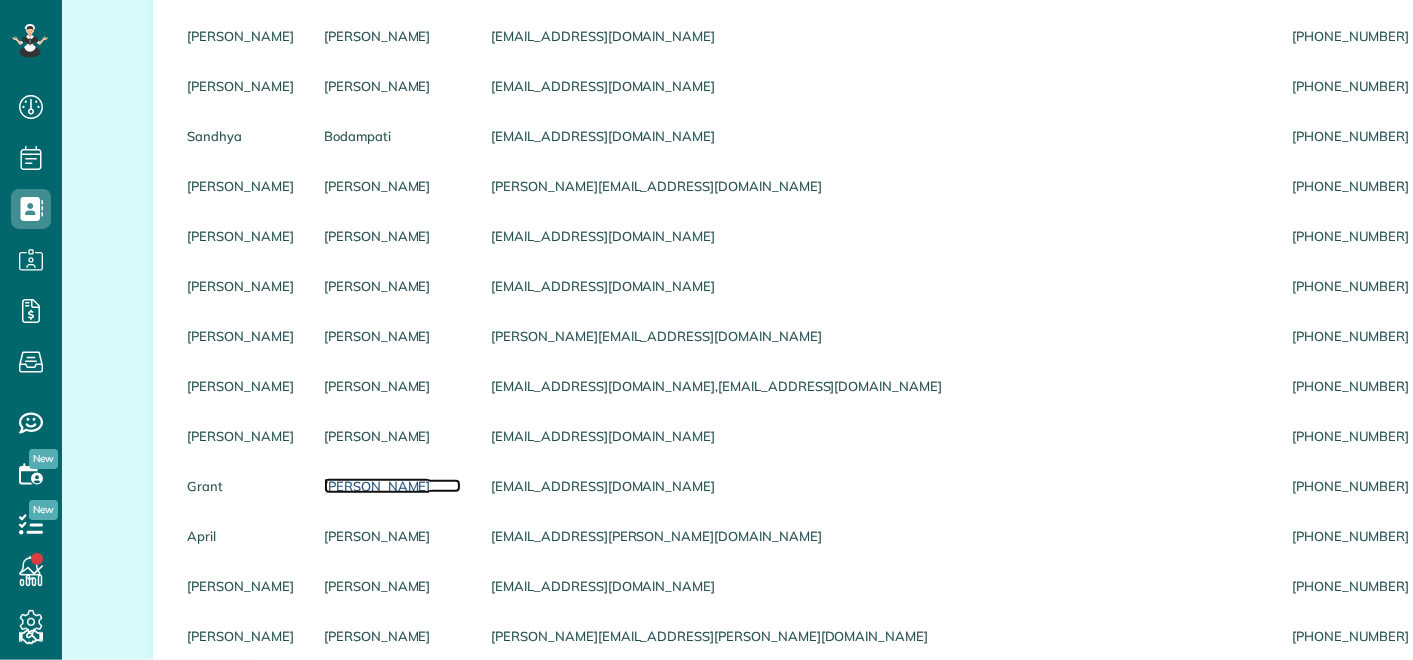 click on "Dixon" at bounding box center [392, 486] 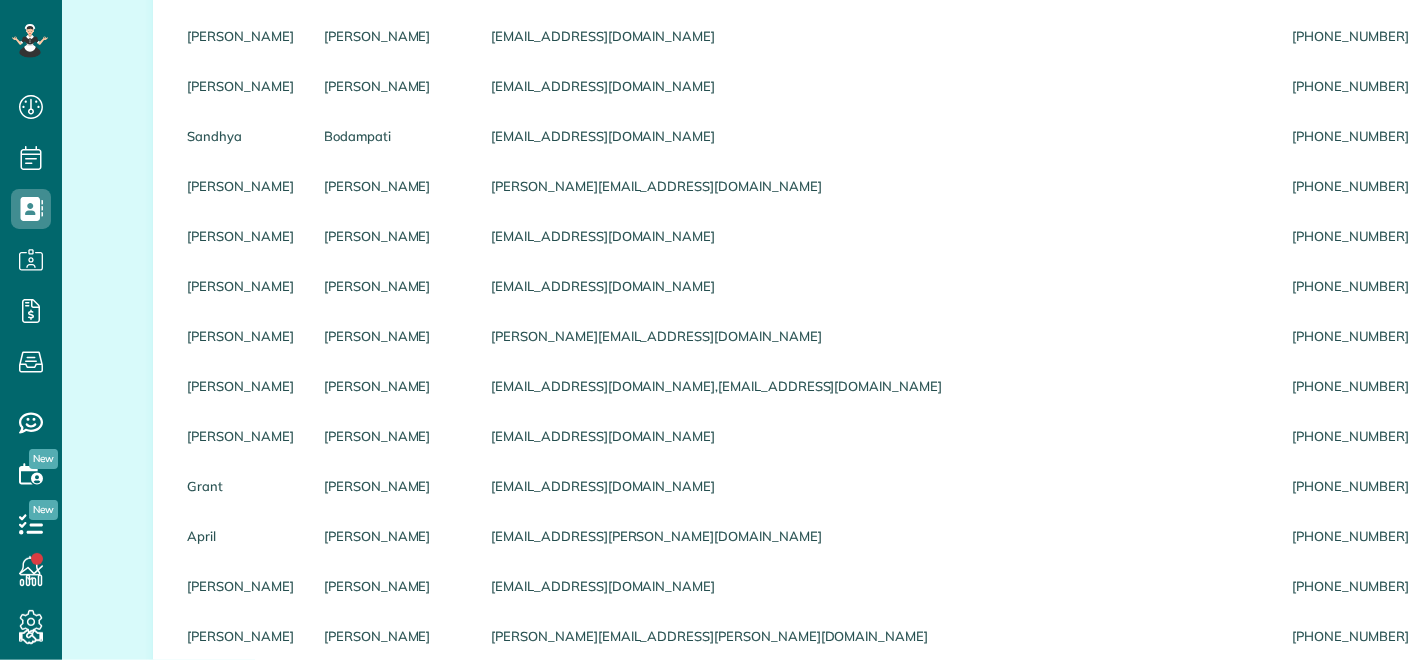 click on "Balcom" at bounding box center (392, -64) 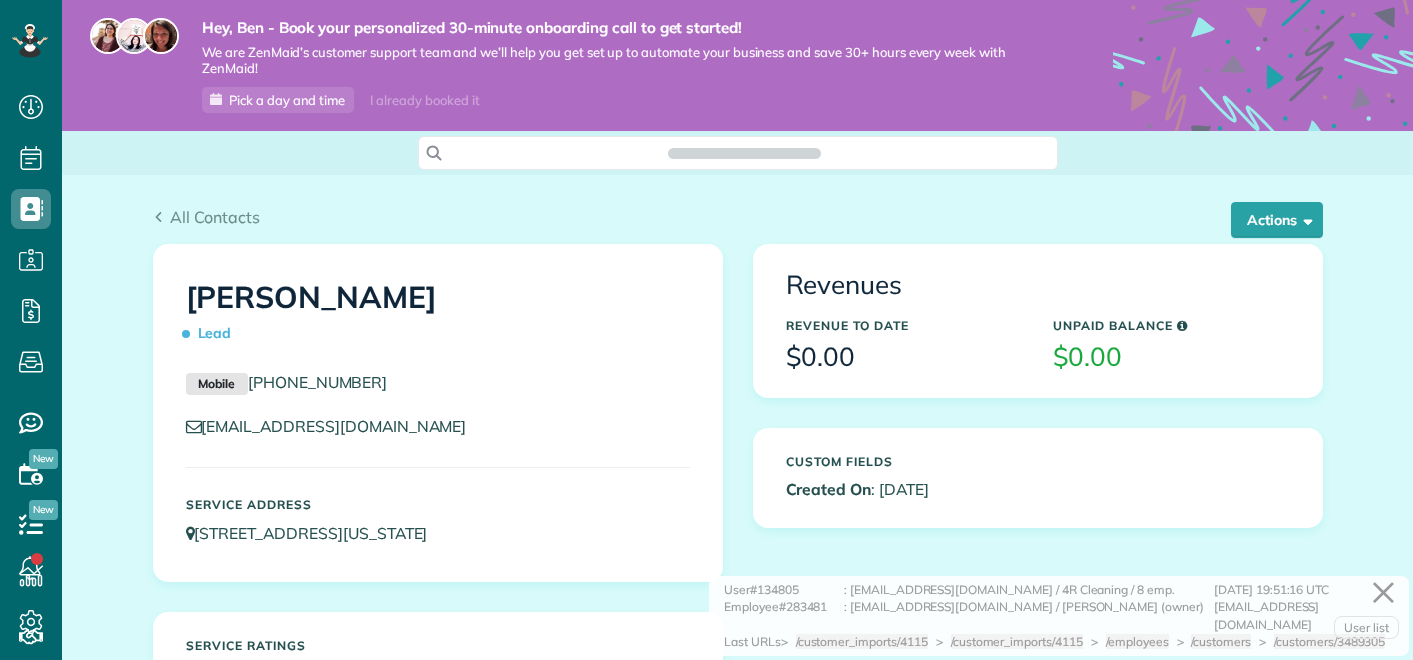 scroll, scrollTop: 0, scrollLeft: 0, axis: both 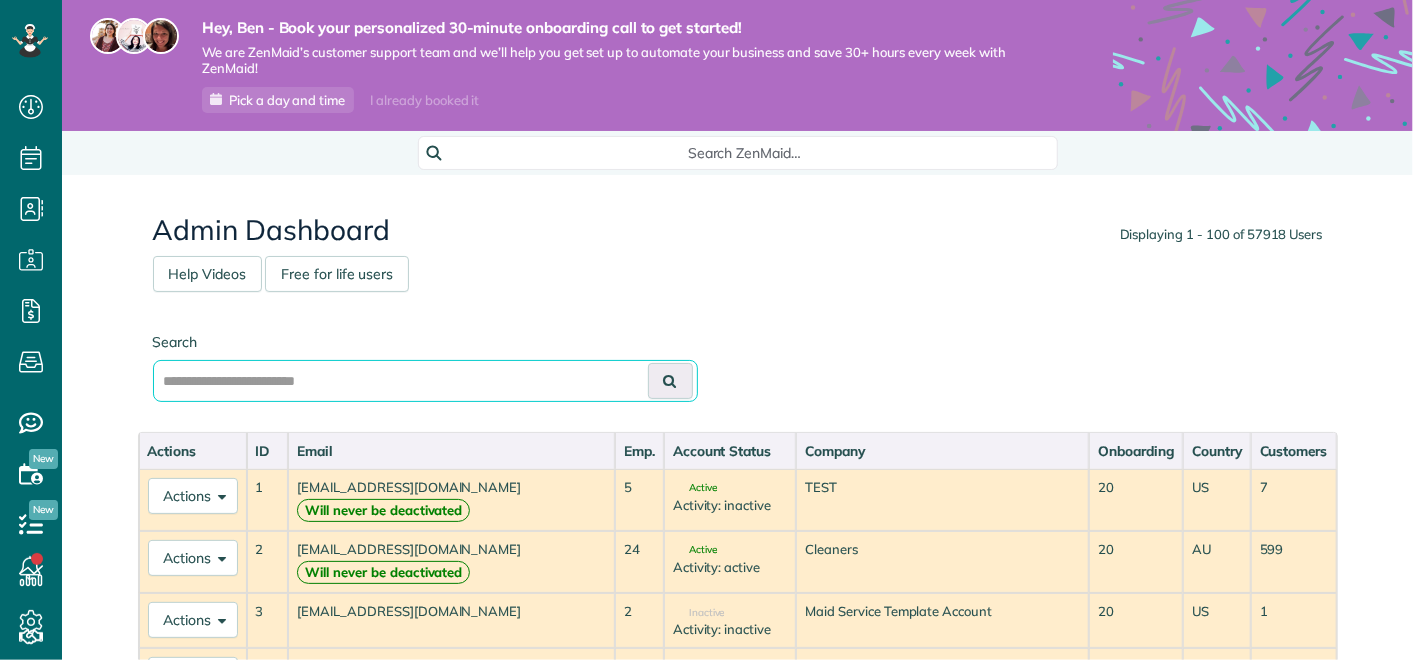 click at bounding box center [425, 381] 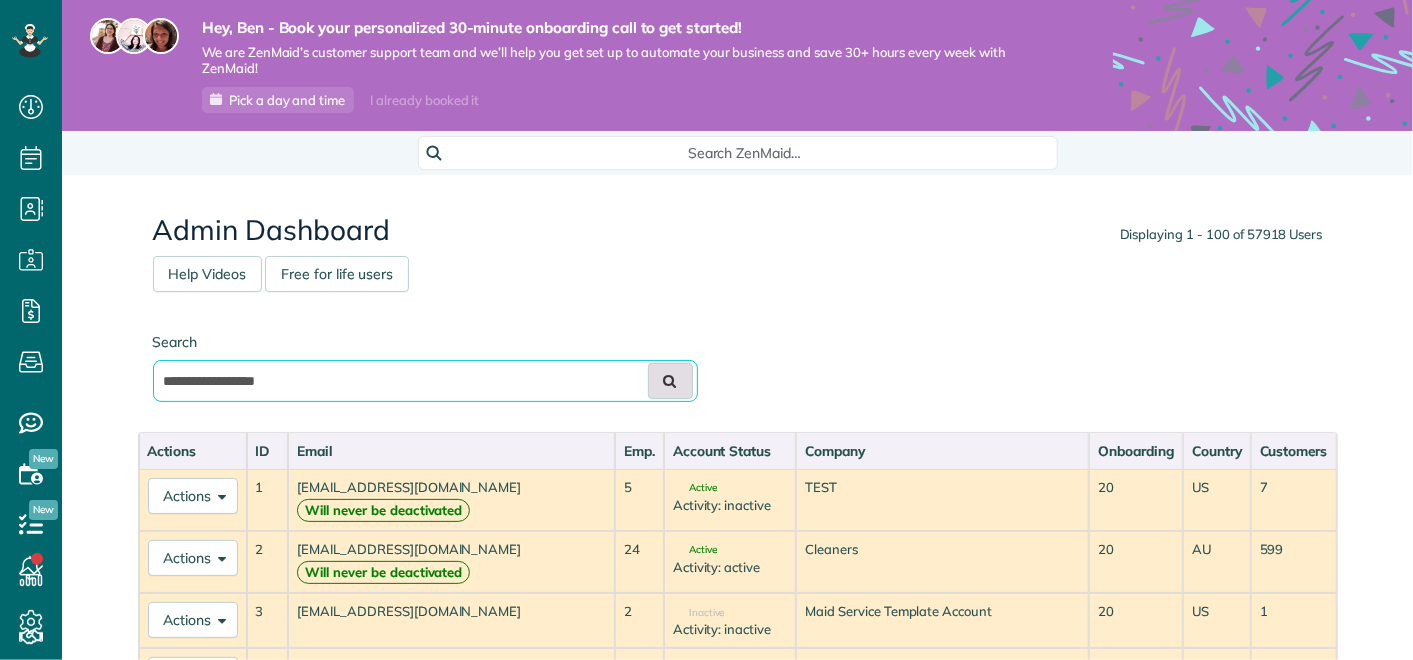 type on "**********" 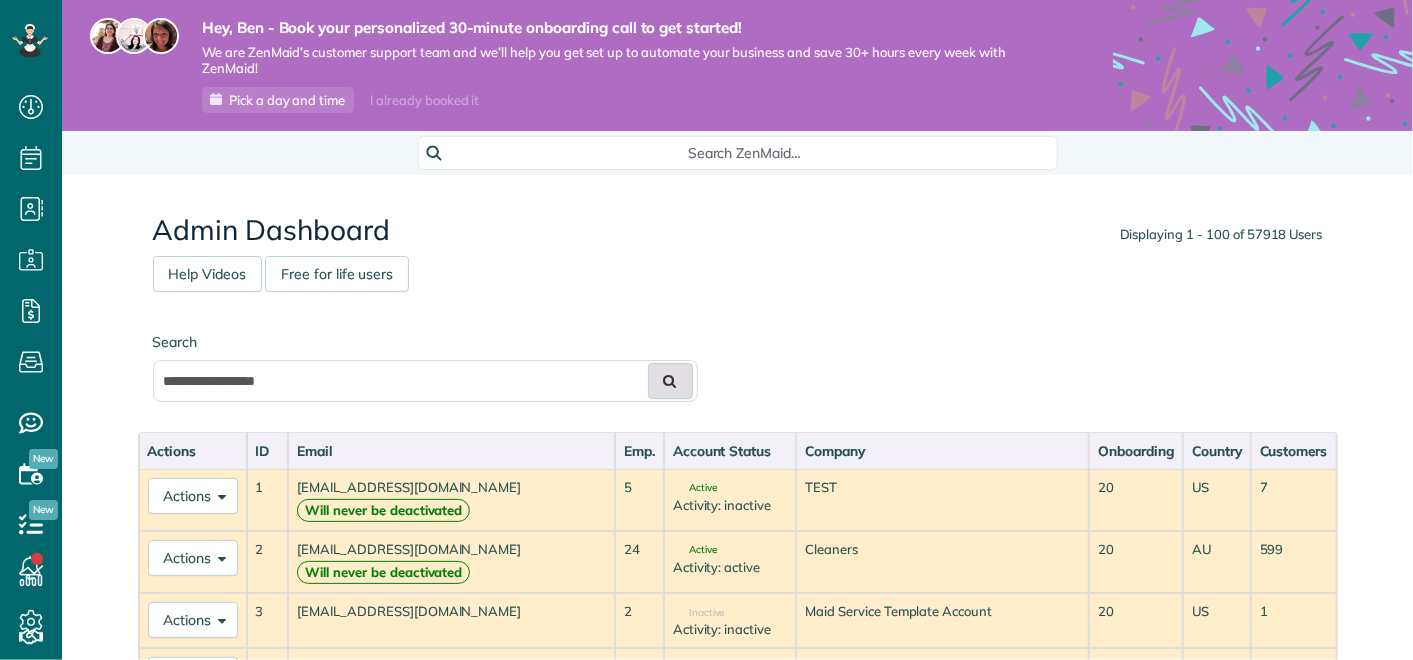 click at bounding box center [670, 381] 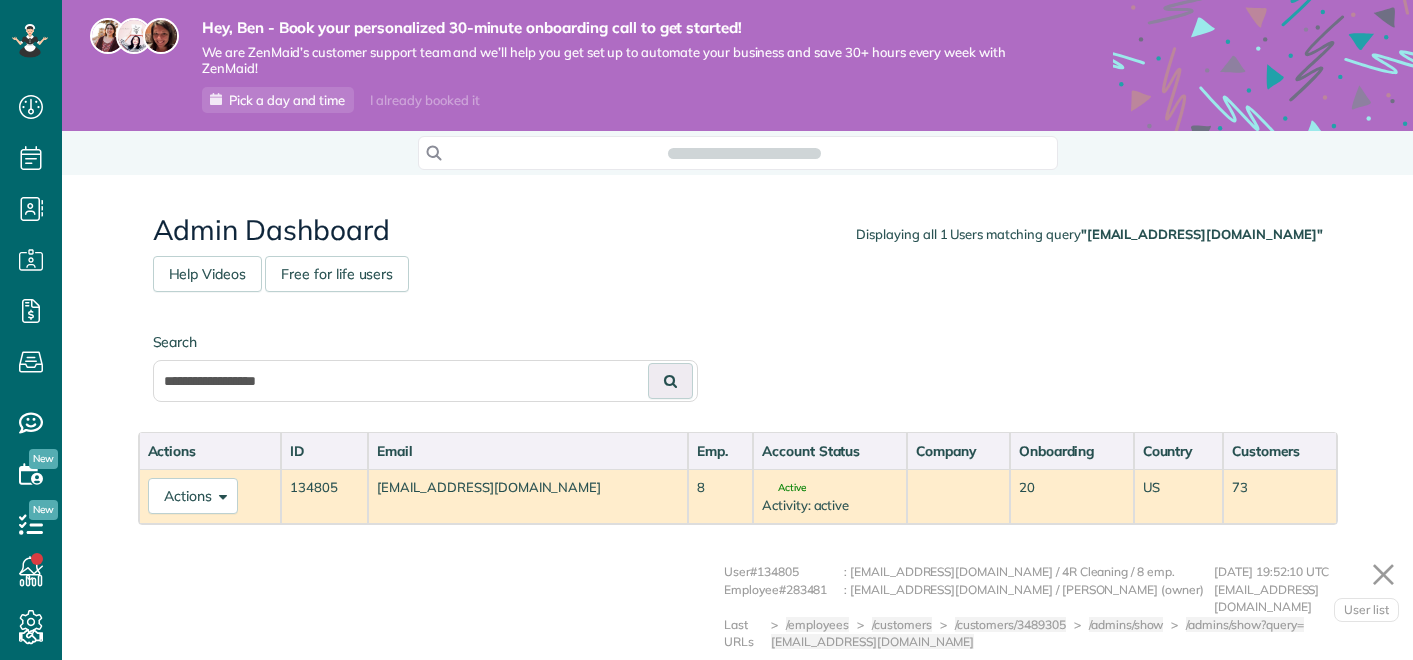 scroll, scrollTop: 0, scrollLeft: 0, axis: both 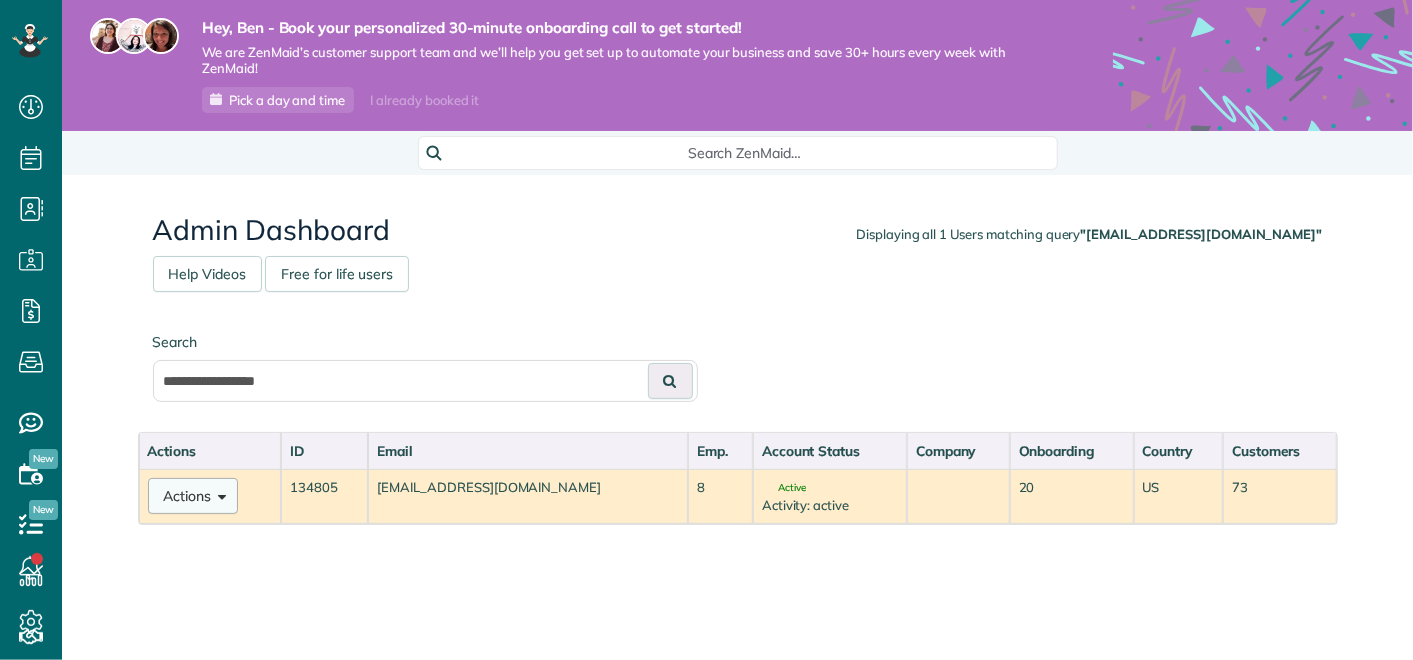 click at bounding box center (219, 494) 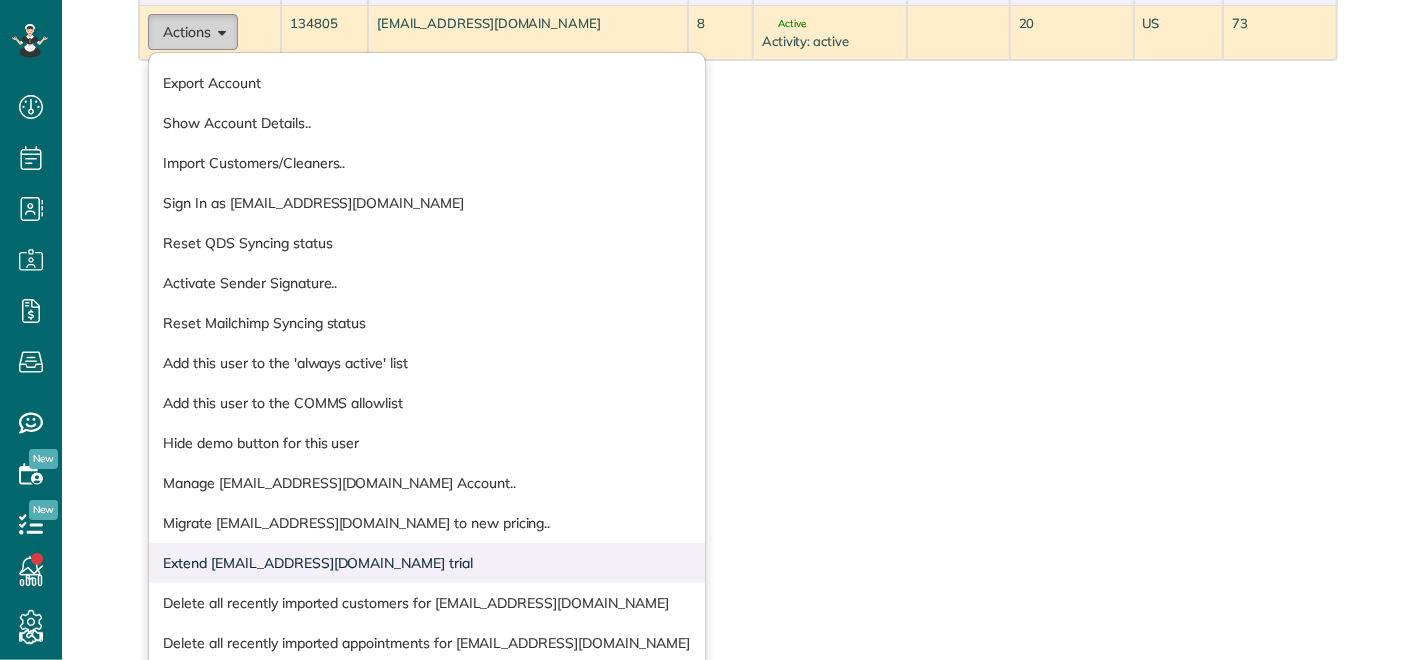 scroll, scrollTop: 475, scrollLeft: 0, axis: vertical 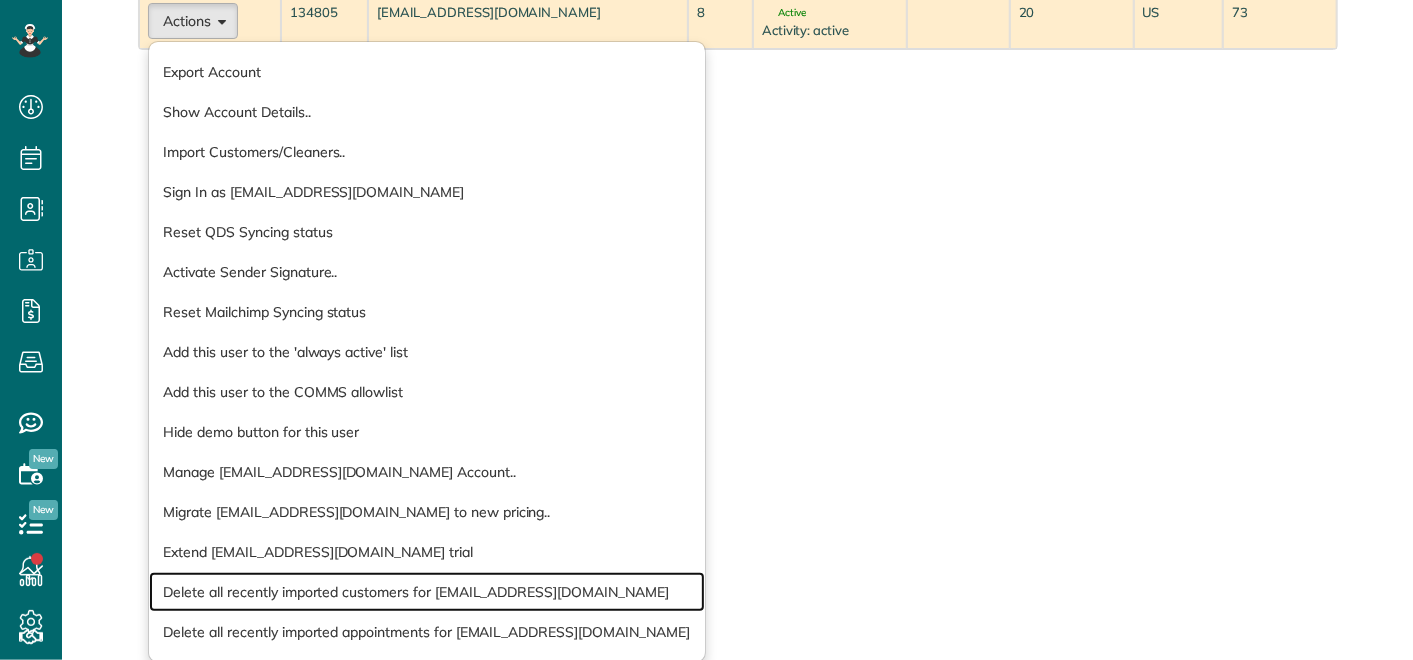 click on "Delete all recently imported customers for [EMAIL_ADDRESS][DOMAIN_NAME]" at bounding box center (427, 592) 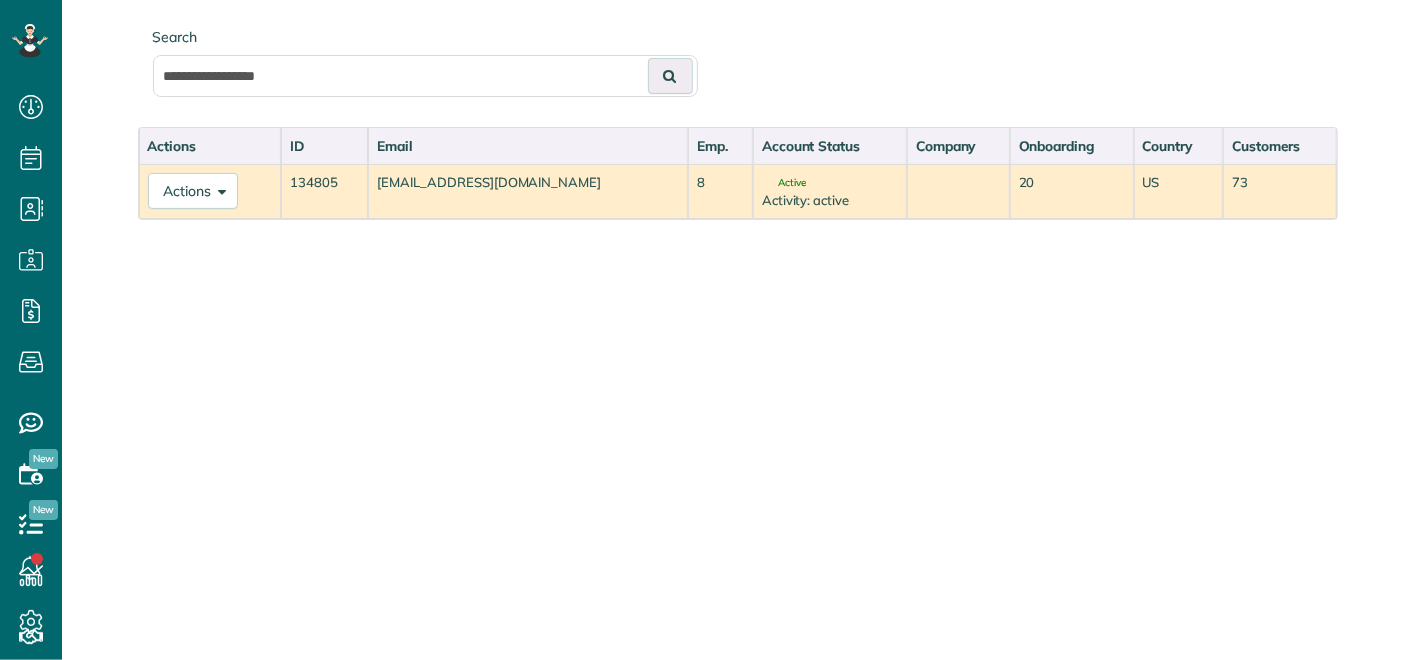scroll, scrollTop: 302, scrollLeft: 0, axis: vertical 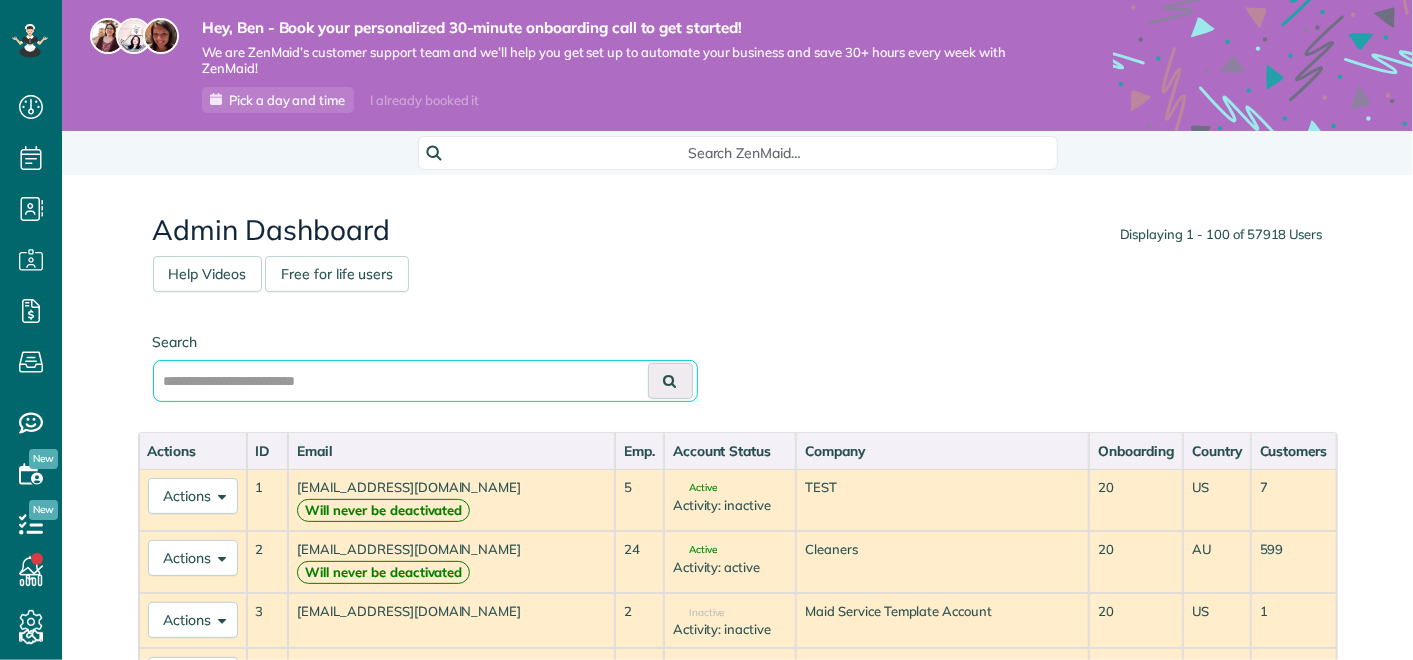 click at bounding box center (425, 381) 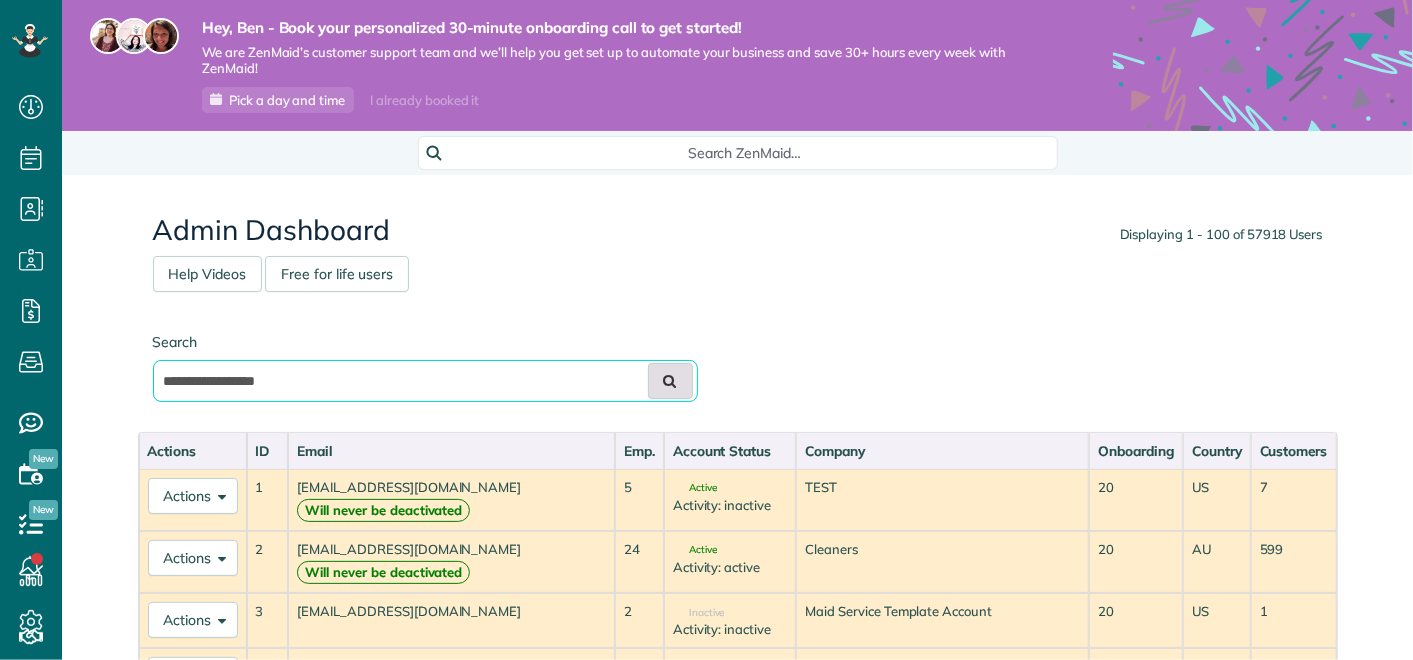type on "**********" 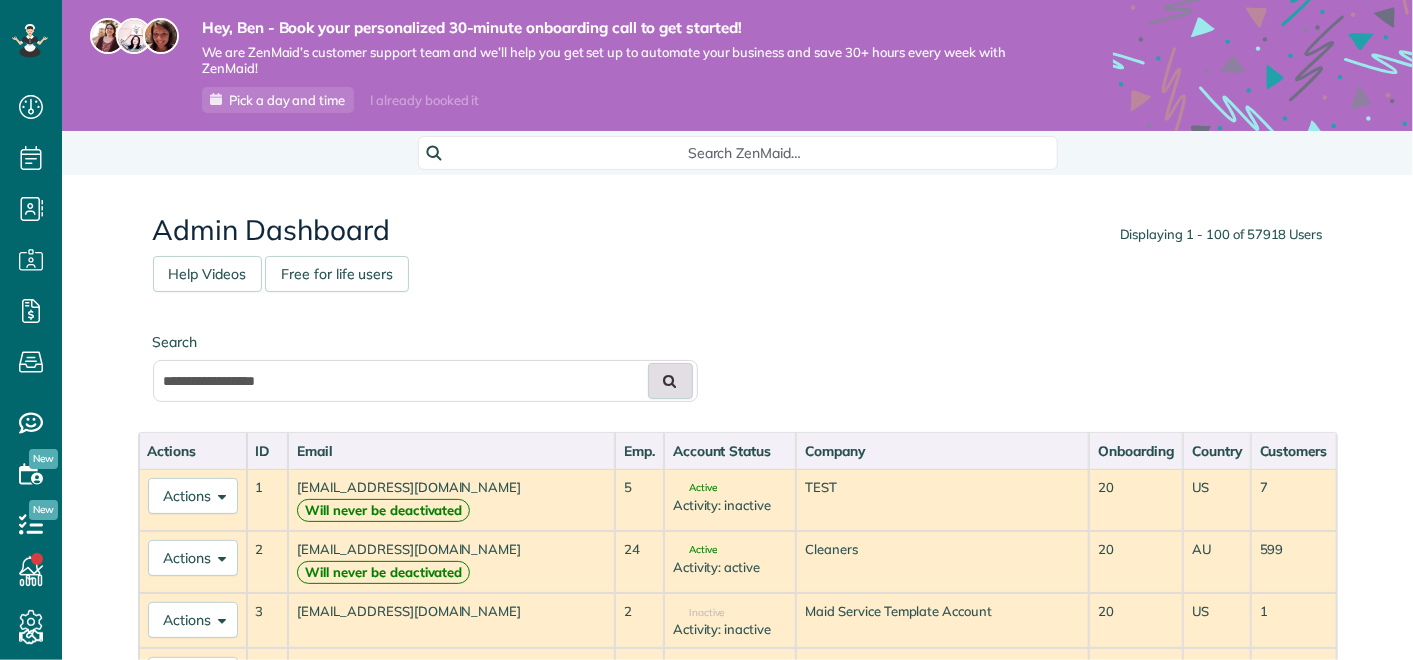 click at bounding box center [670, 381] 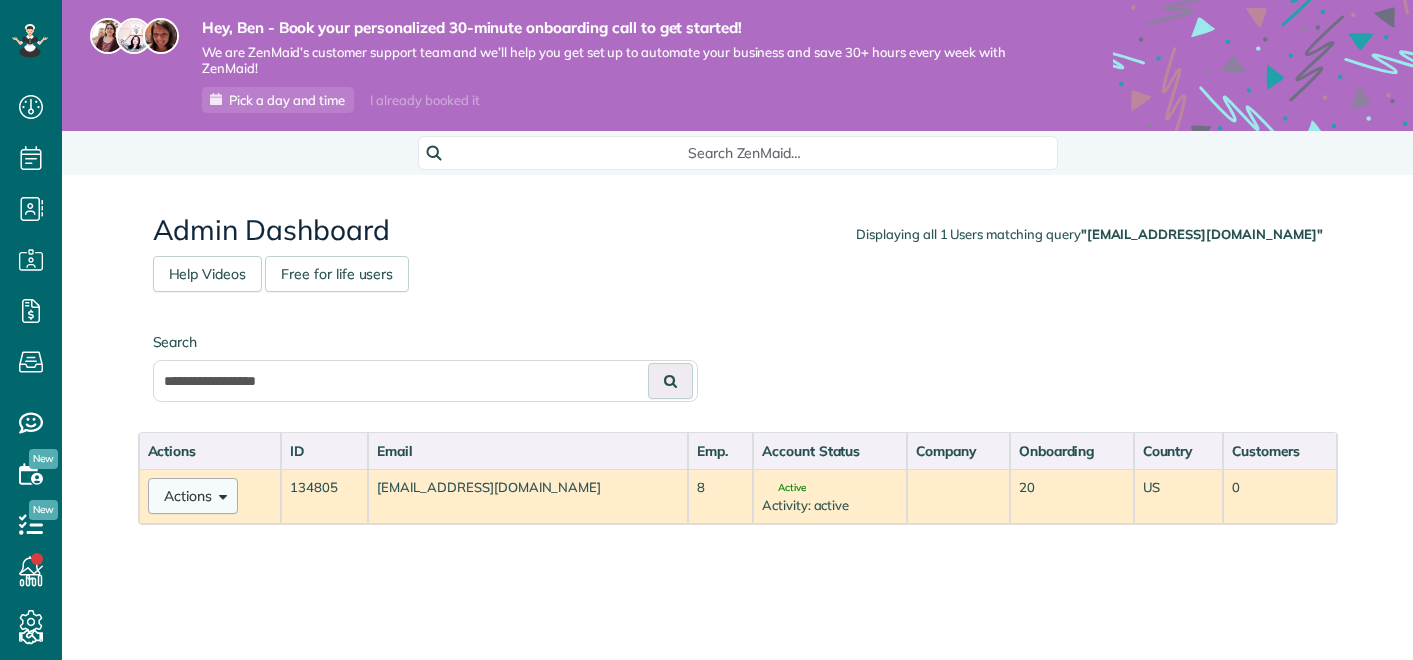 scroll, scrollTop: 0, scrollLeft: 0, axis: both 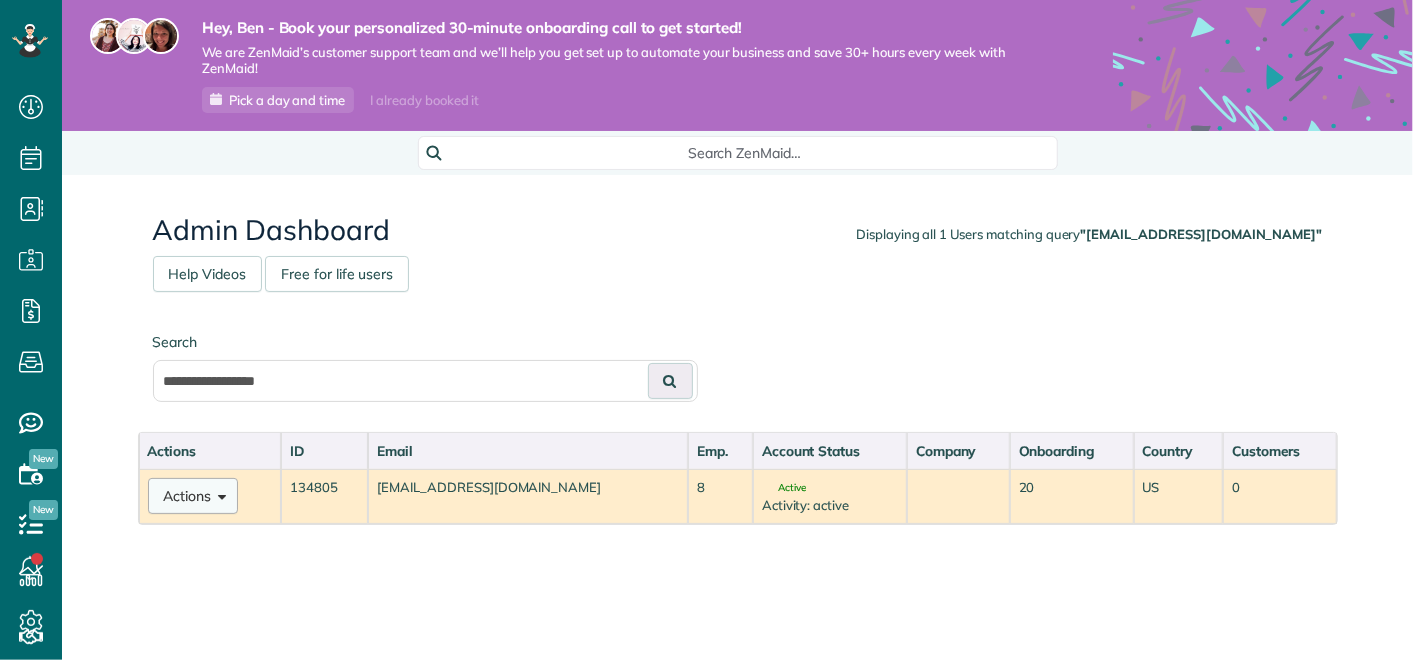 click on "Actions" at bounding box center (193, 496) 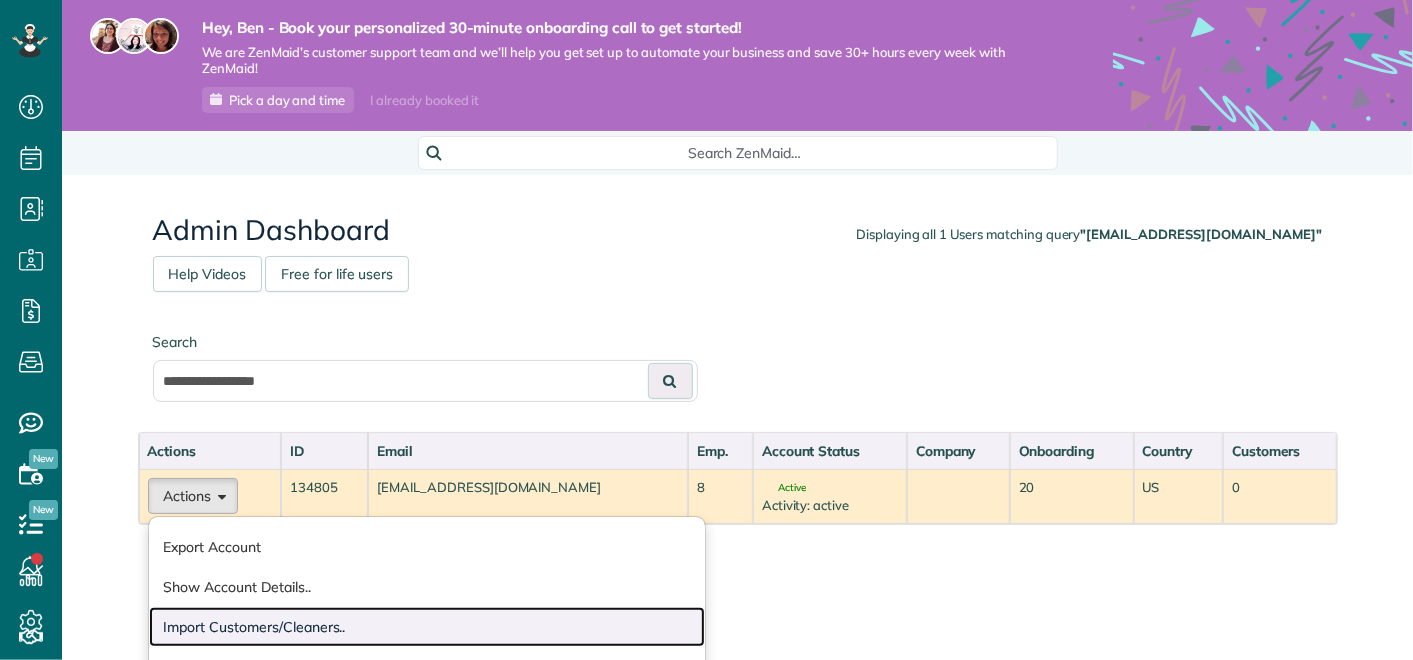 click on "Import Customers/Cleaners.." at bounding box center (427, 627) 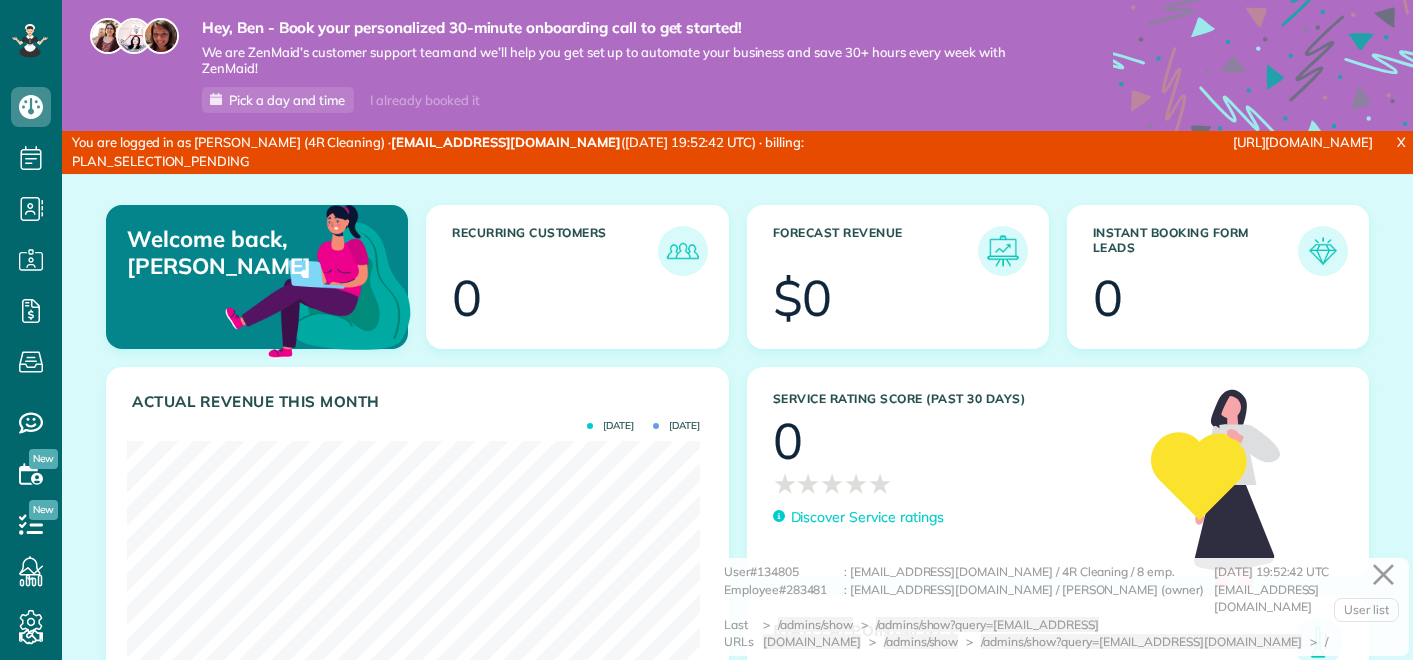 scroll, scrollTop: 0, scrollLeft: 0, axis: both 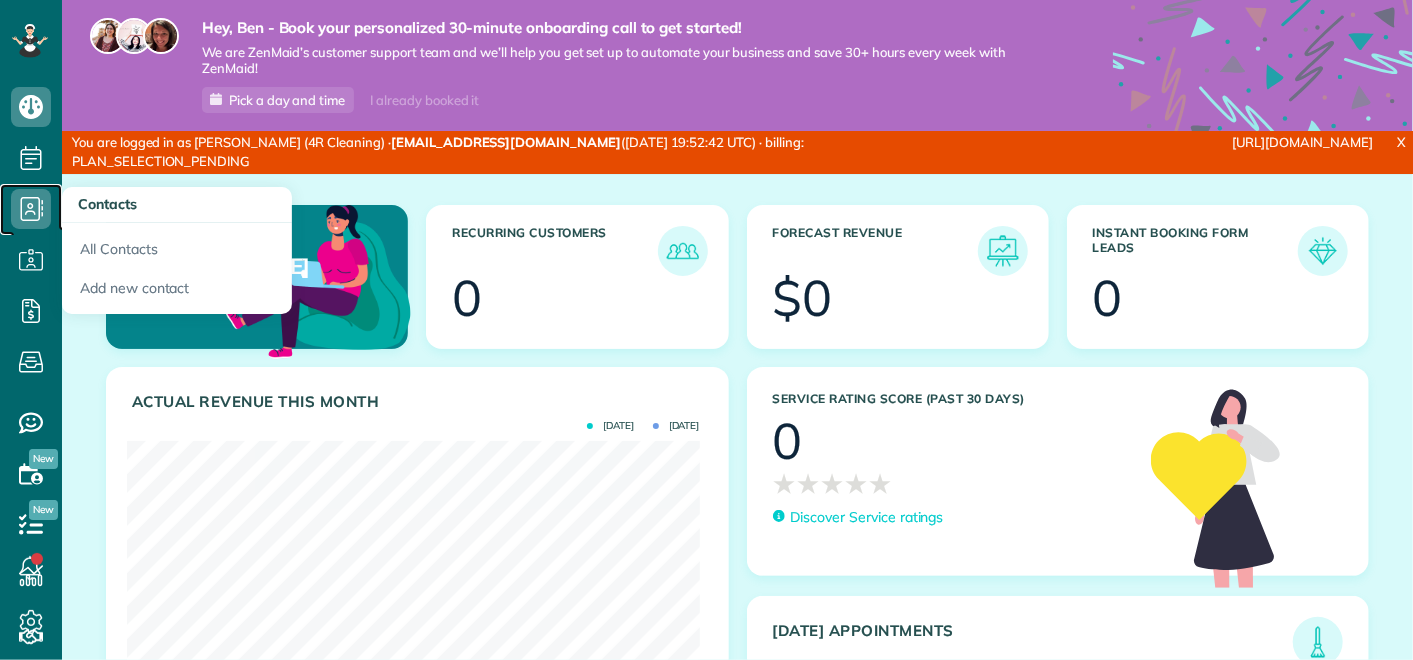 click 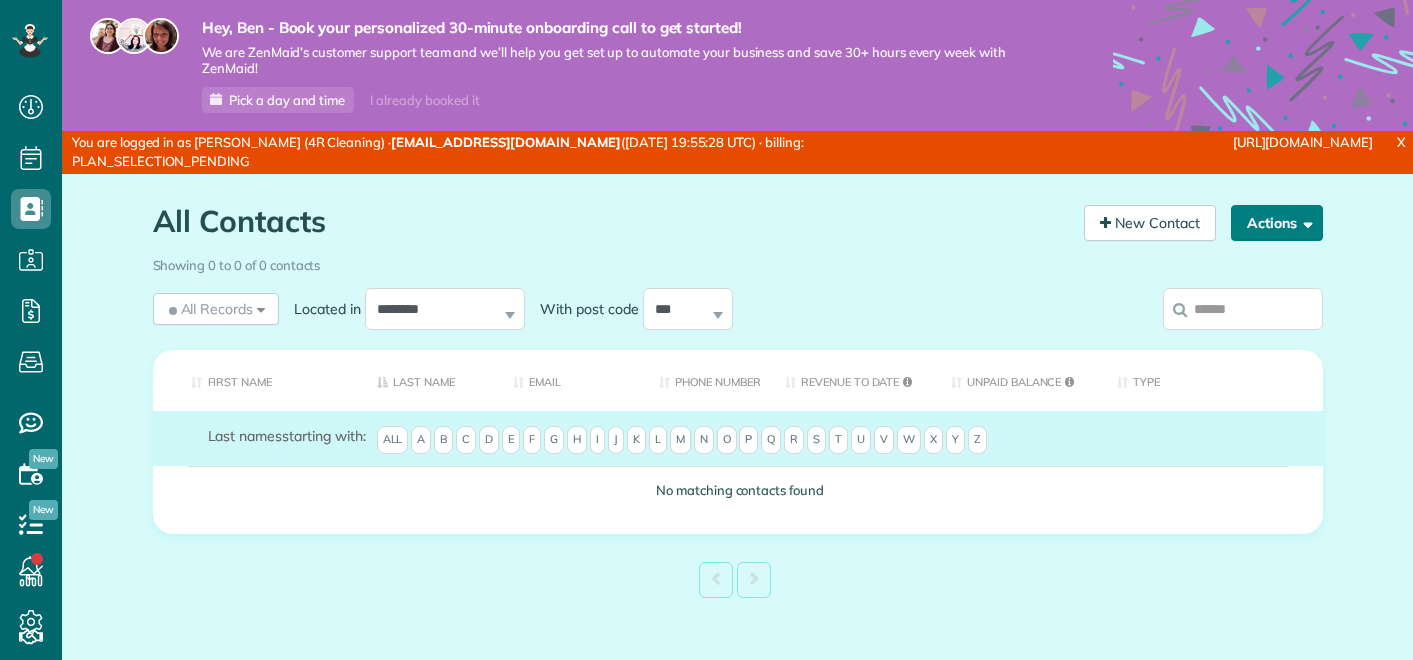 scroll, scrollTop: 0, scrollLeft: 0, axis: both 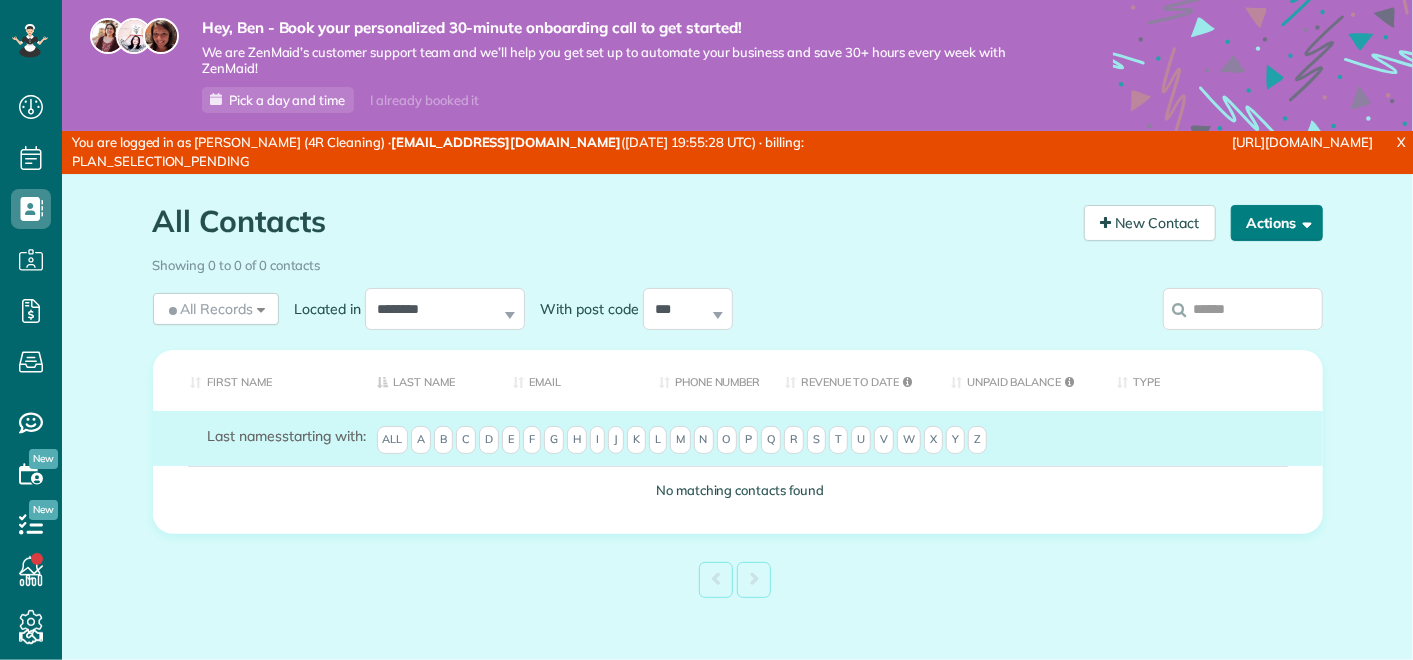 click on "Actions" at bounding box center [1277, 223] 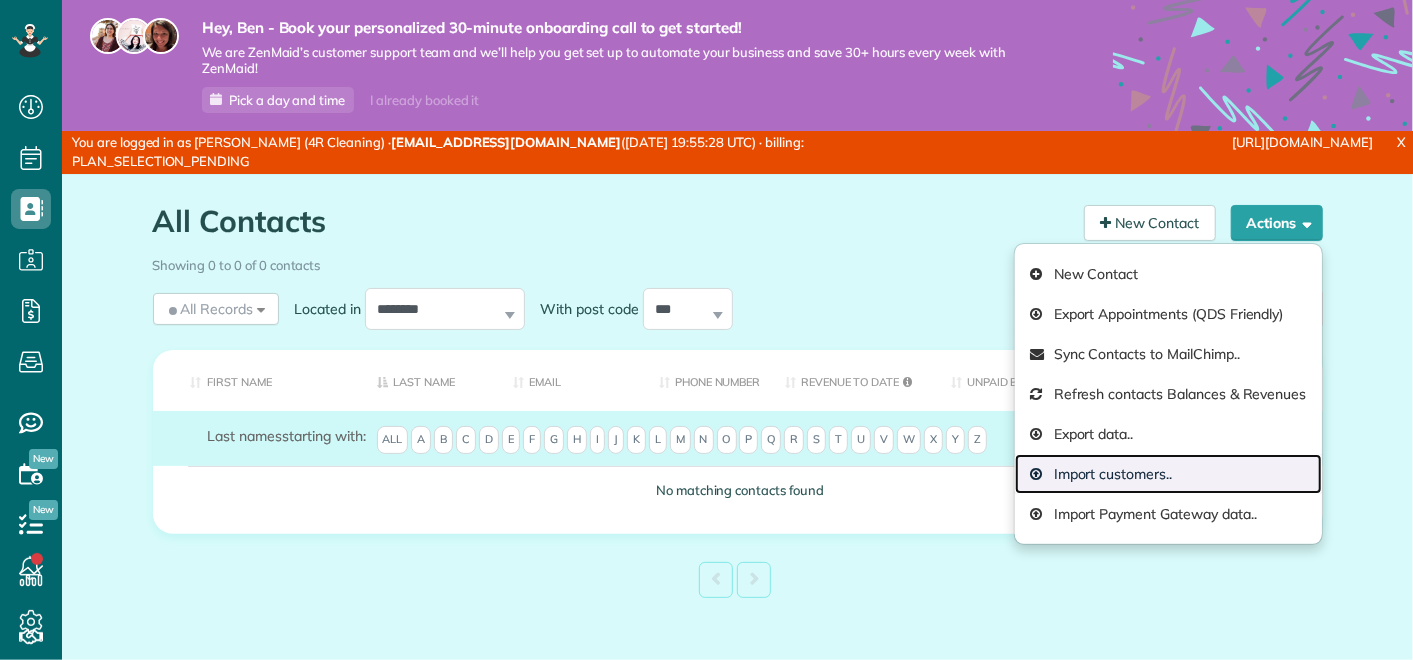 click on "Import customers.." at bounding box center [1168, 474] 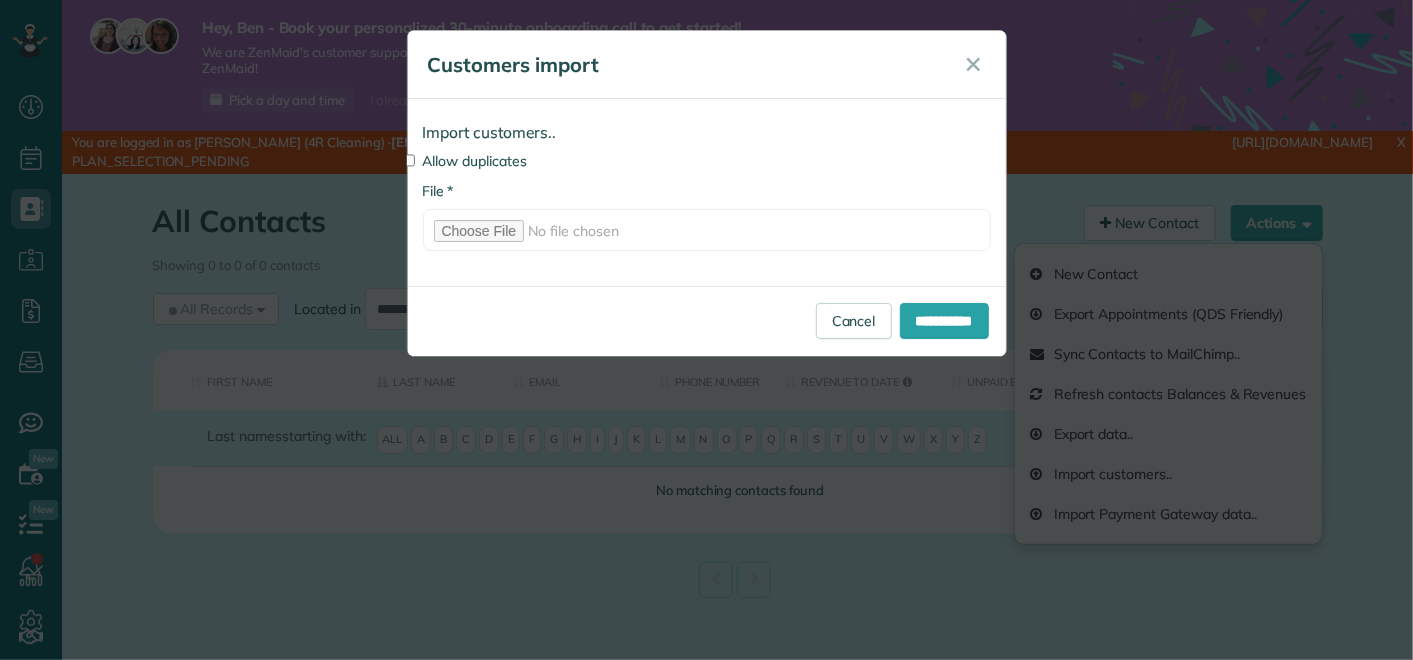 click on "Allow duplicates" at bounding box center [707, 161] 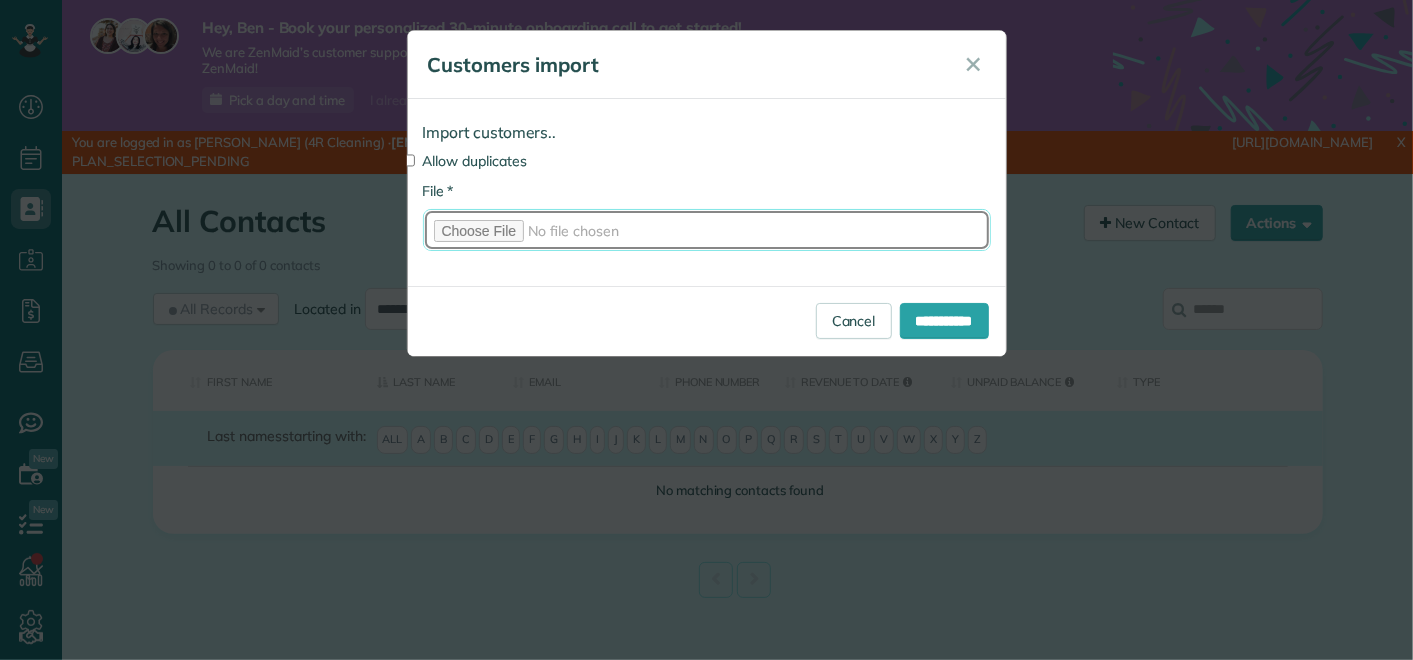 click on "*  File" at bounding box center (707, 230) 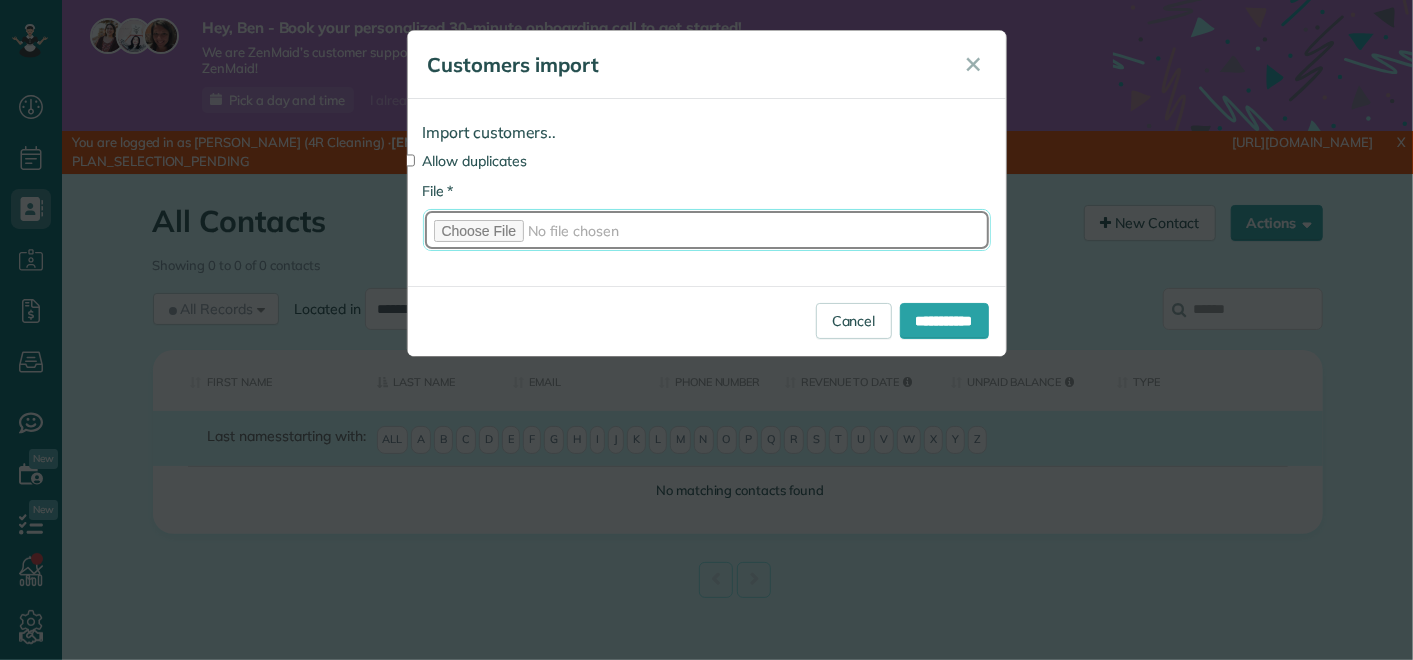 type on "**********" 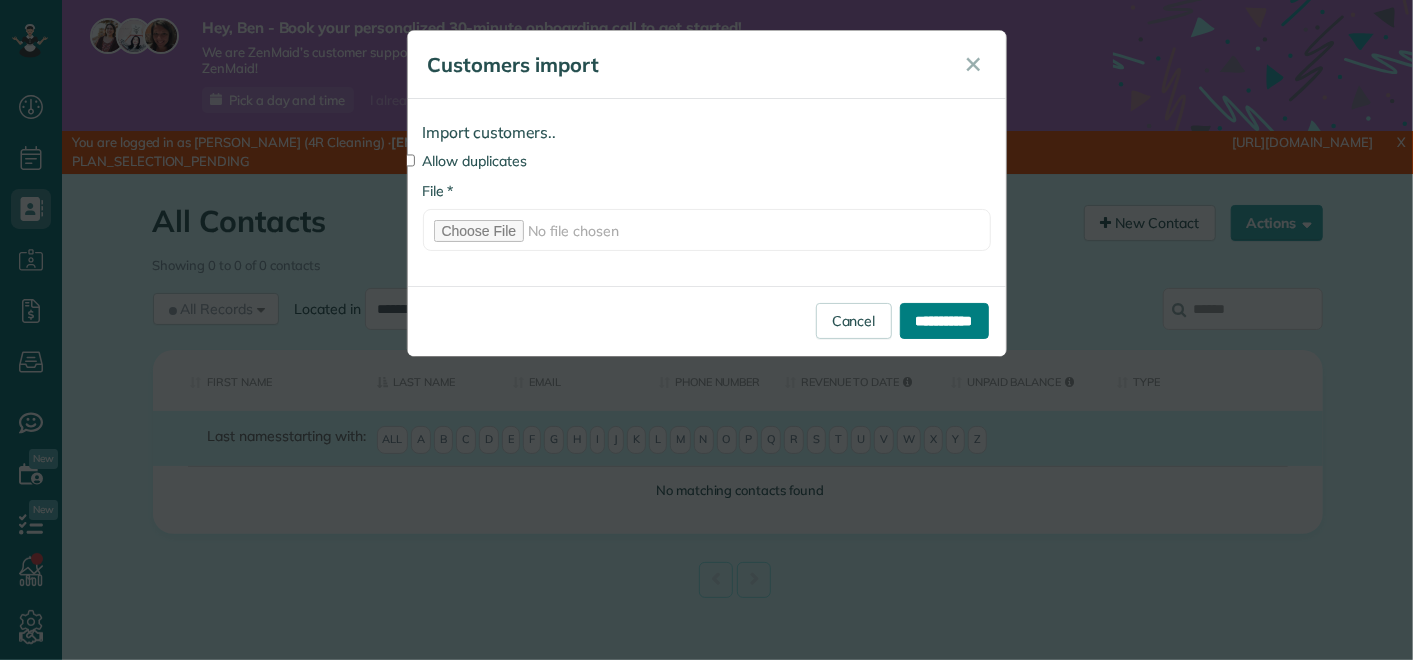 click on "**********" at bounding box center (944, 321) 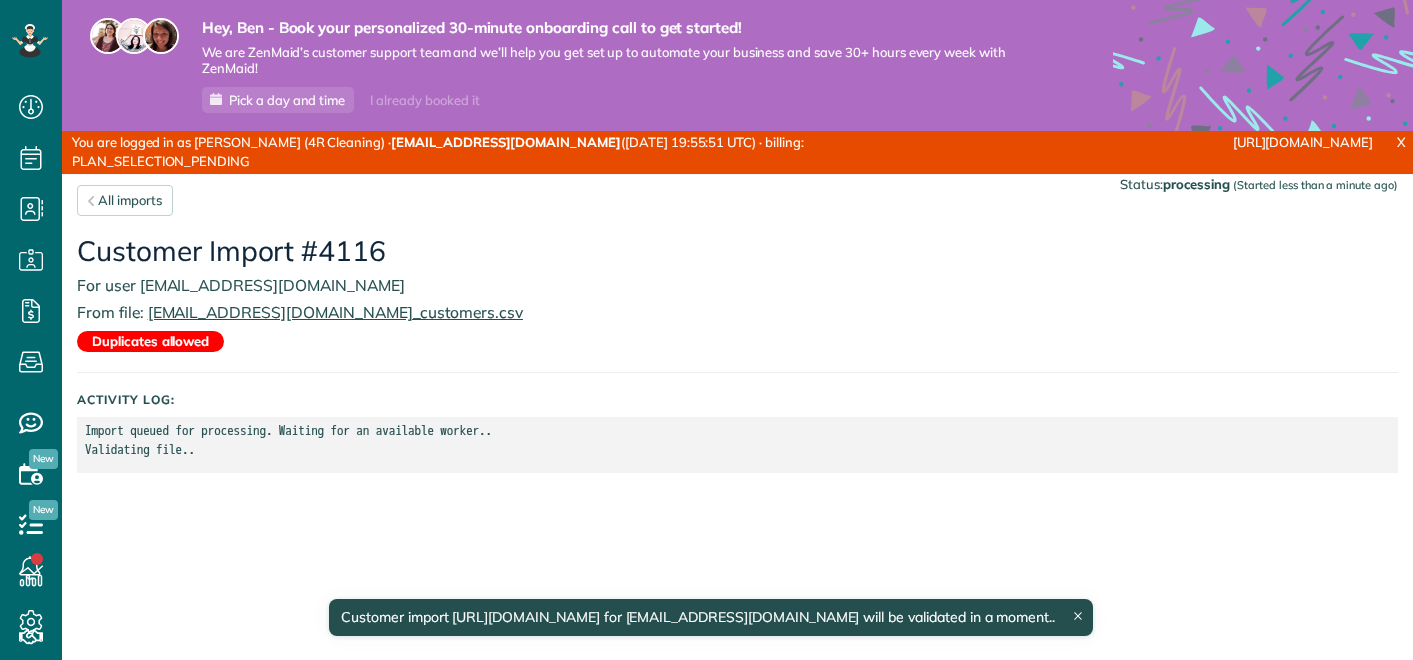 scroll, scrollTop: 0, scrollLeft: 0, axis: both 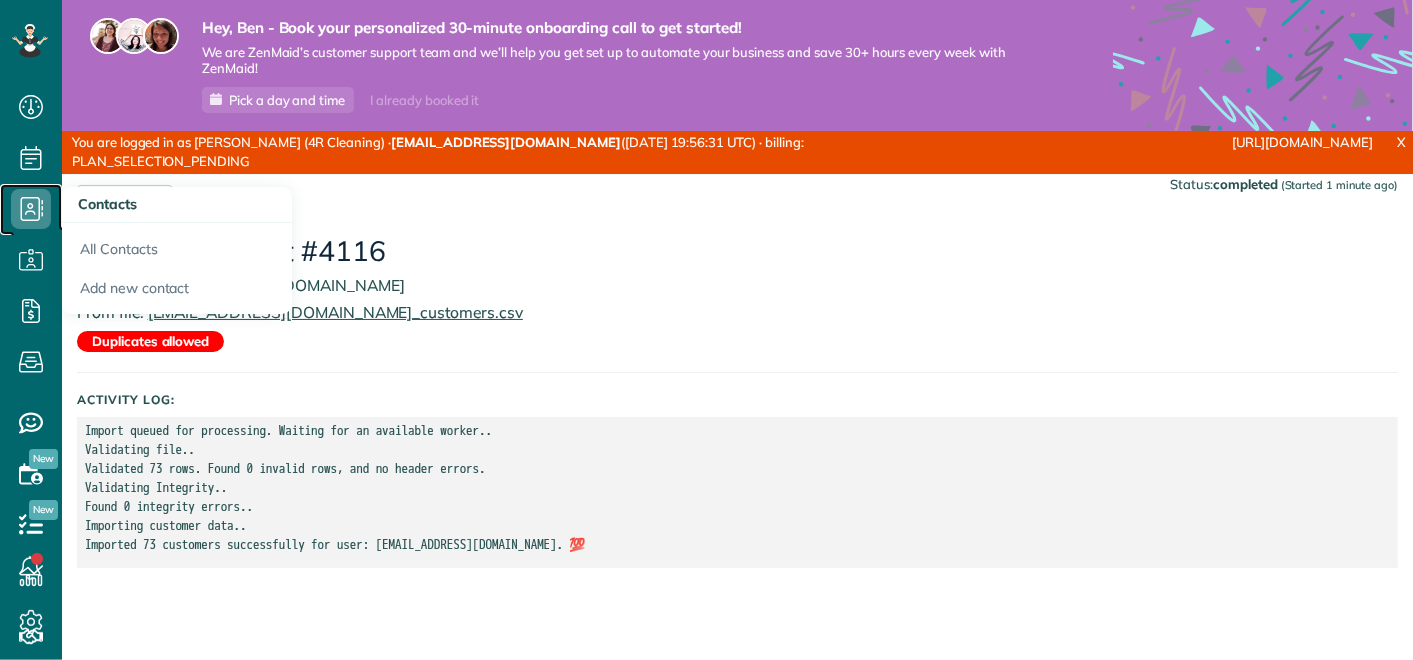 click 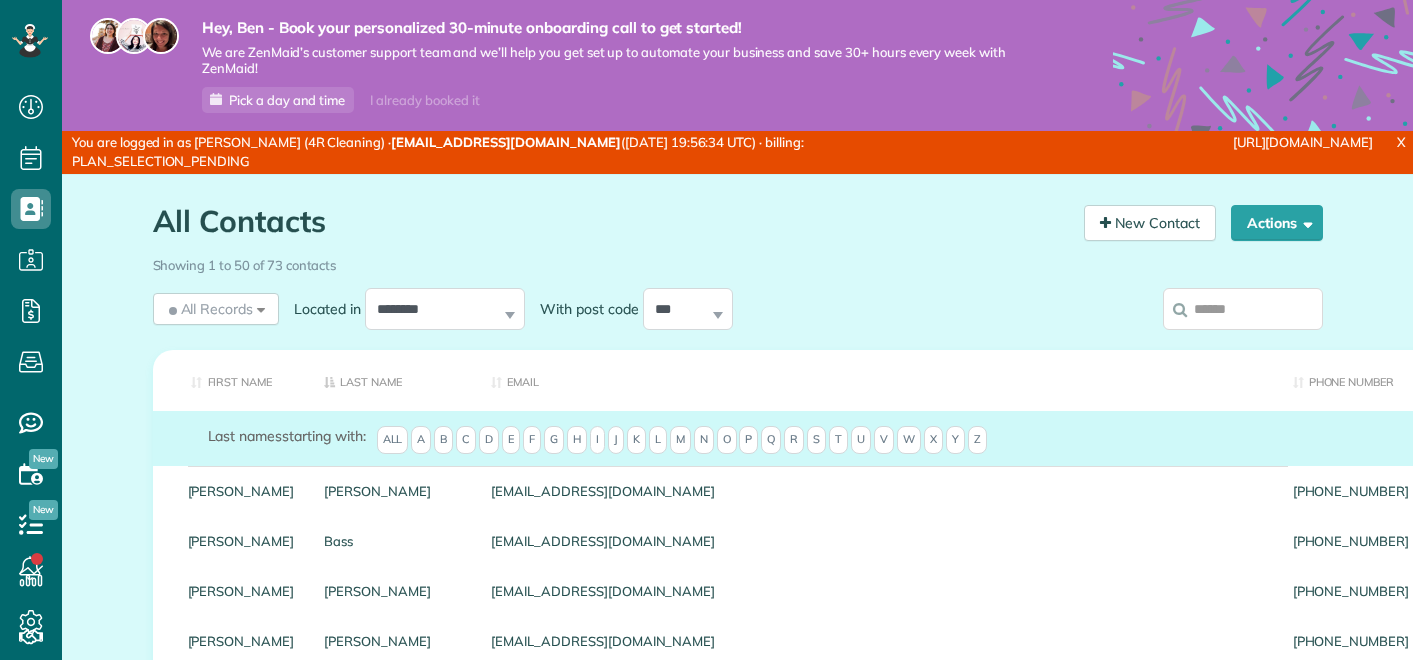 scroll, scrollTop: 0, scrollLeft: 0, axis: both 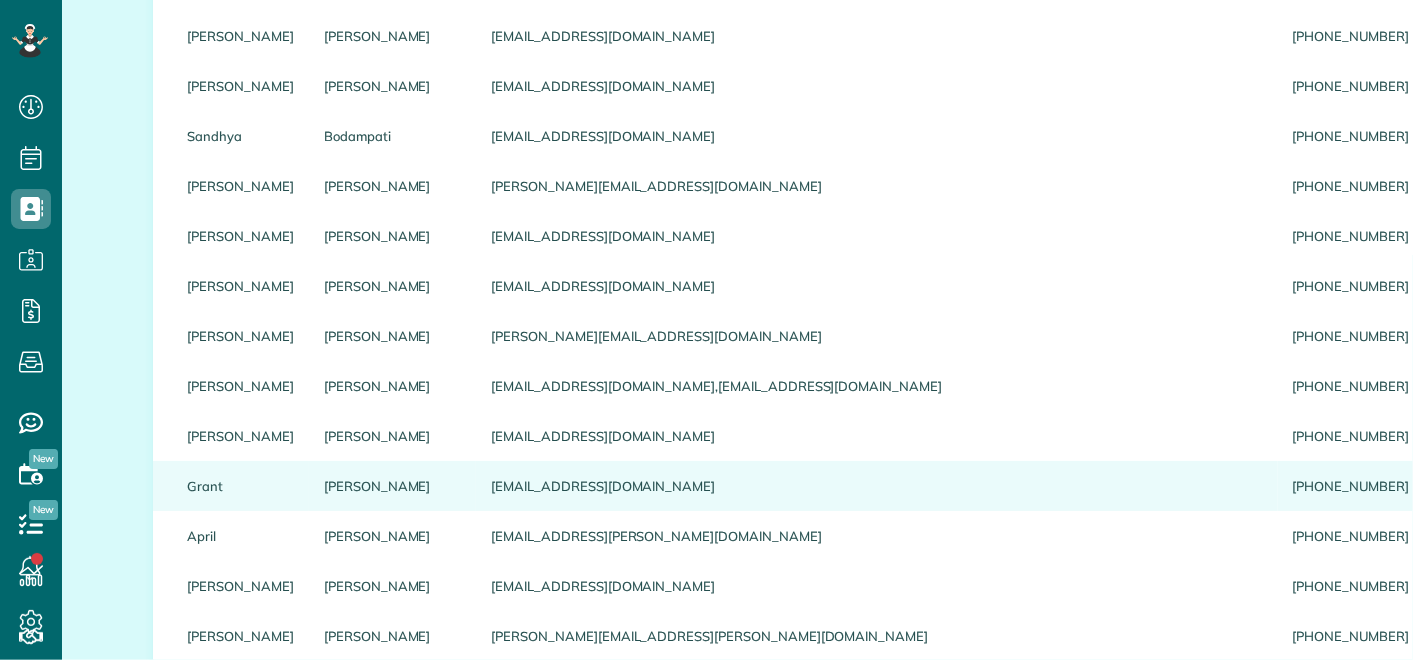 click on "[EMAIL_ADDRESS][DOMAIN_NAME]" at bounding box center (876, 486) 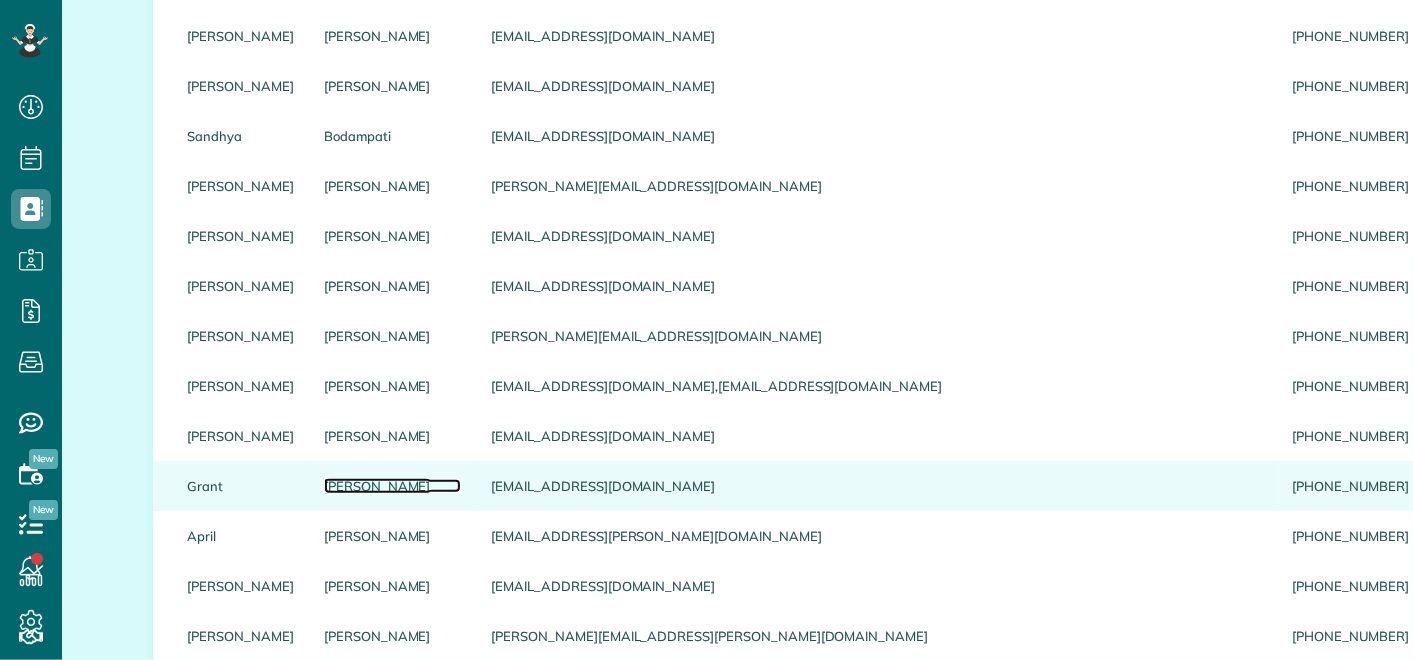 click on "Dixon" at bounding box center (392, 486) 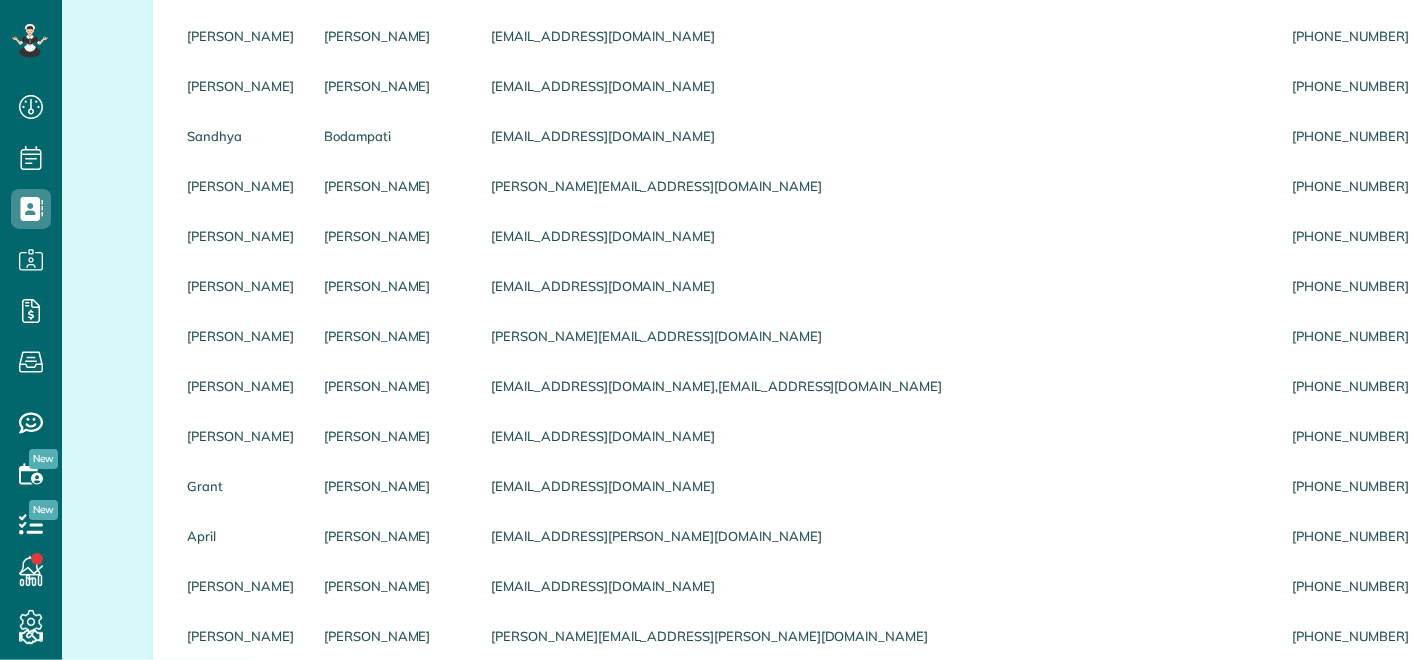 scroll, scrollTop: 5, scrollLeft: 0, axis: vertical 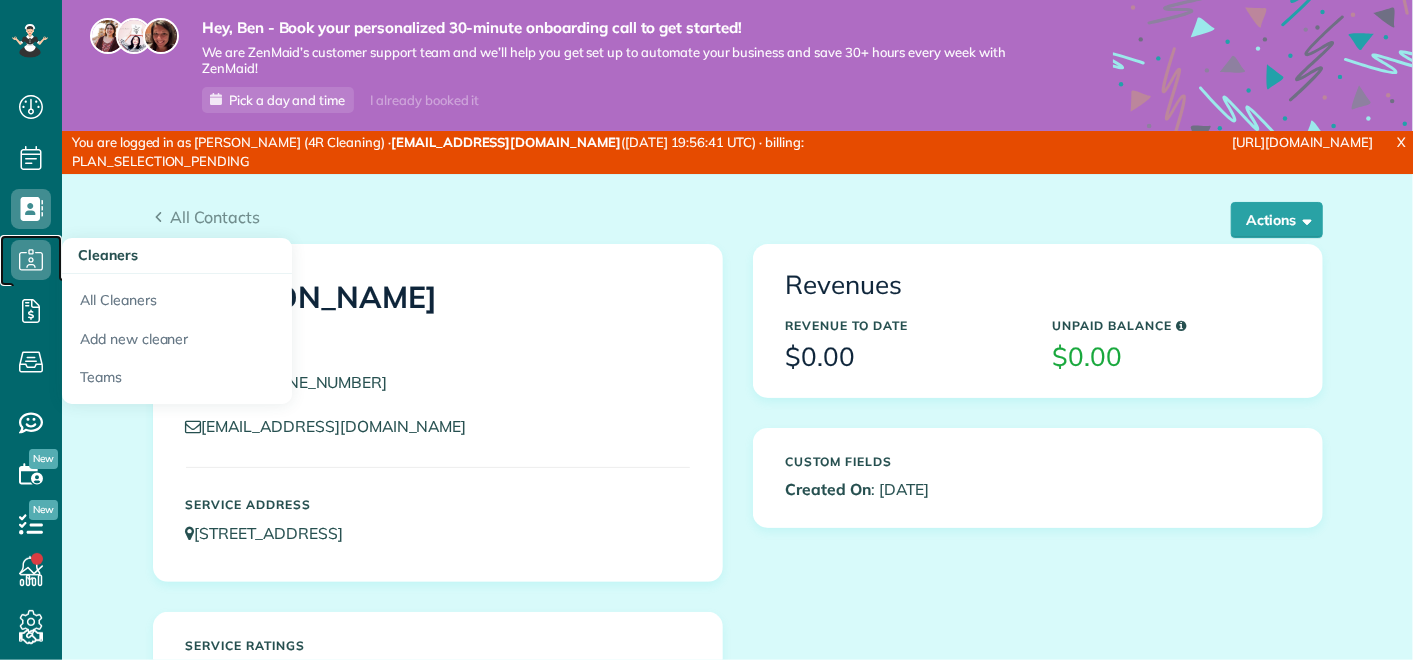 click 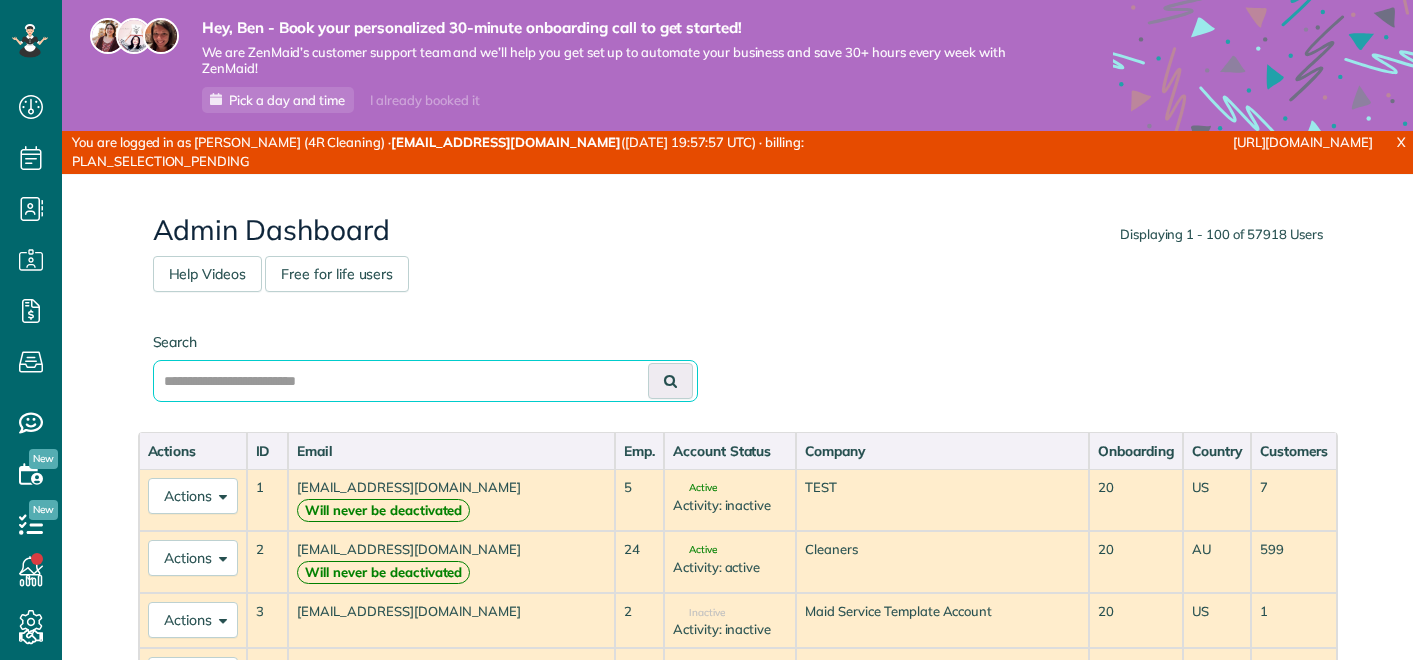 drag, startPoint x: 0, startPoint y: 0, endPoint x: 336, endPoint y: 378, distance: 505.74698 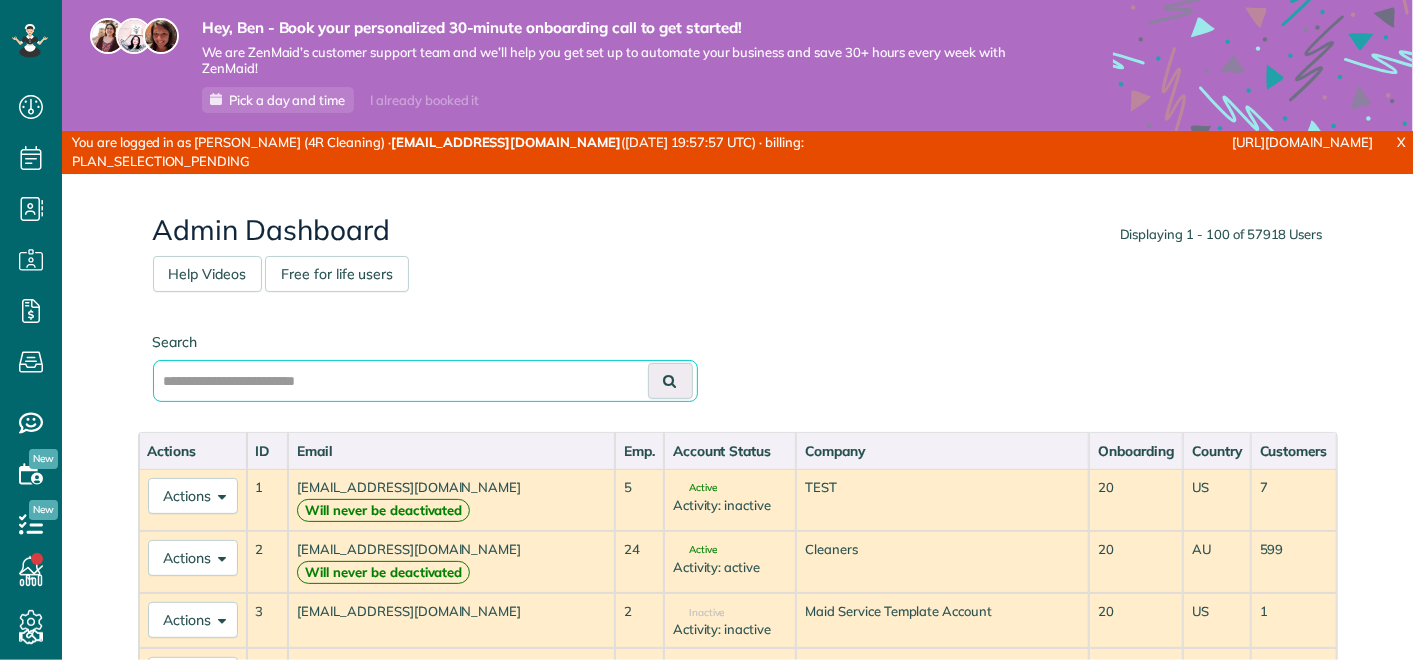 scroll, scrollTop: 660, scrollLeft: 61, axis: both 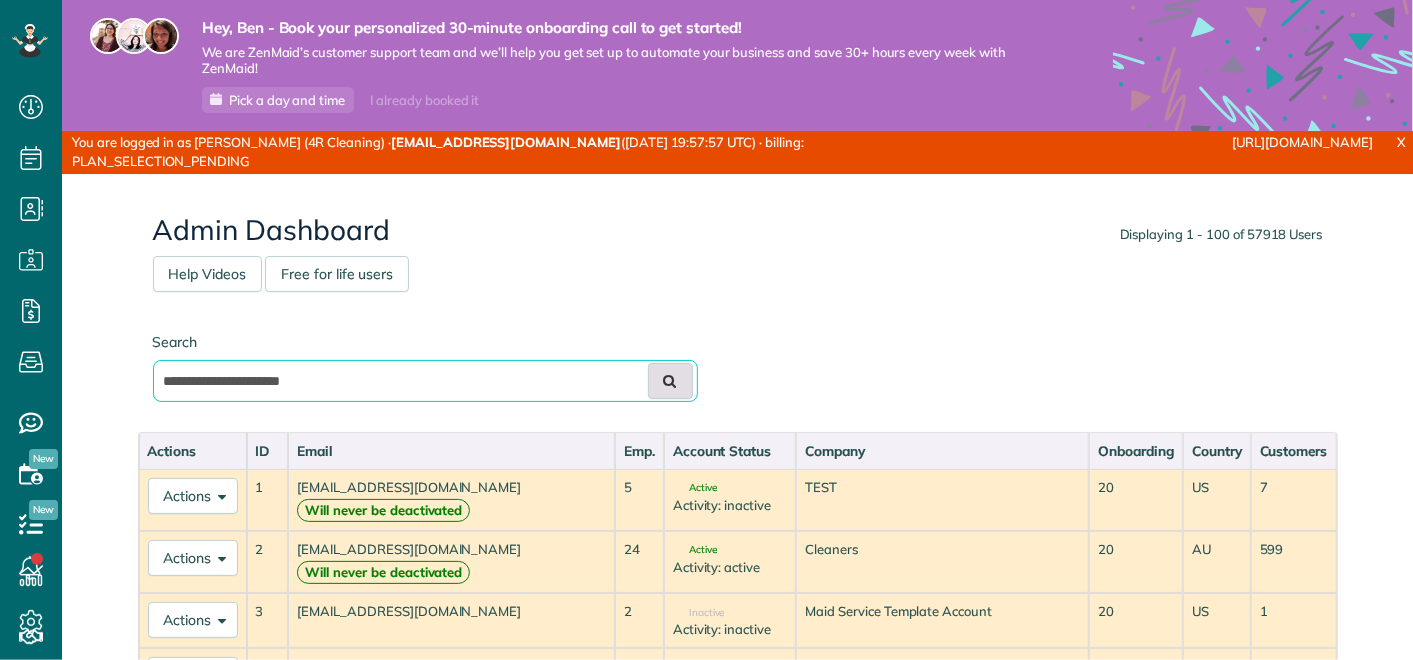 type on "**********" 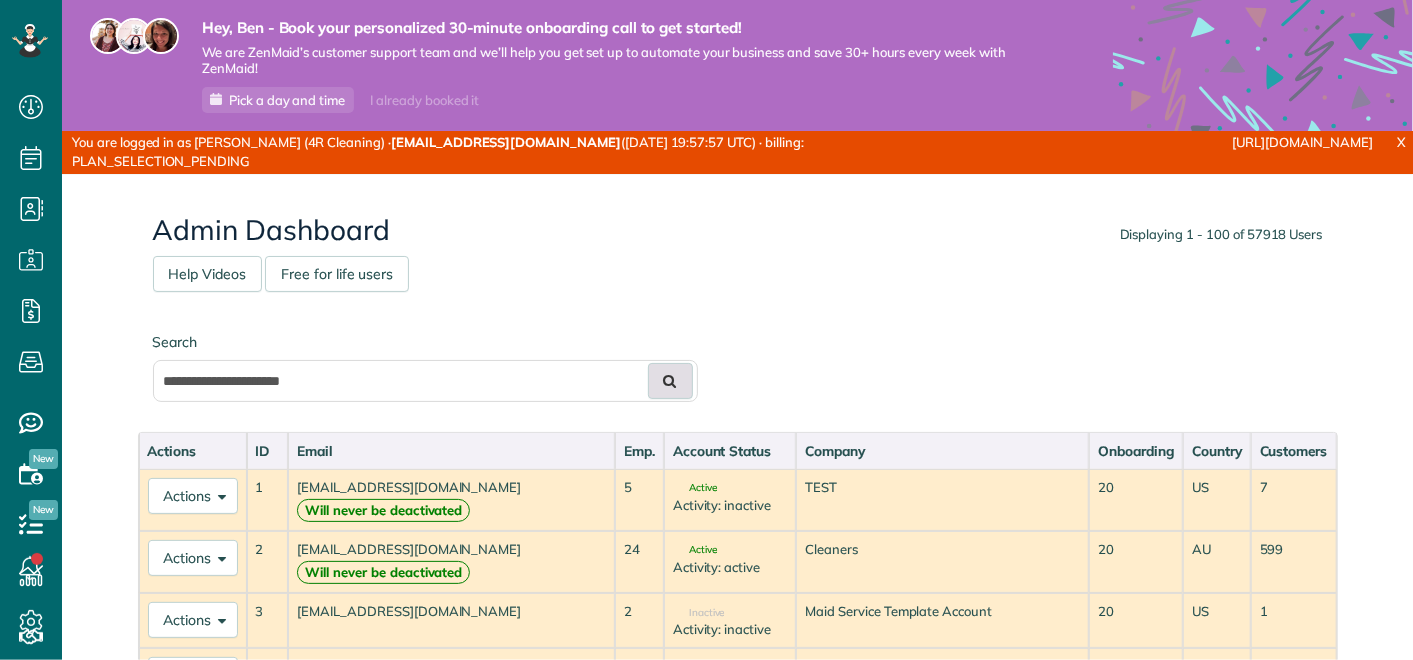 click at bounding box center [670, 381] 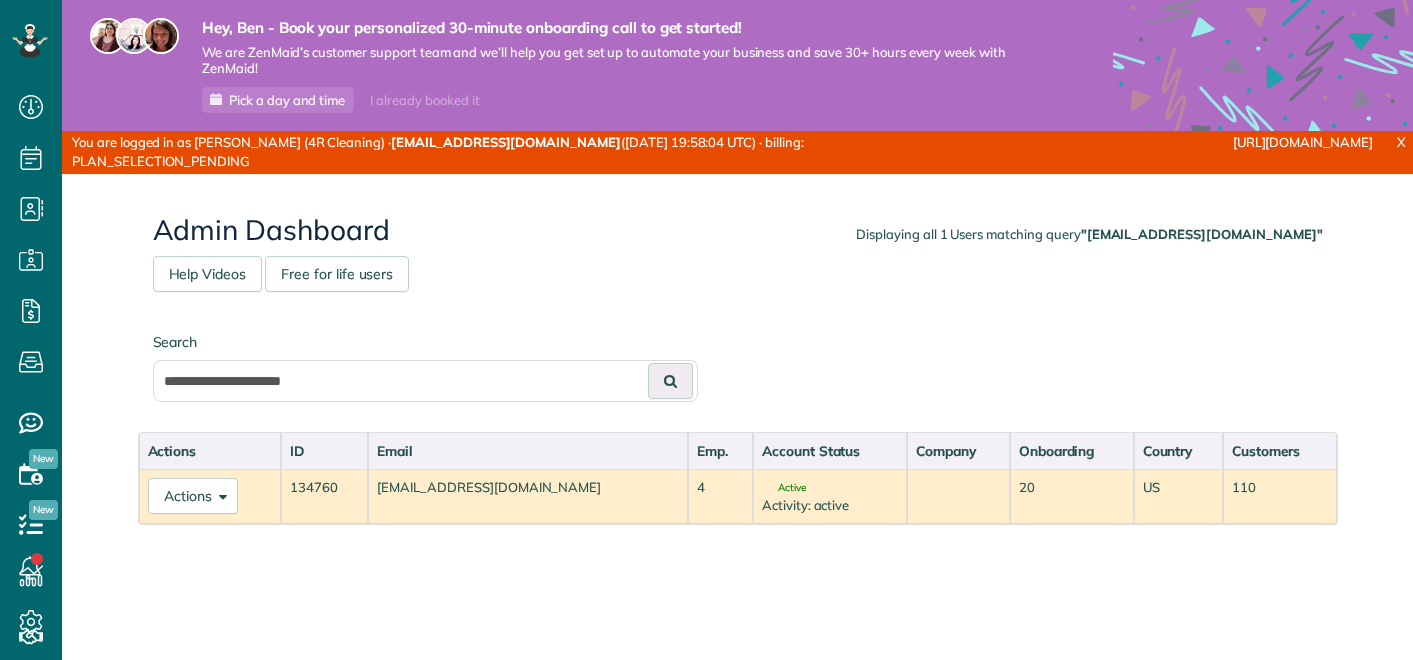 scroll, scrollTop: 0, scrollLeft: 0, axis: both 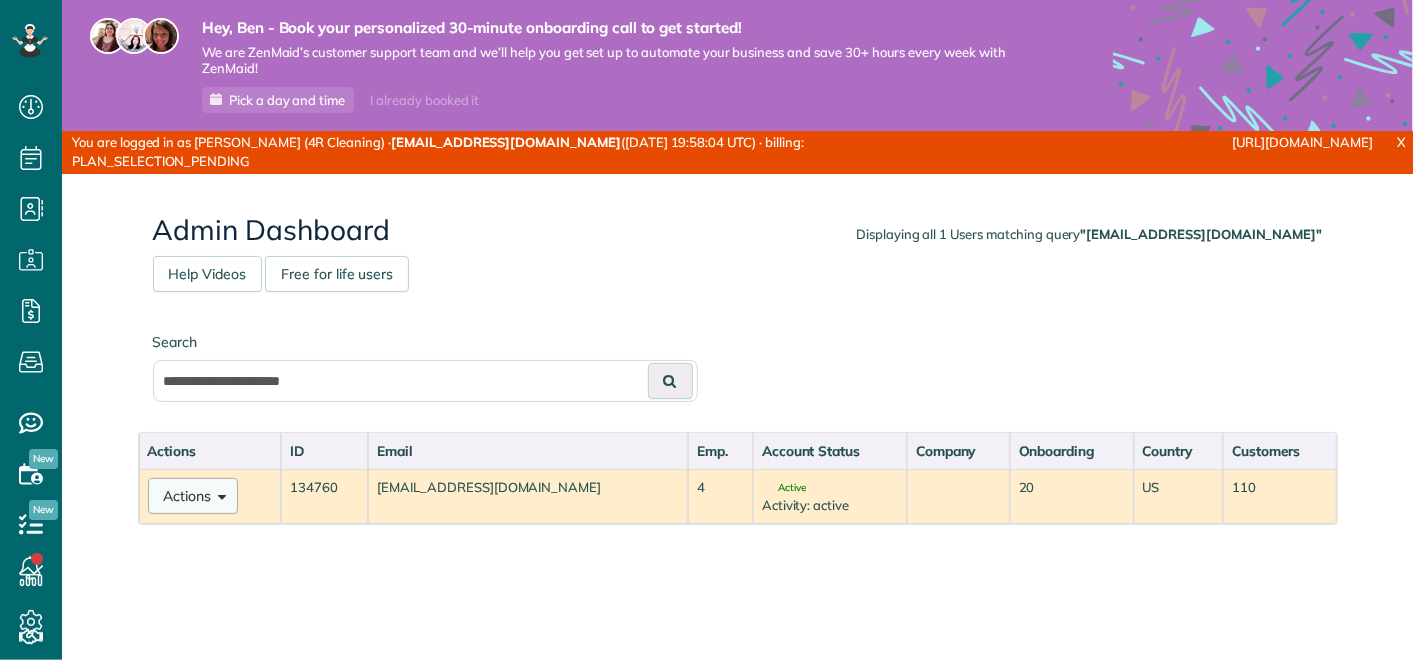 click on "Actions" at bounding box center (193, 496) 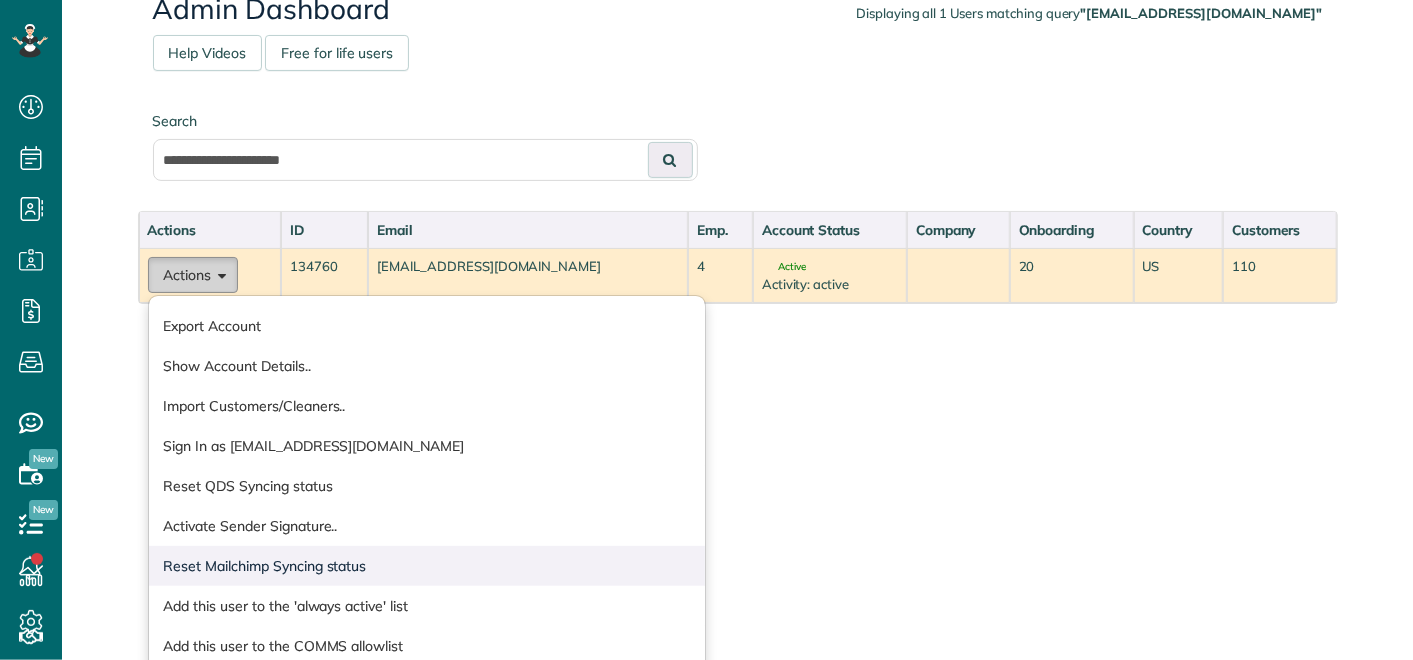 scroll, scrollTop: 222, scrollLeft: 0, axis: vertical 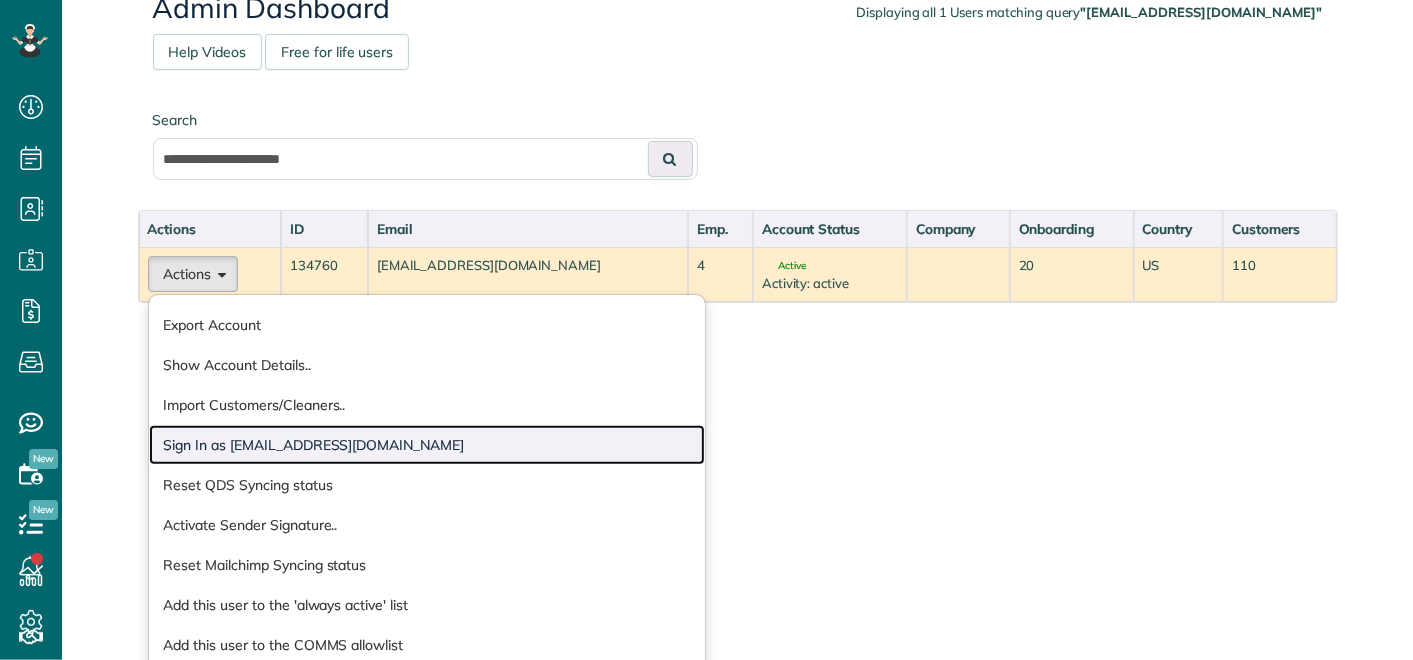 click on "Sign In as messybunclean@gmail.com" at bounding box center (427, 445) 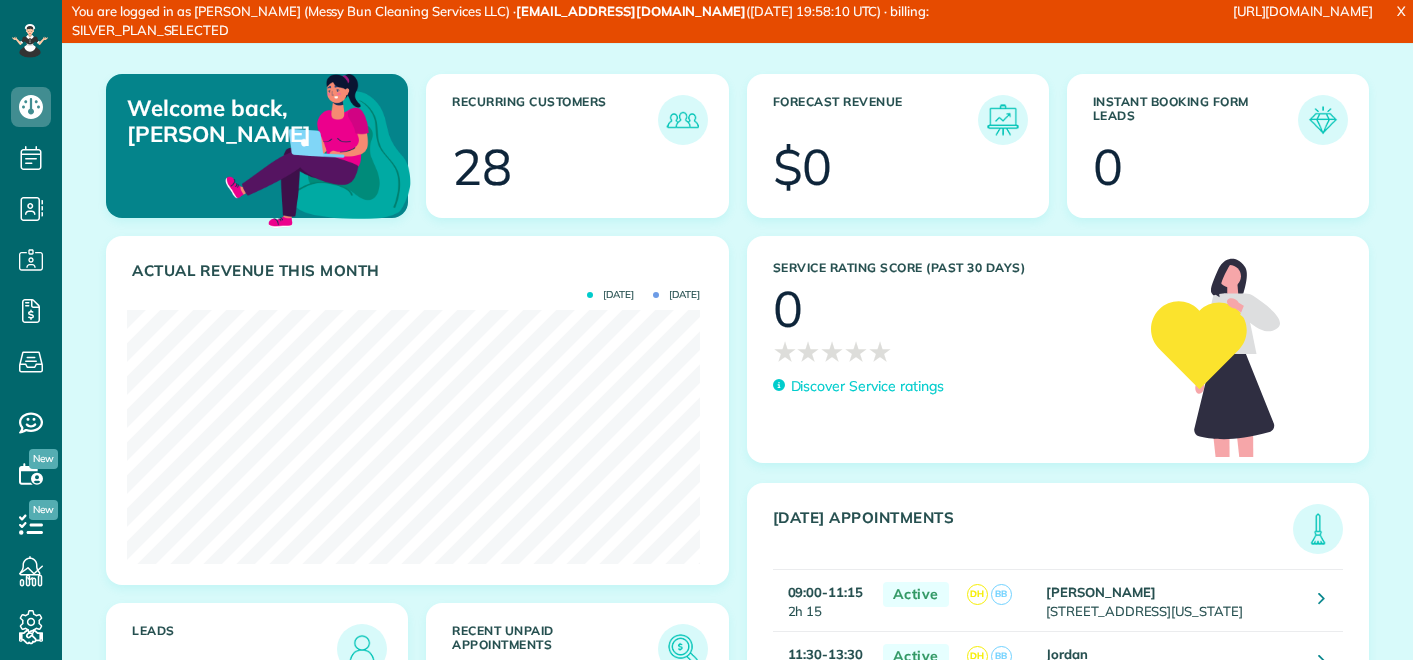 scroll, scrollTop: 0, scrollLeft: 0, axis: both 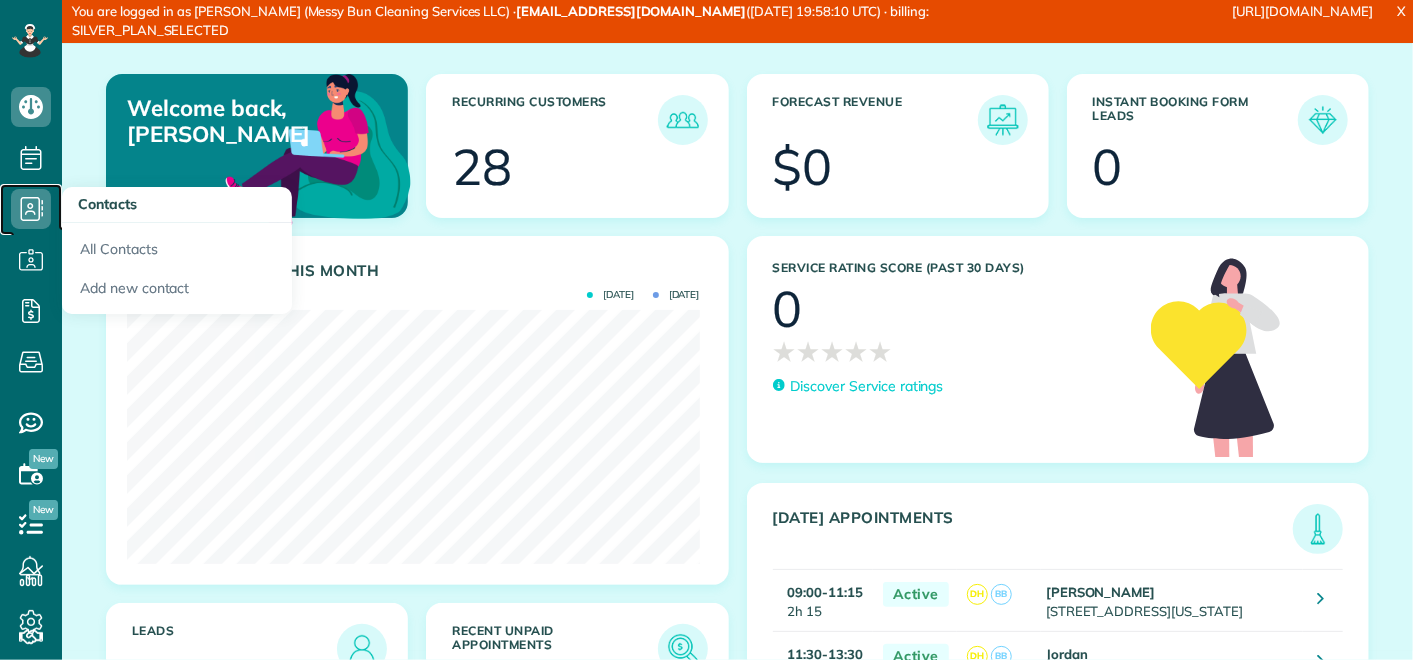 click 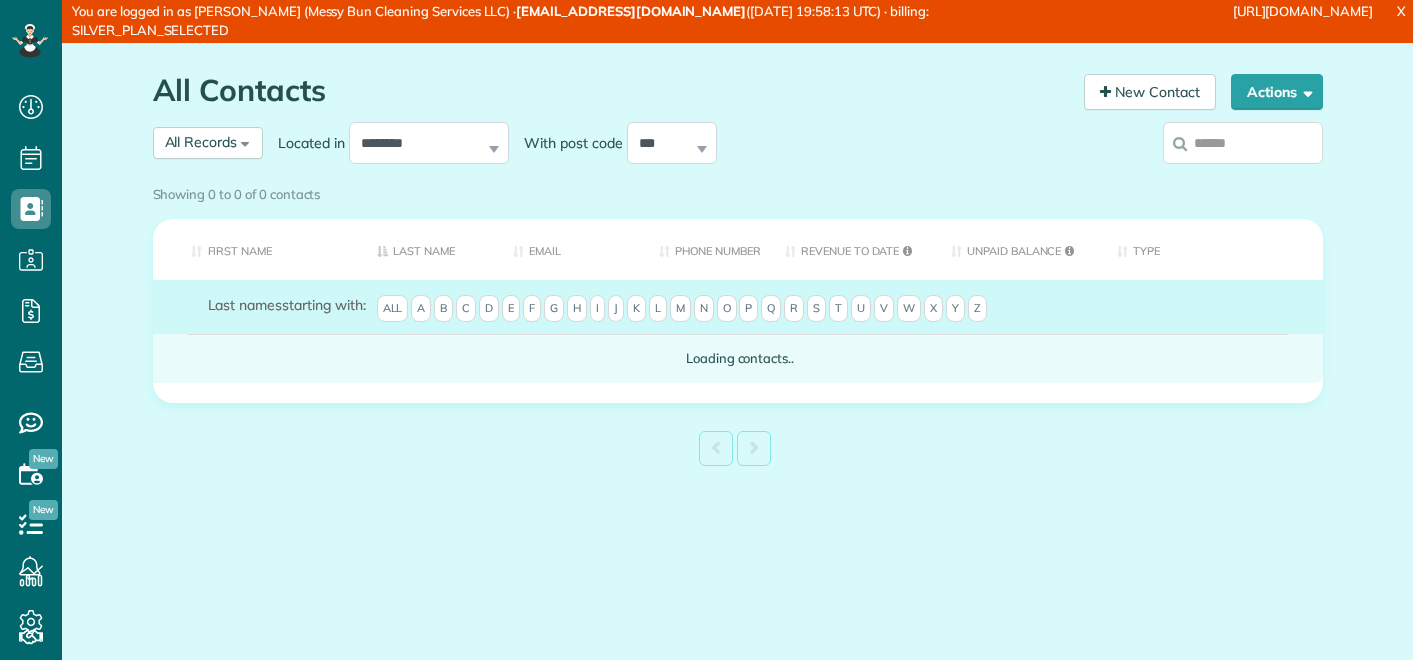 scroll, scrollTop: 0, scrollLeft: 0, axis: both 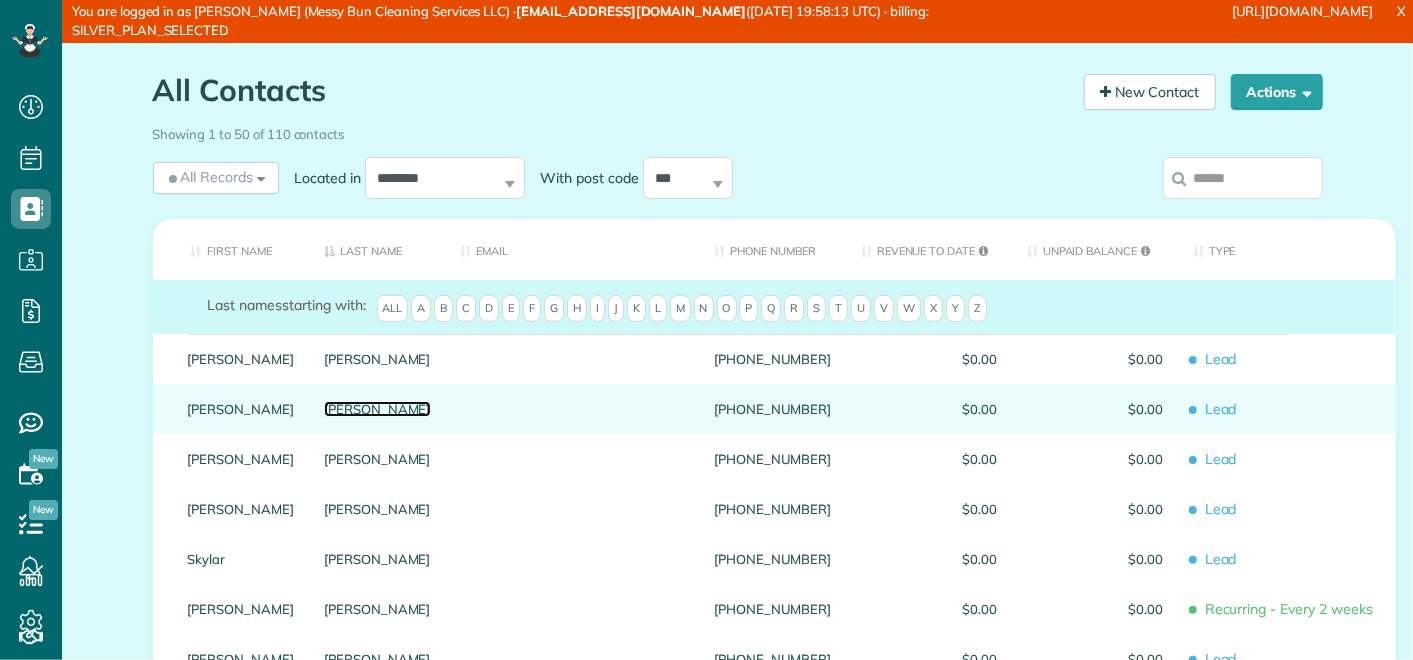 click on "Andersen" at bounding box center (377, 409) 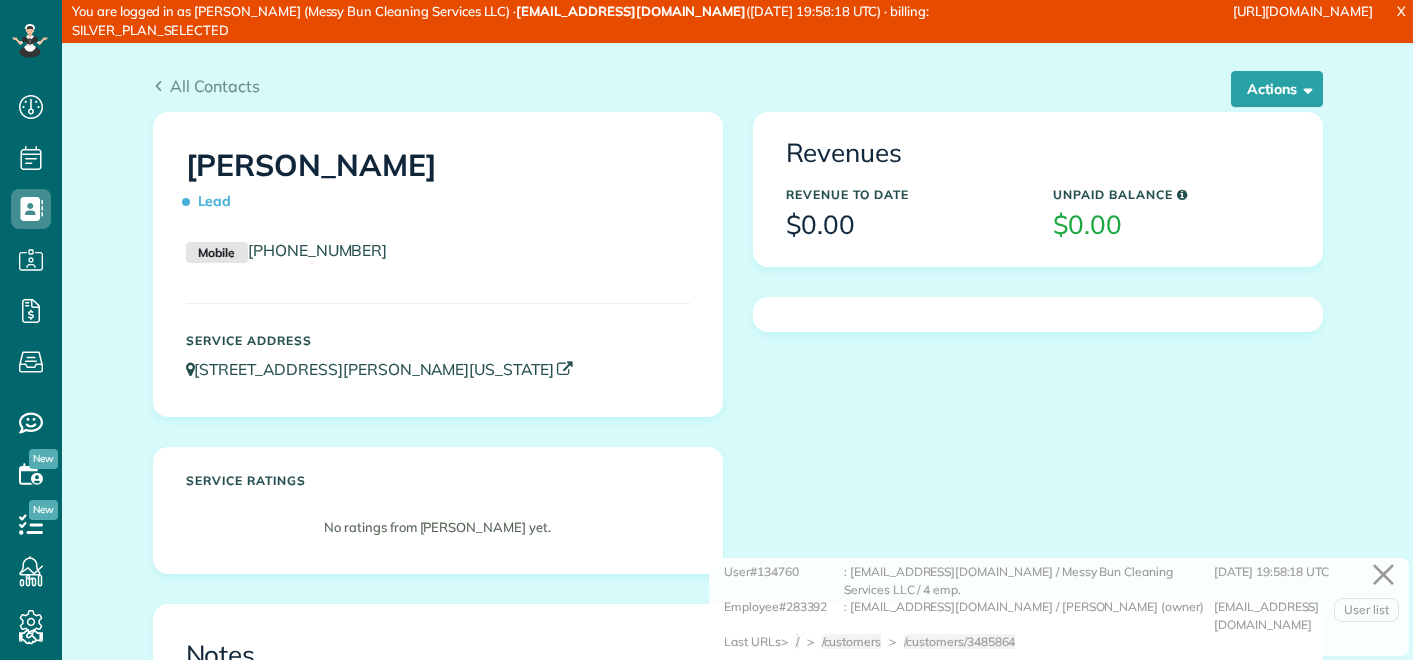 scroll, scrollTop: 0, scrollLeft: 0, axis: both 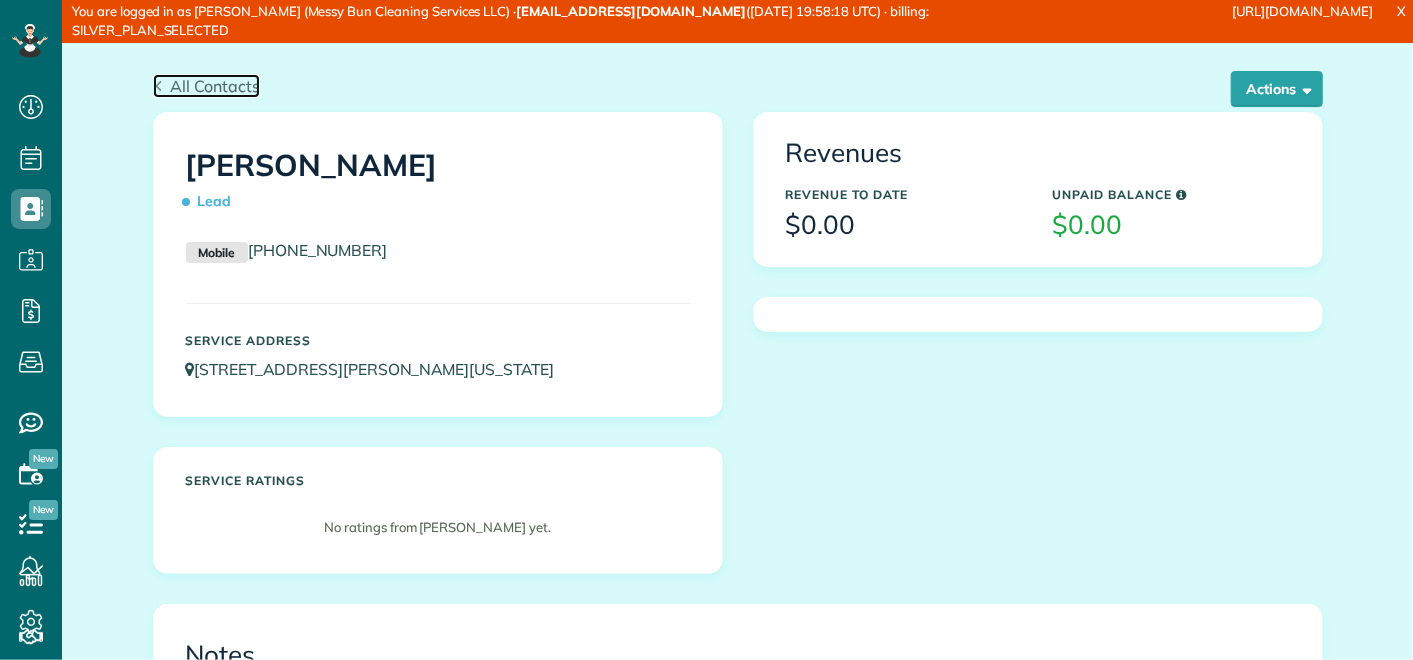 click on "All Contacts" at bounding box center [215, 86] 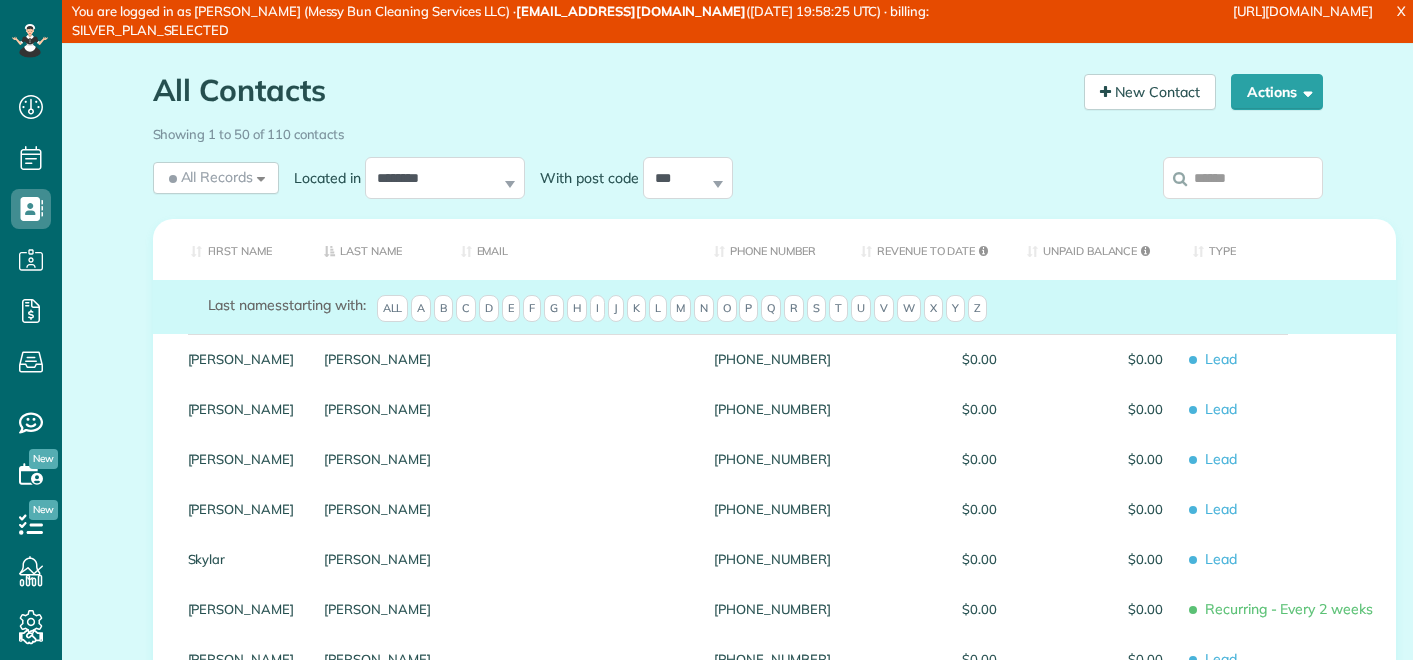 scroll, scrollTop: 0, scrollLeft: 0, axis: both 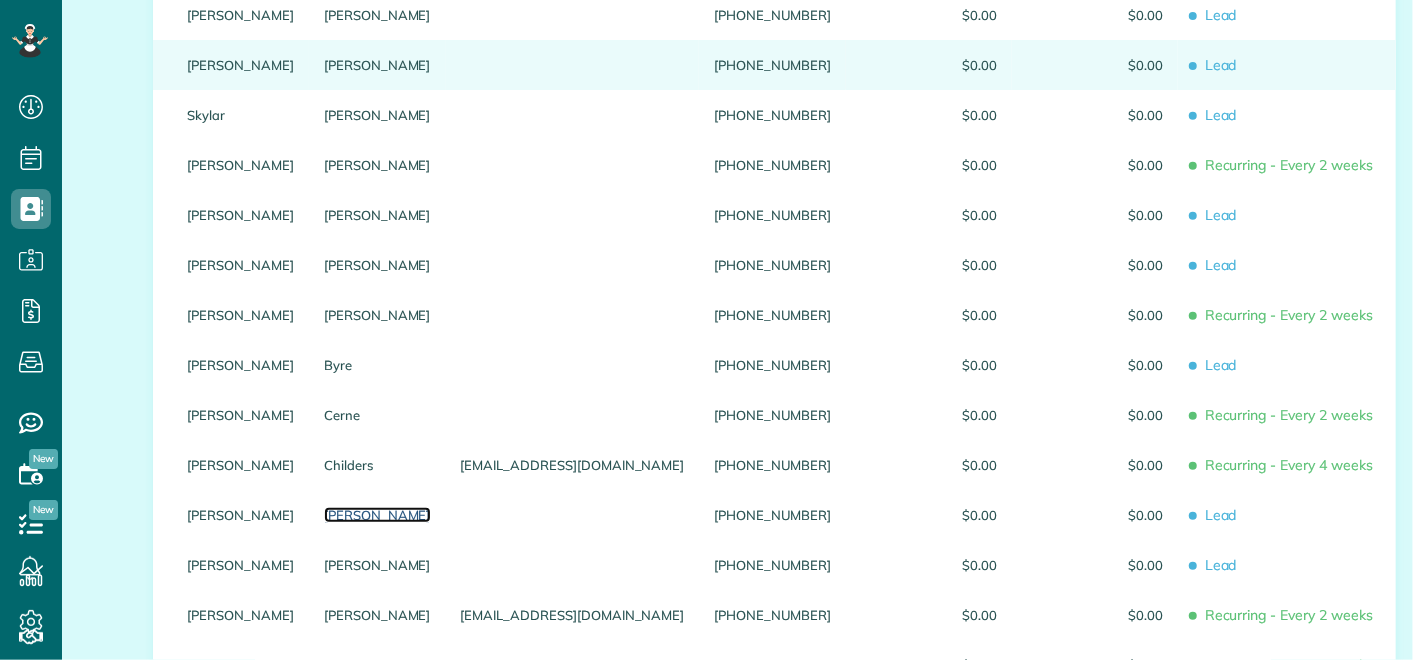 click on "Christensen" at bounding box center [377, 515] 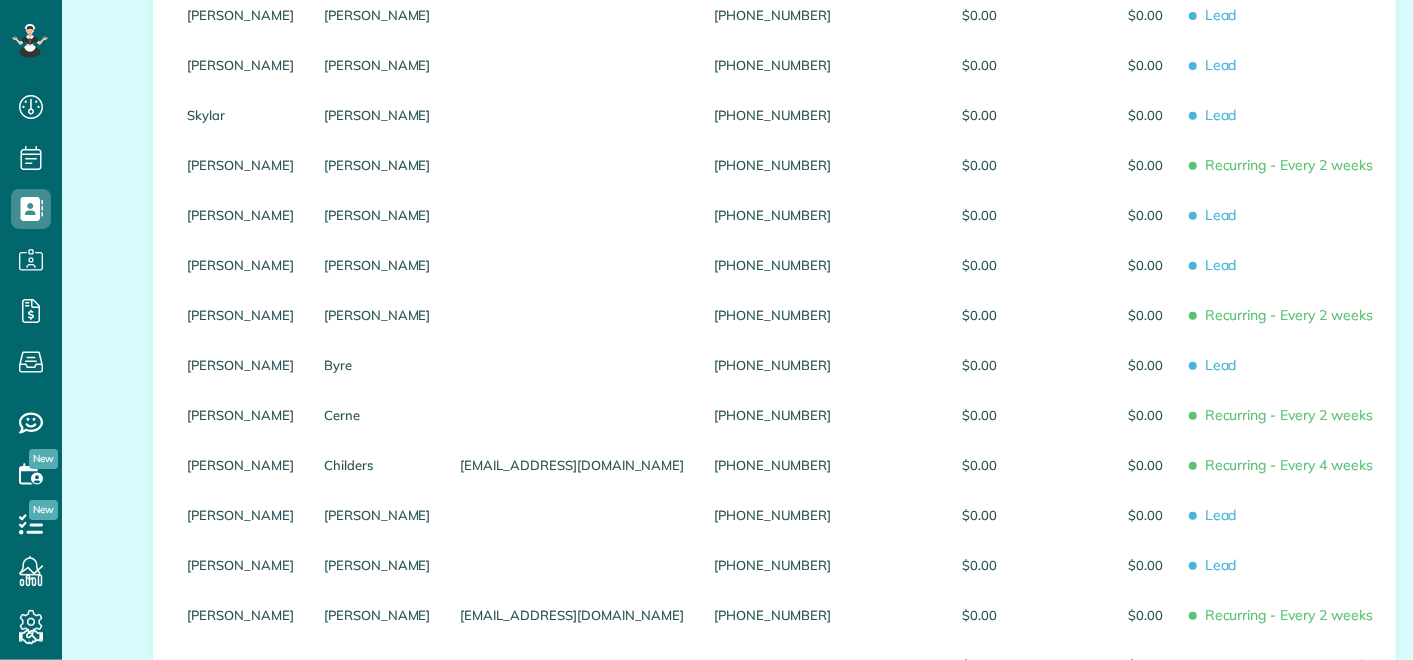 scroll, scrollTop: 0, scrollLeft: 0, axis: both 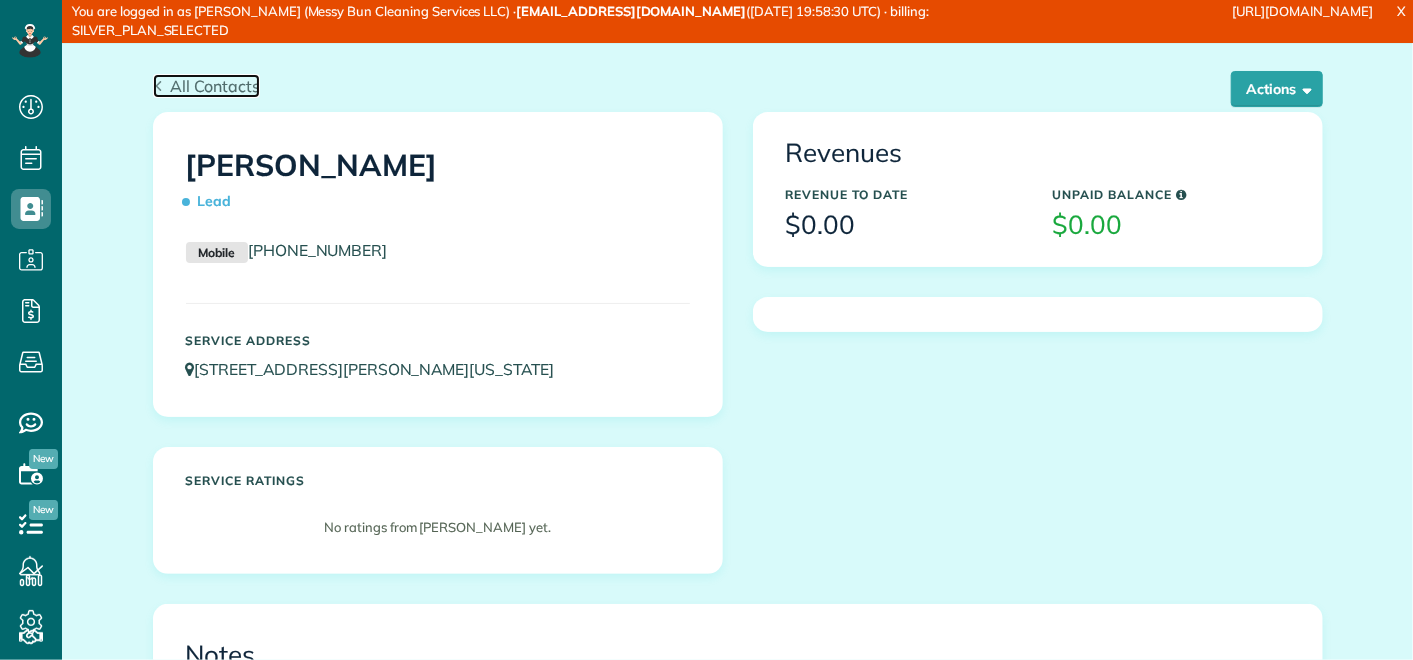 click 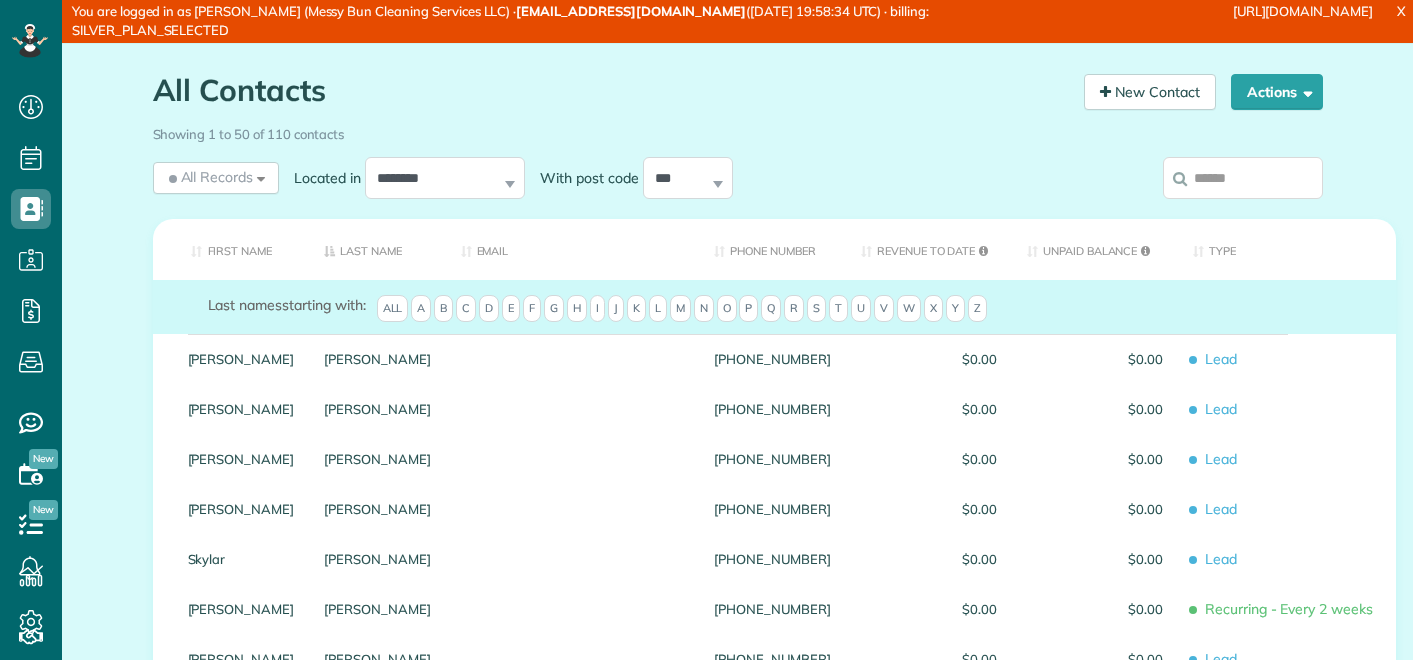 scroll, scrollTop: 0, scrollLeft: 0, axis: both 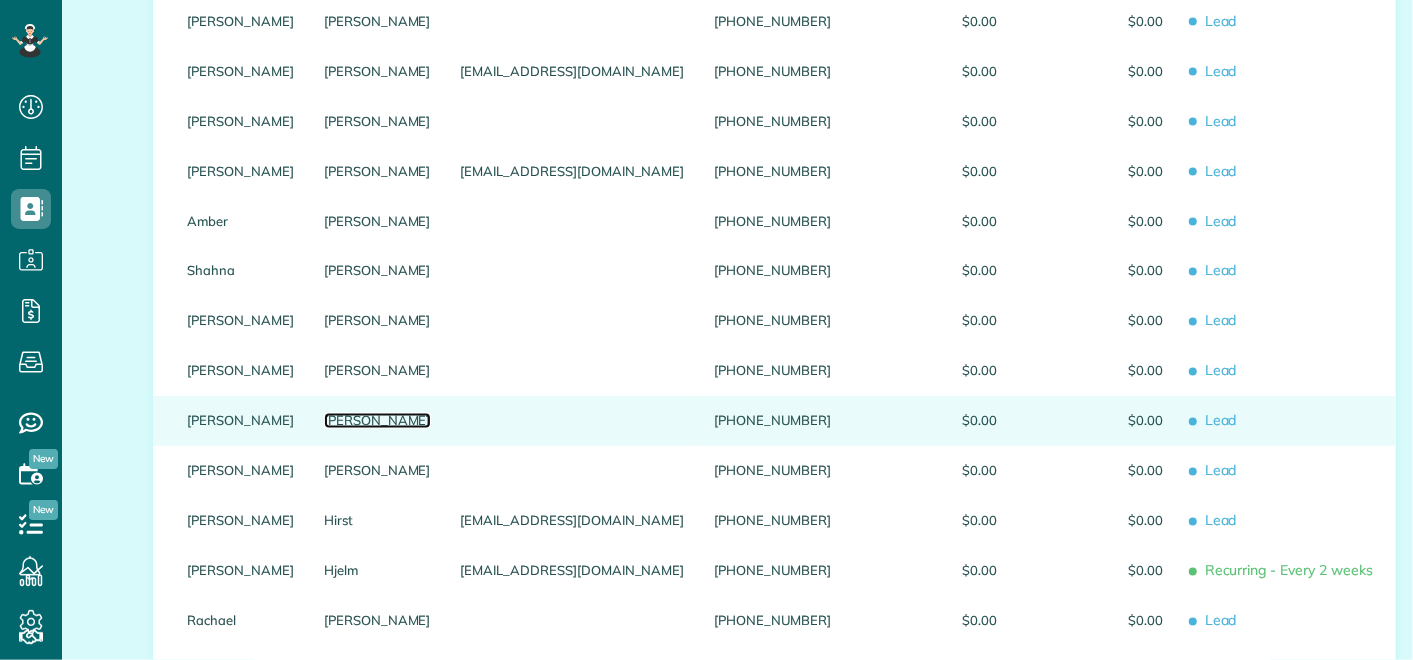 click on "[PERSON_NAME]" at bounding box center [377, 421] 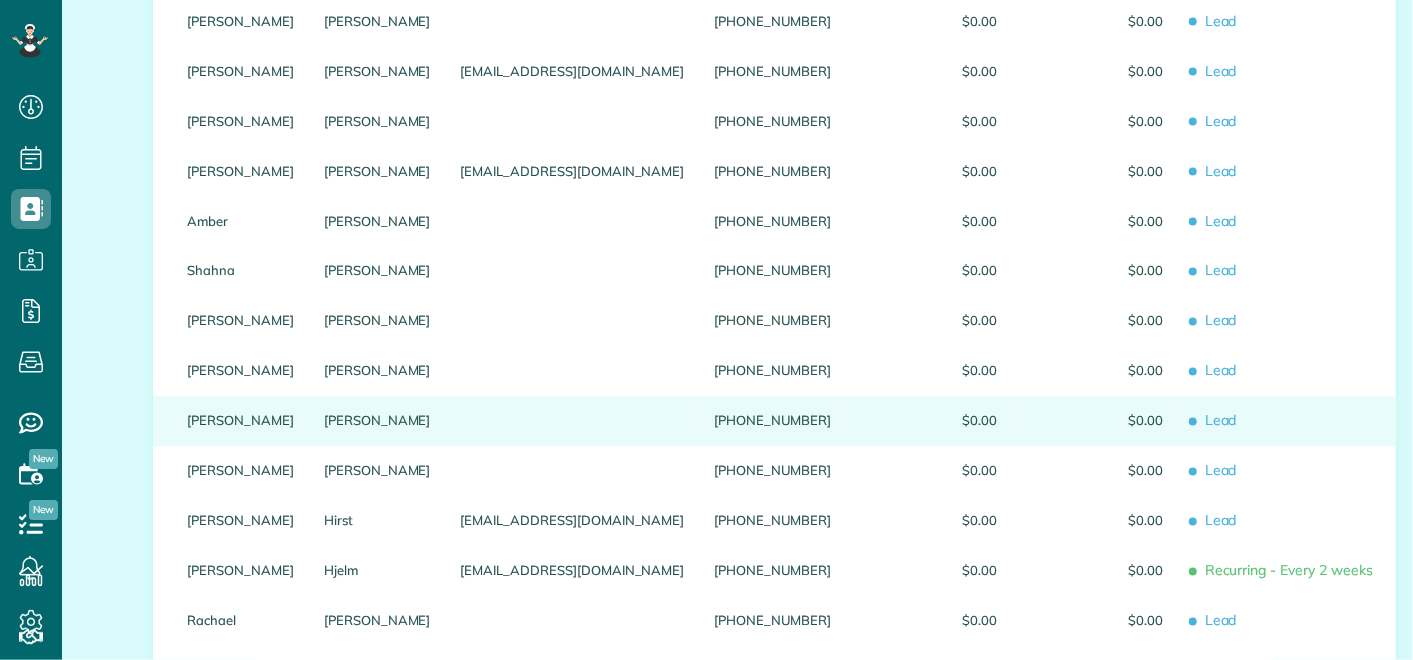 scroll, scrollTop: 0, scrollLeft: 0, axis: both 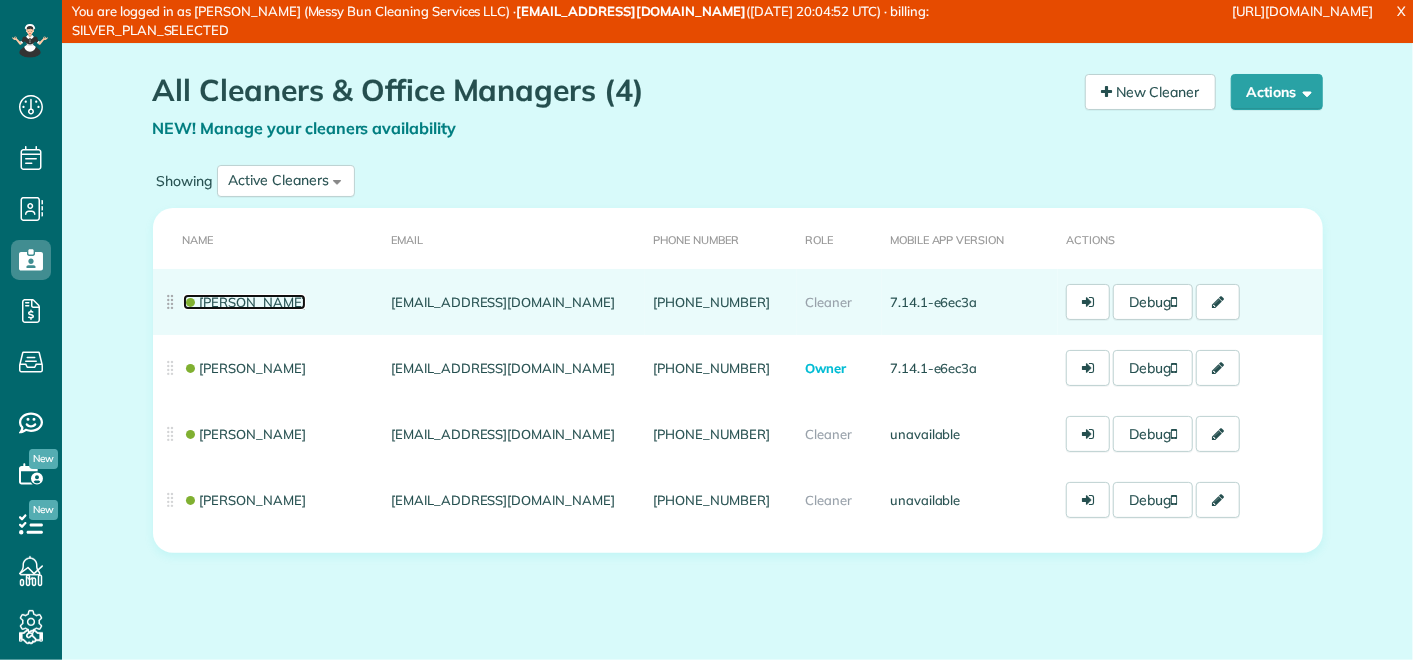 click on "[PERSON_NAME]" at bounding box center [245, 302] 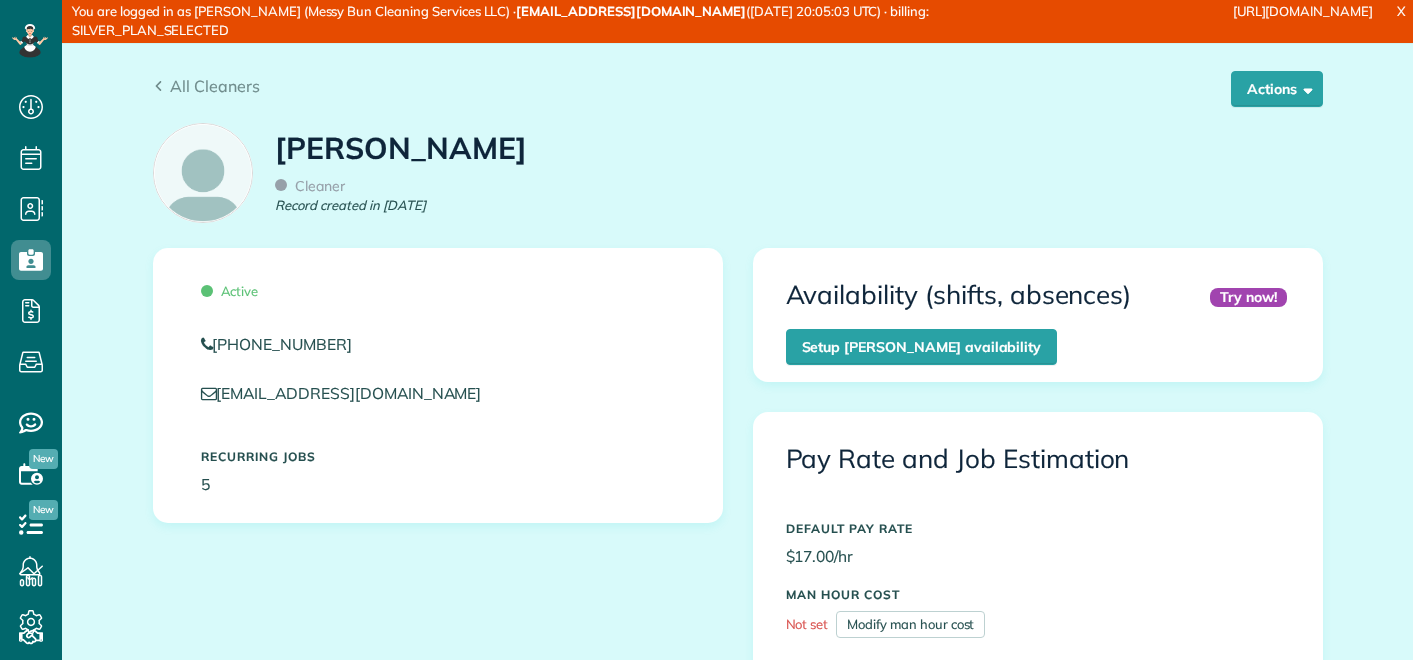 scroll, scrollTop: 0, scrollLeft: 0, axis: both 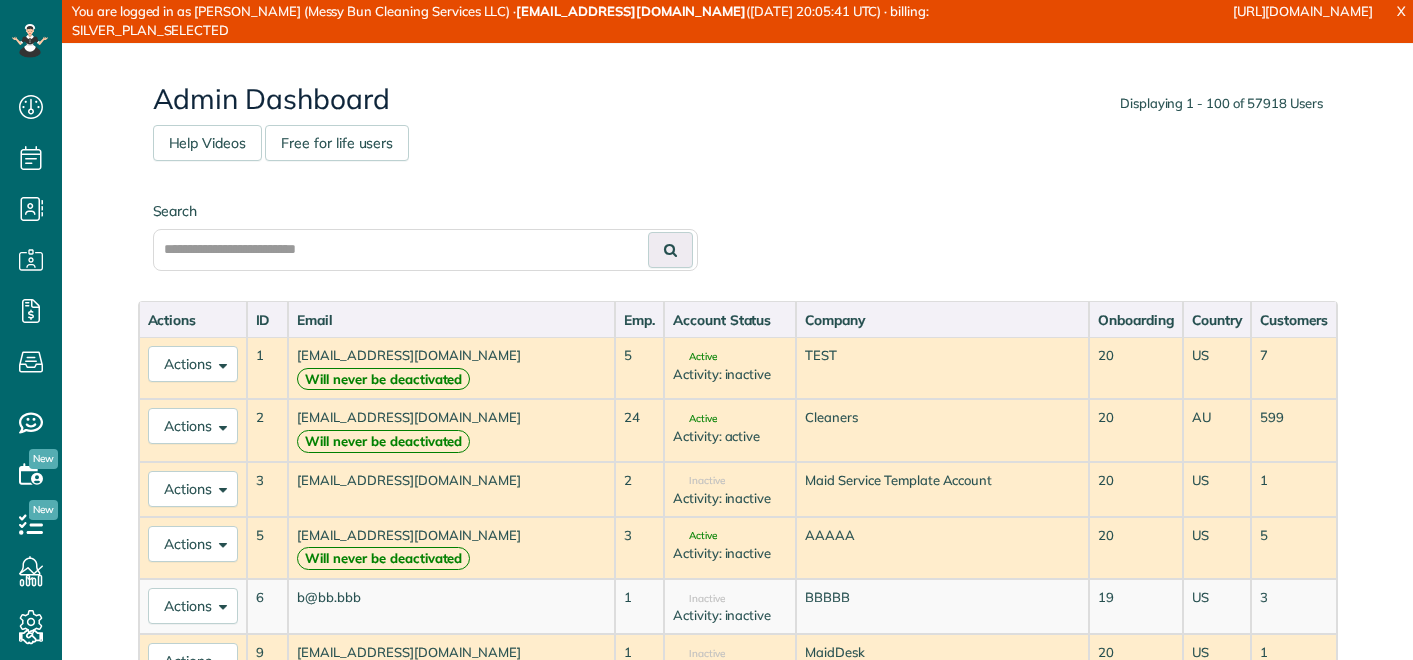 click on "Displaying 1 - 100 of 57918 Users
Admin Dashboard
Help Videos
Free for life users
Search
Actions
ID
Email
Emp.
Account Status
Company
Onboarding
Country
Customers
Actions
Export Account
Show Account Details..
1 5 20" at bounding box center (738, 3210) 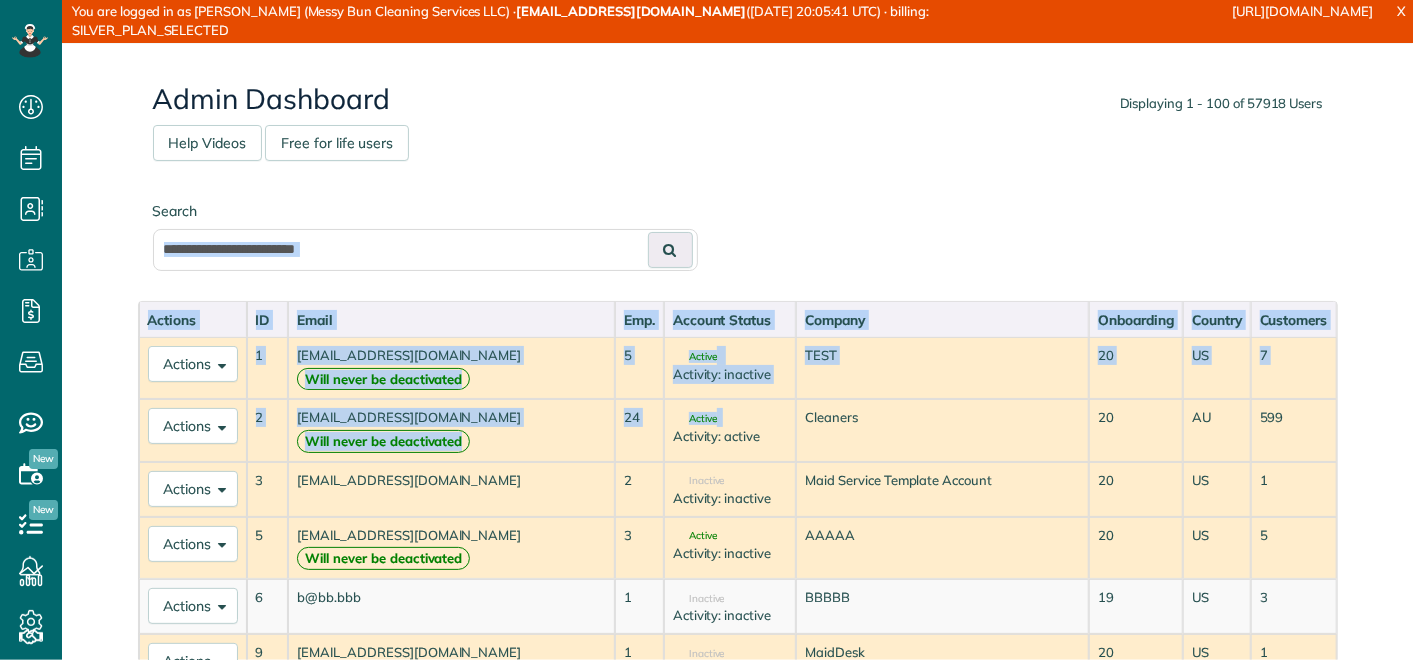 scroll, scrollTop: 660, scrollLeft: 61, axis: both 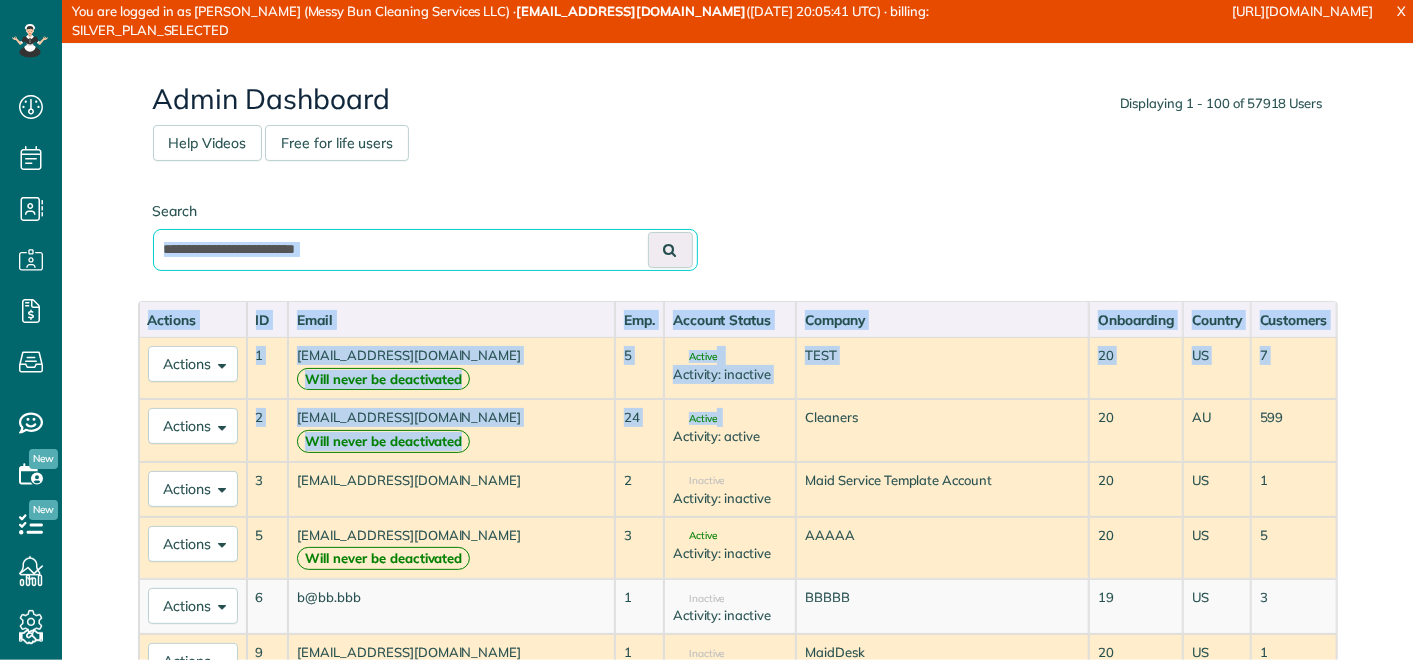 click at bounding box center (425, 250) 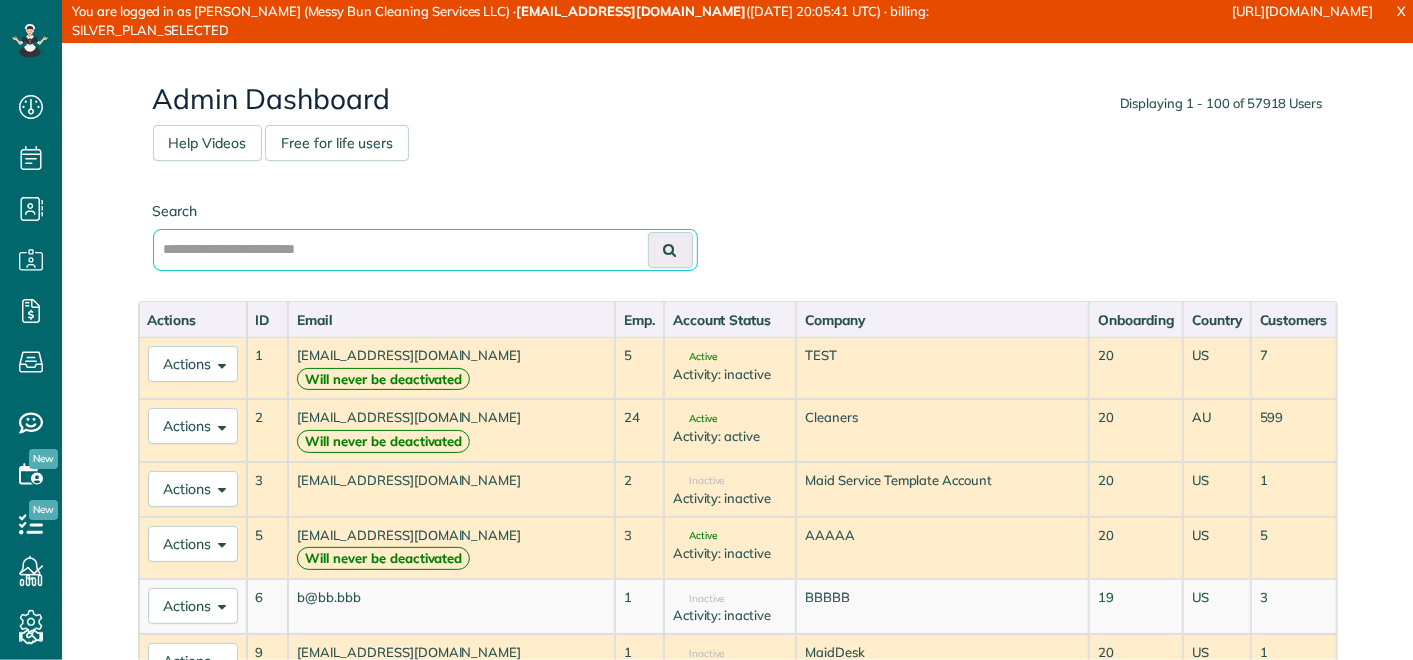 paste on "**********" 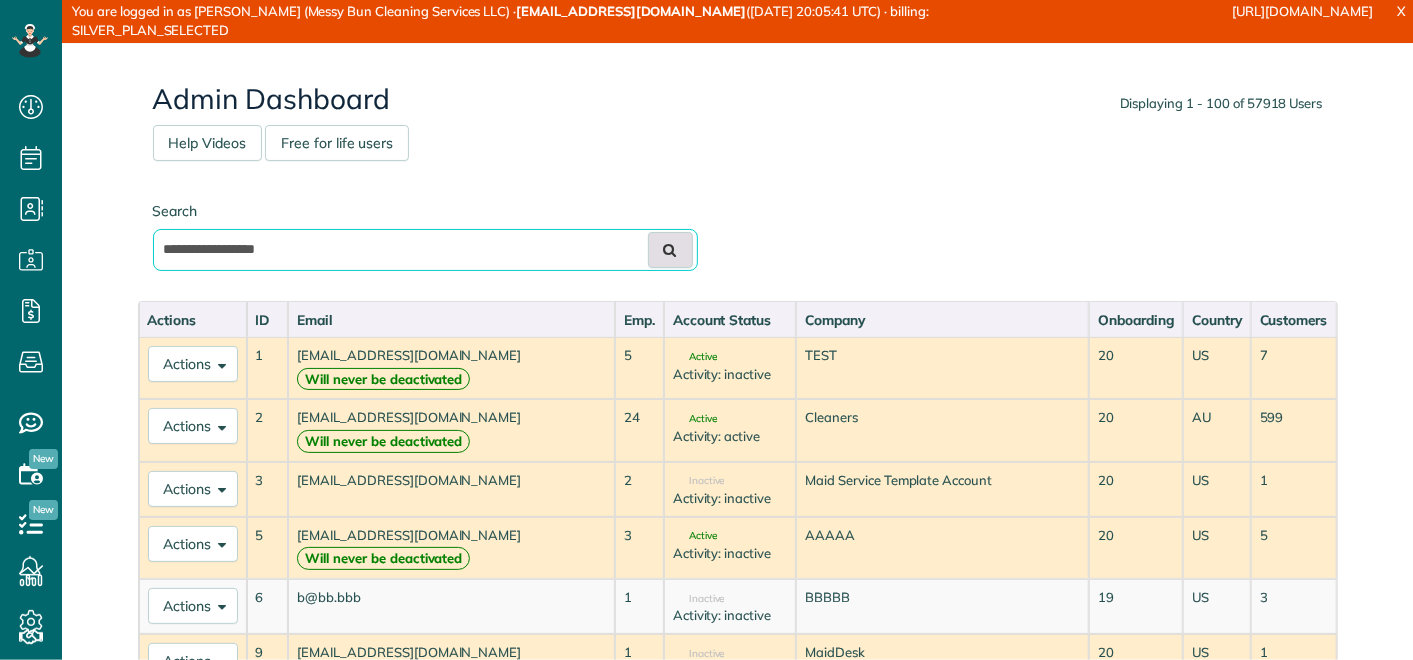 type on "**********" 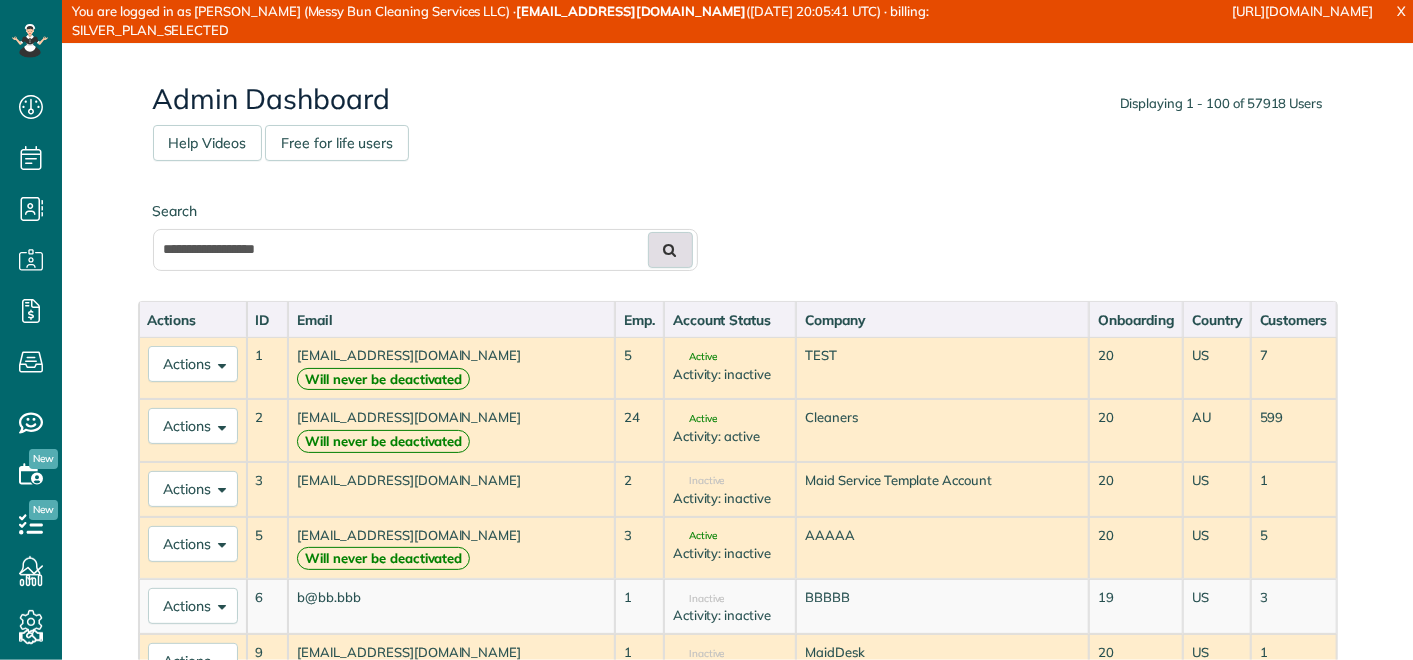 click at bounding box center [670, 250] 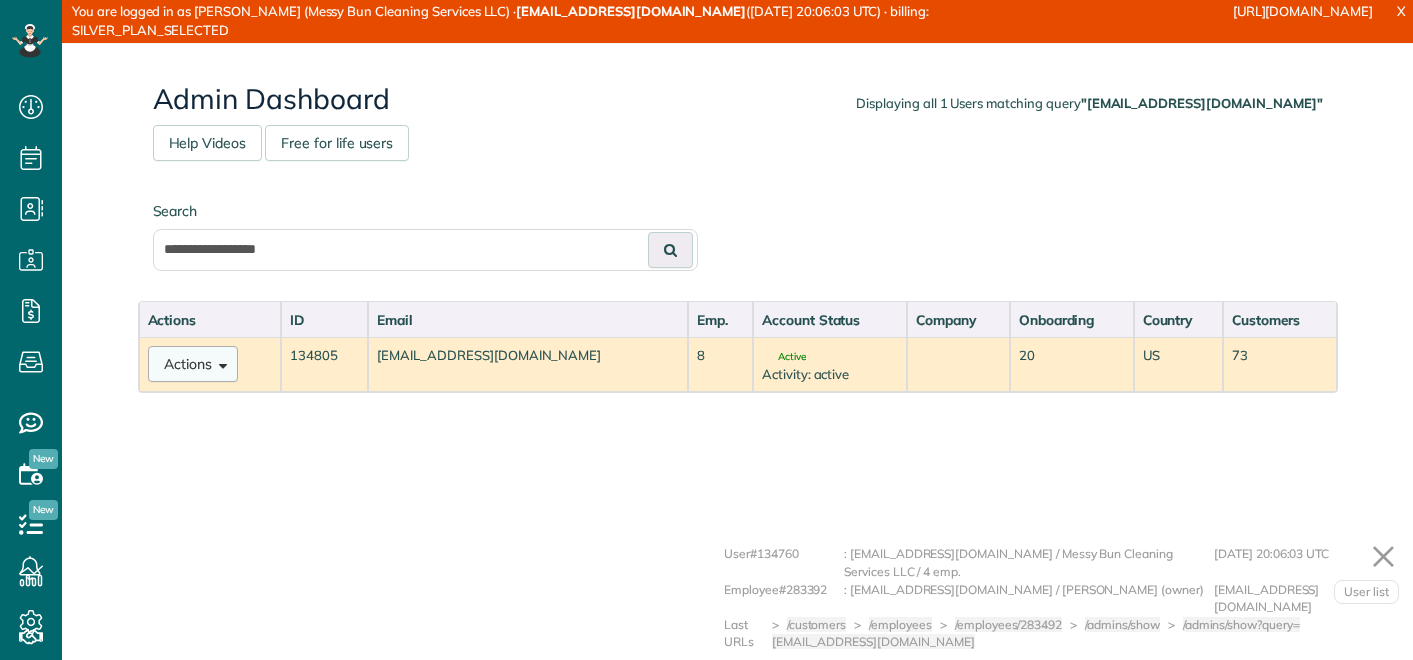 click at bounding box center [219, 363] 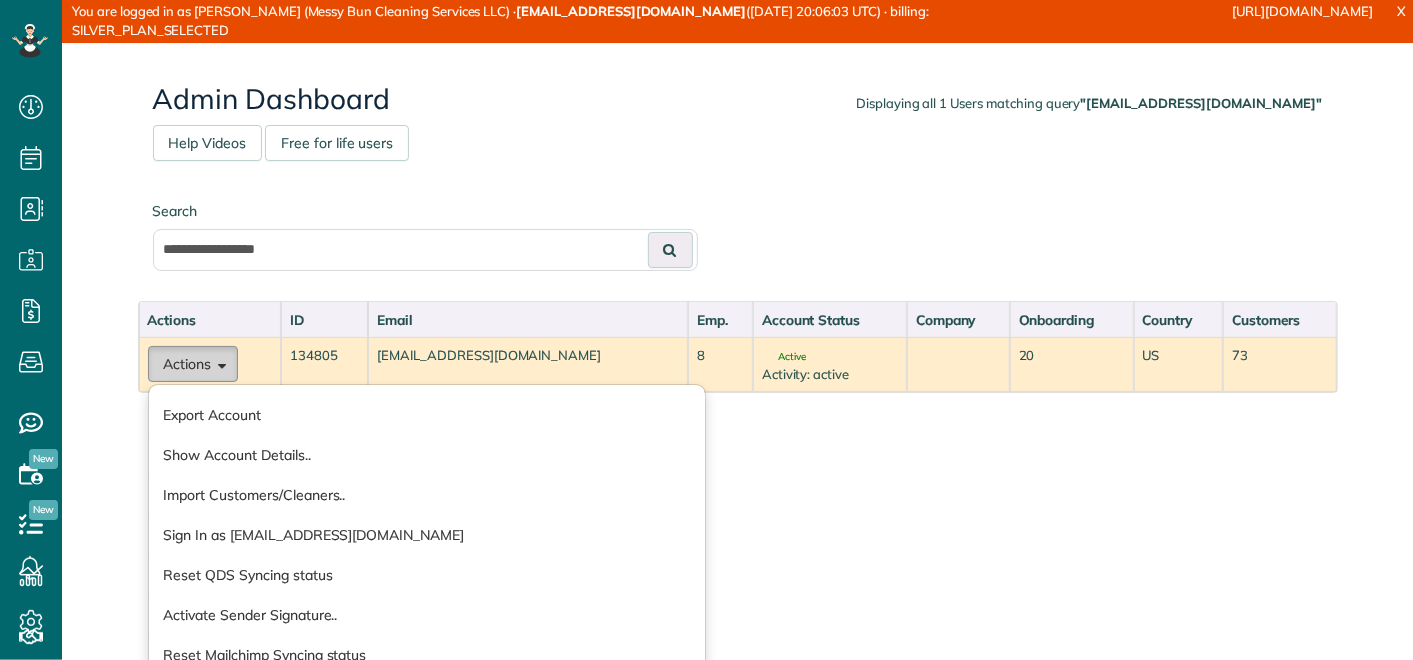 scroll, scrollTop: 660, scrollLeft: 61, axis: both 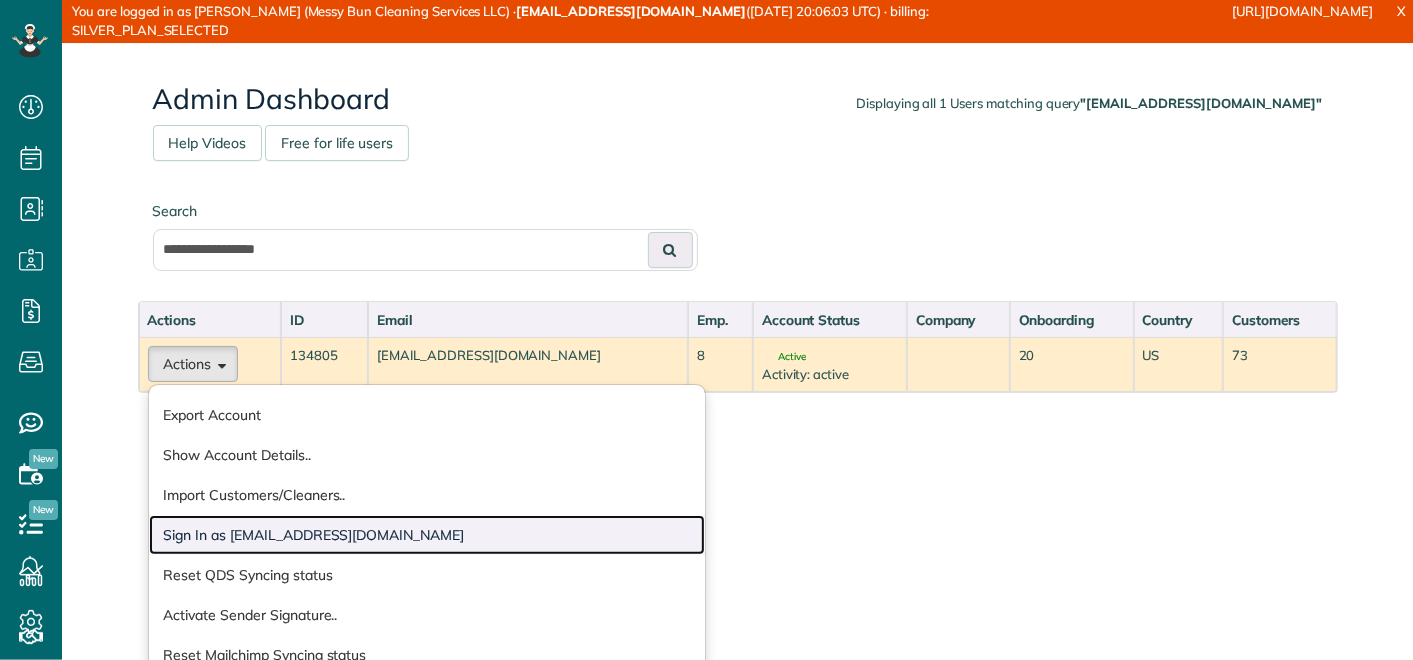 click on "Sign In as ben@4rcleaning.com" at bounding box center (427, 535) 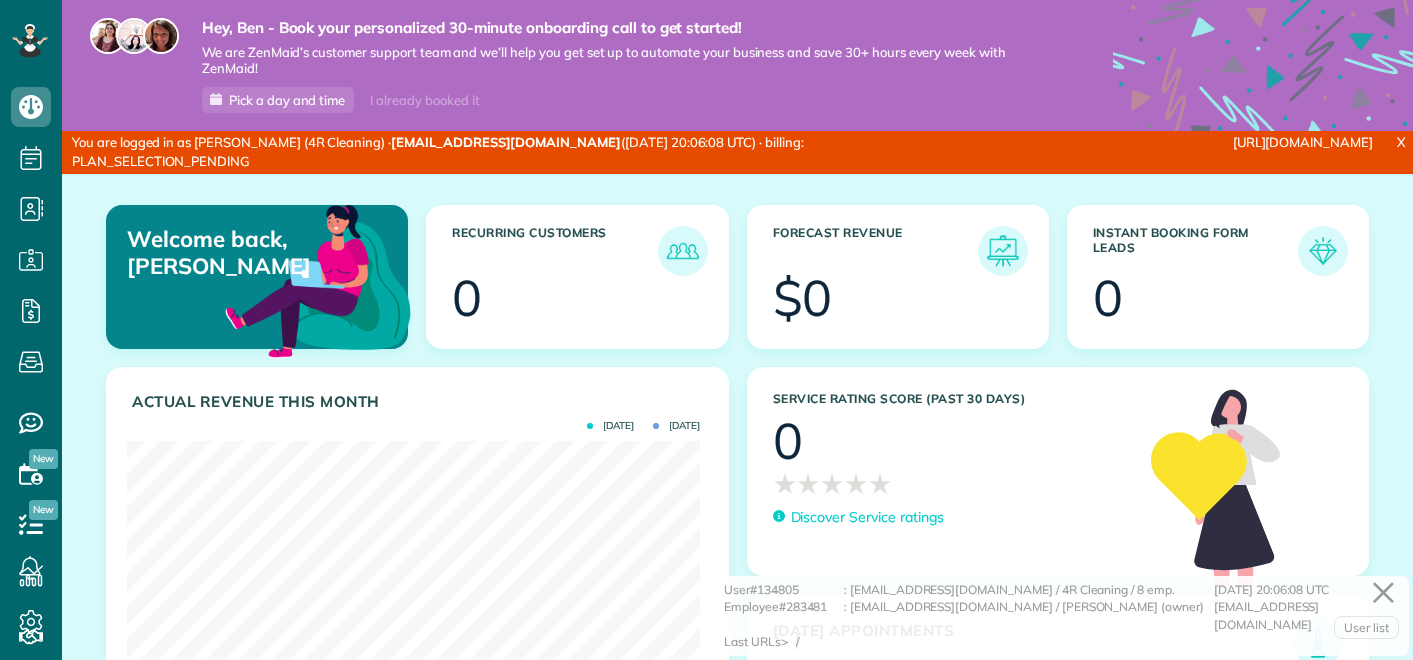 scroll, scrollTop: 0, scrollLeft: 0, axis: both 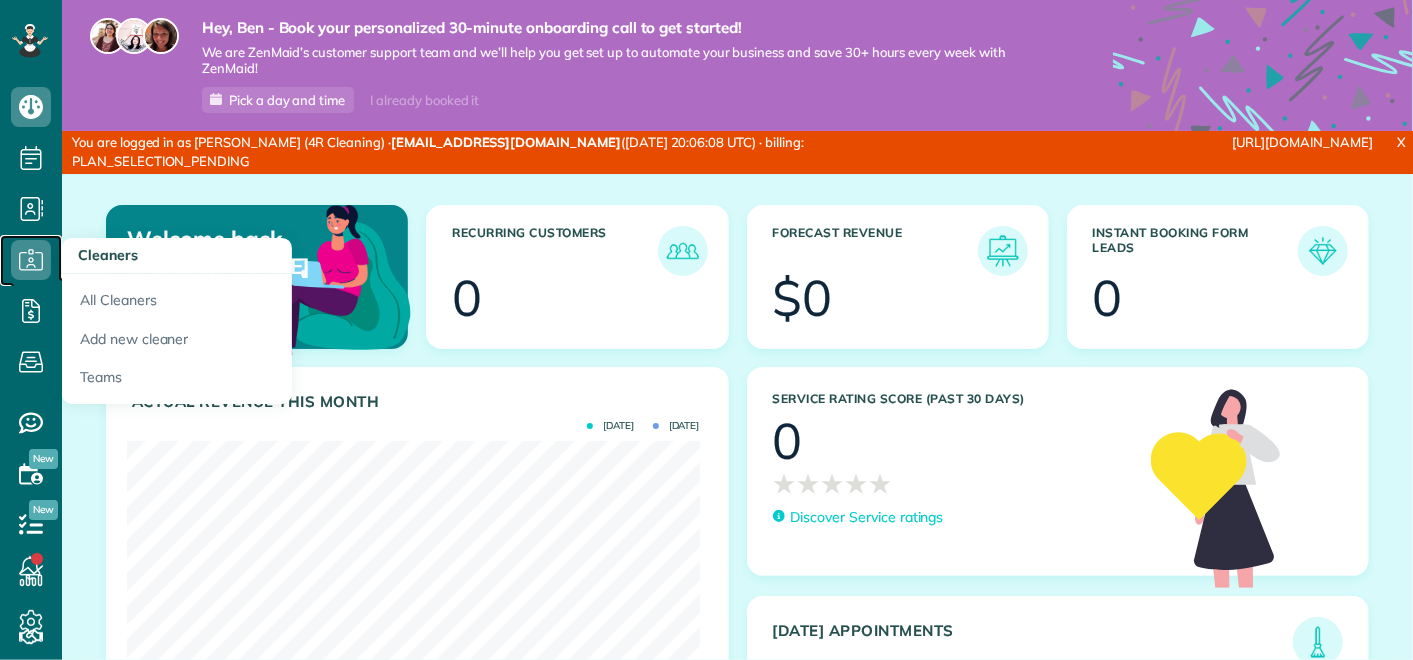 click 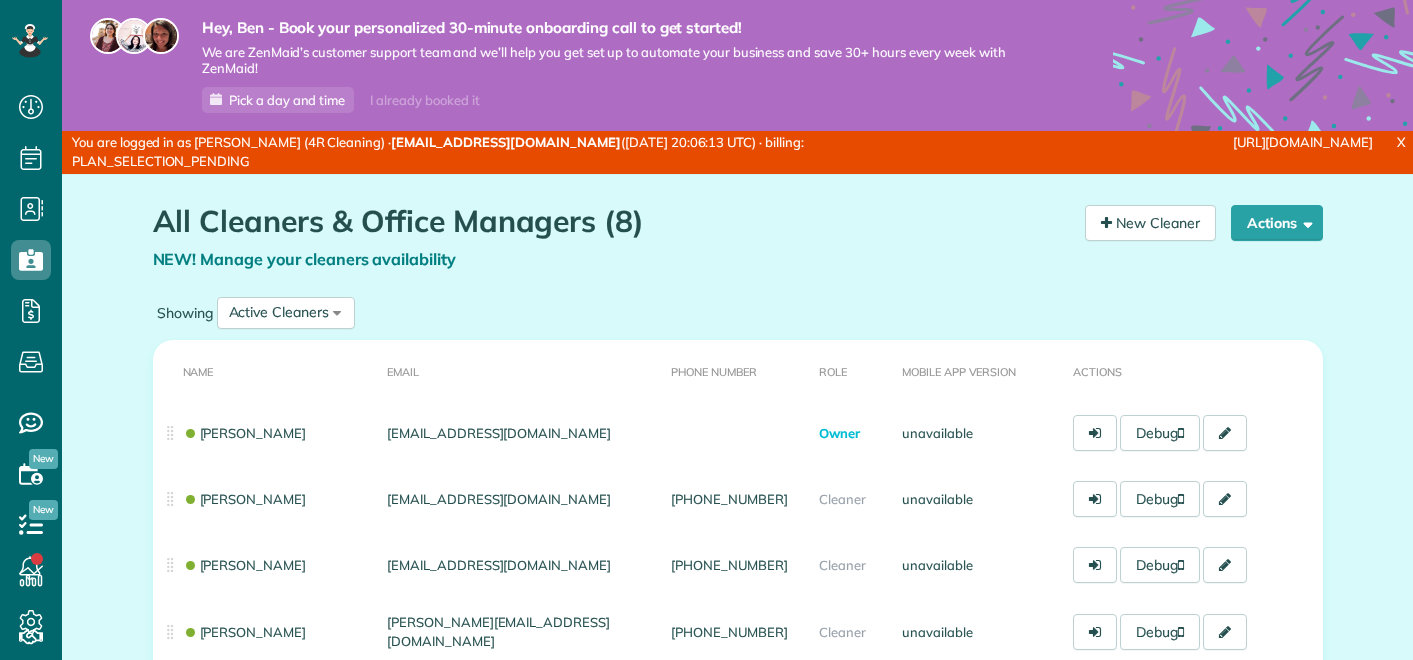 scroll, scrollTop: 0, scrollLeft: 0, axis: both 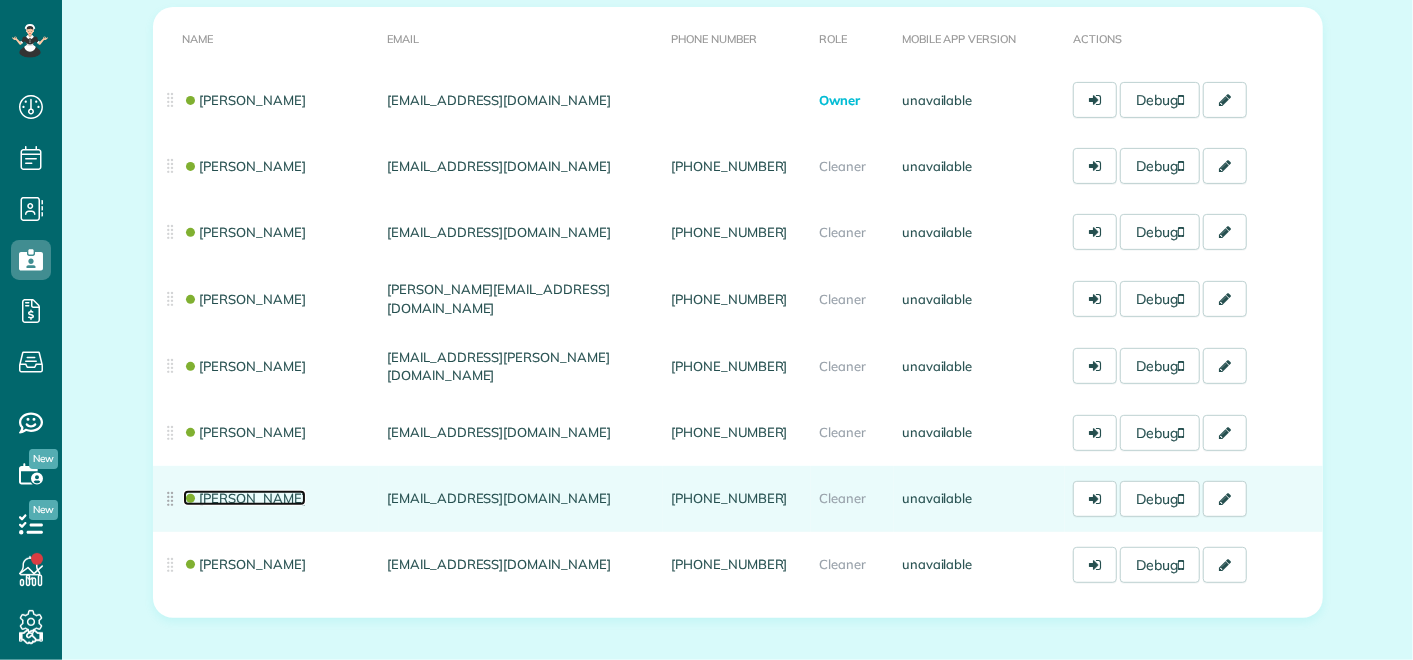 click on "Saida Soafeno" at bounding box center [245, 498] 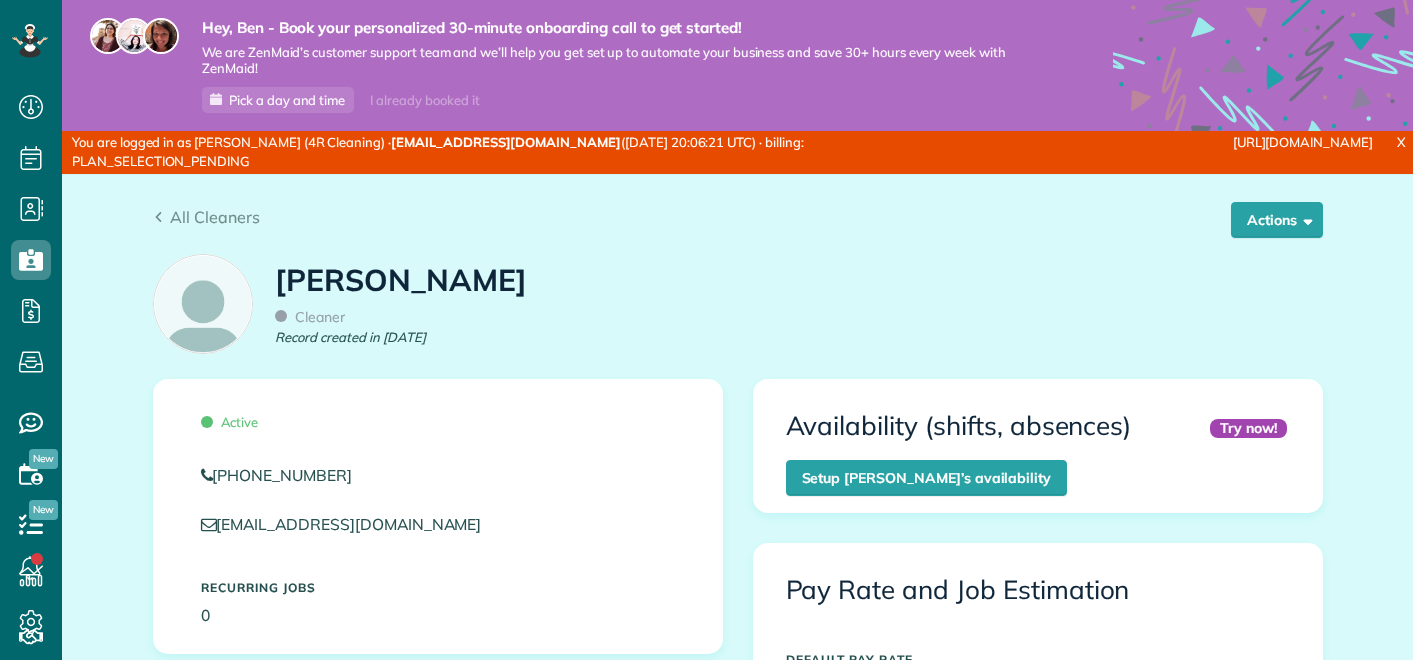 scroll, scrollTop: 0, scrollLeft: 0, axis: both 